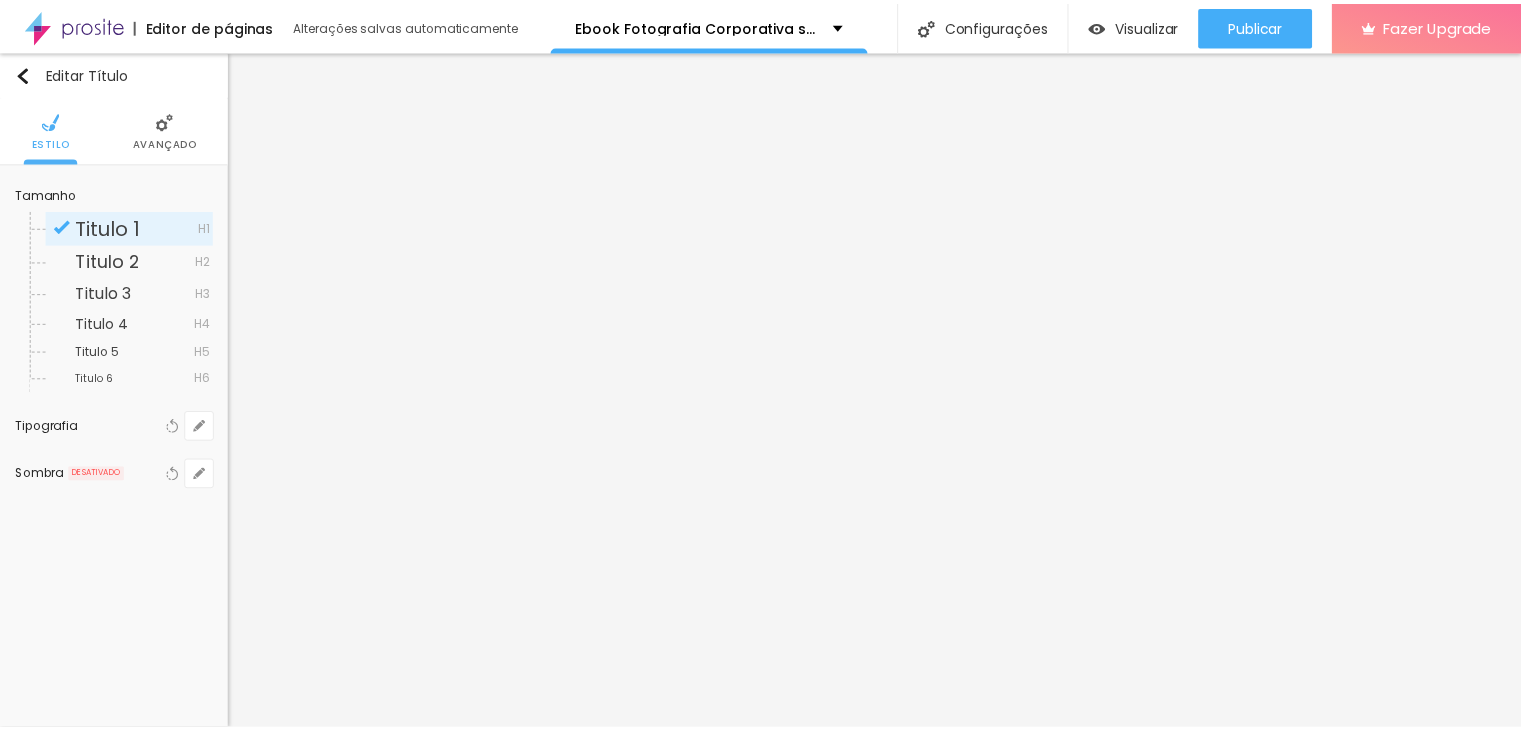 scroll, scrollTop: 0, scrollLeft: 0, axis: both 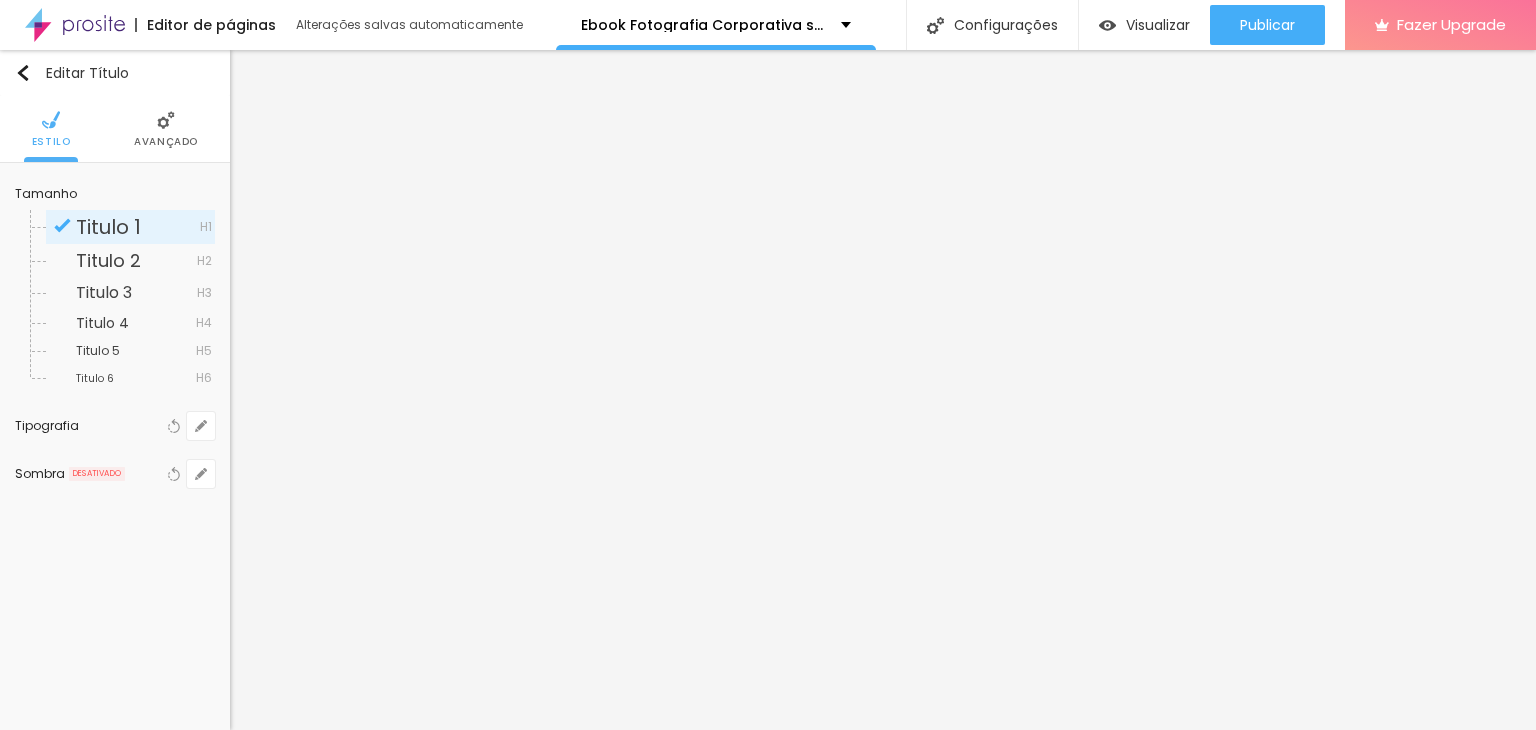 click 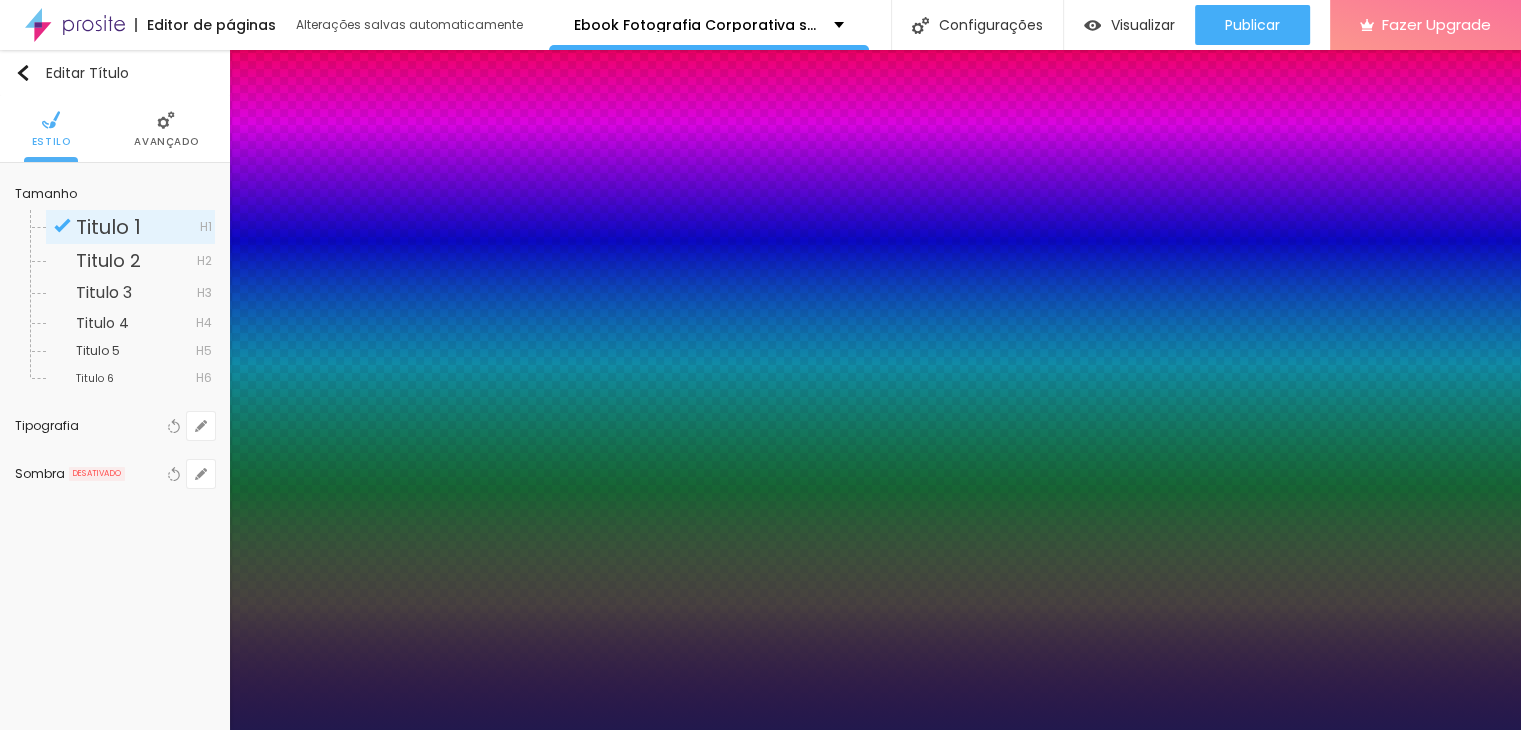 type on "1" 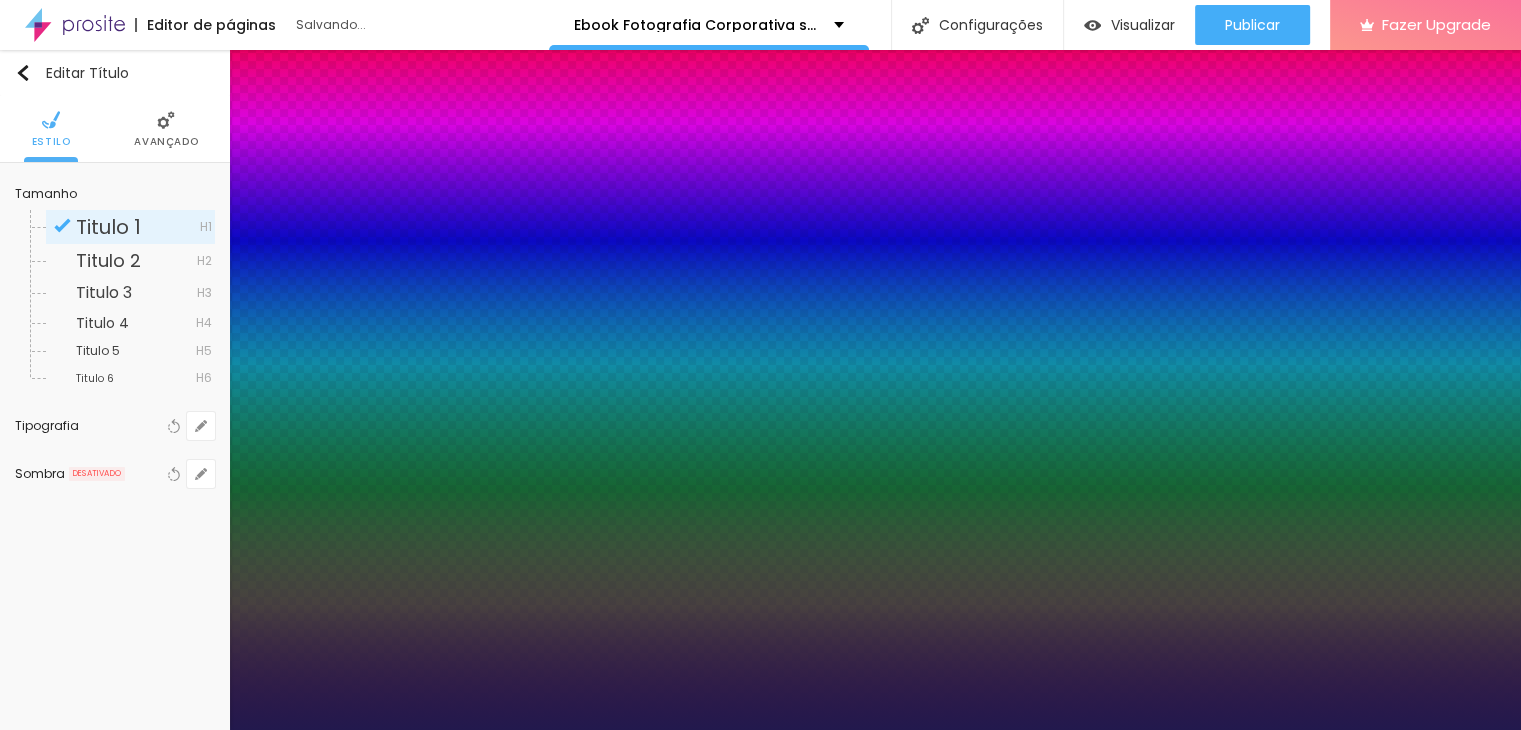 select on "OpenSansExtraBold" 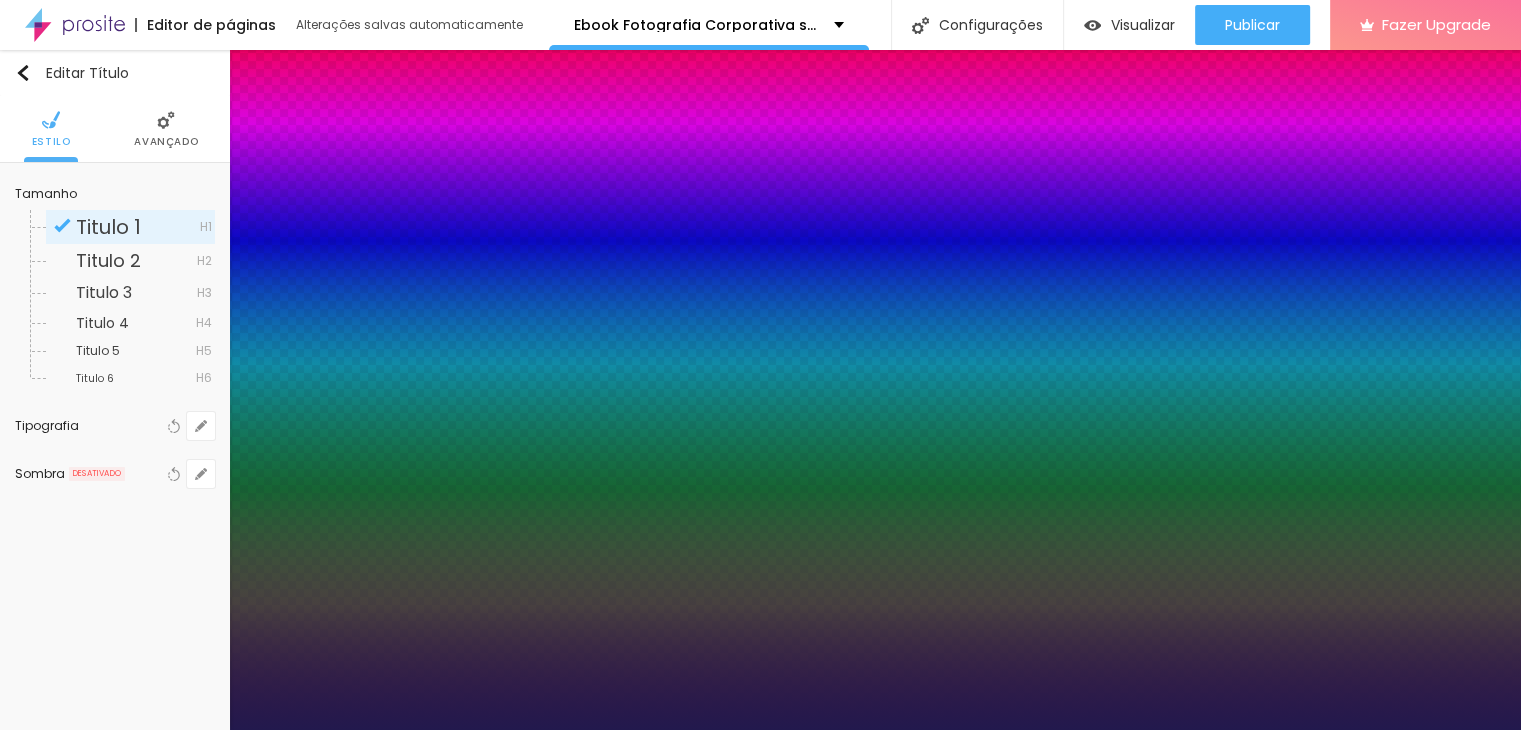 click at bounding box center (760, 730) 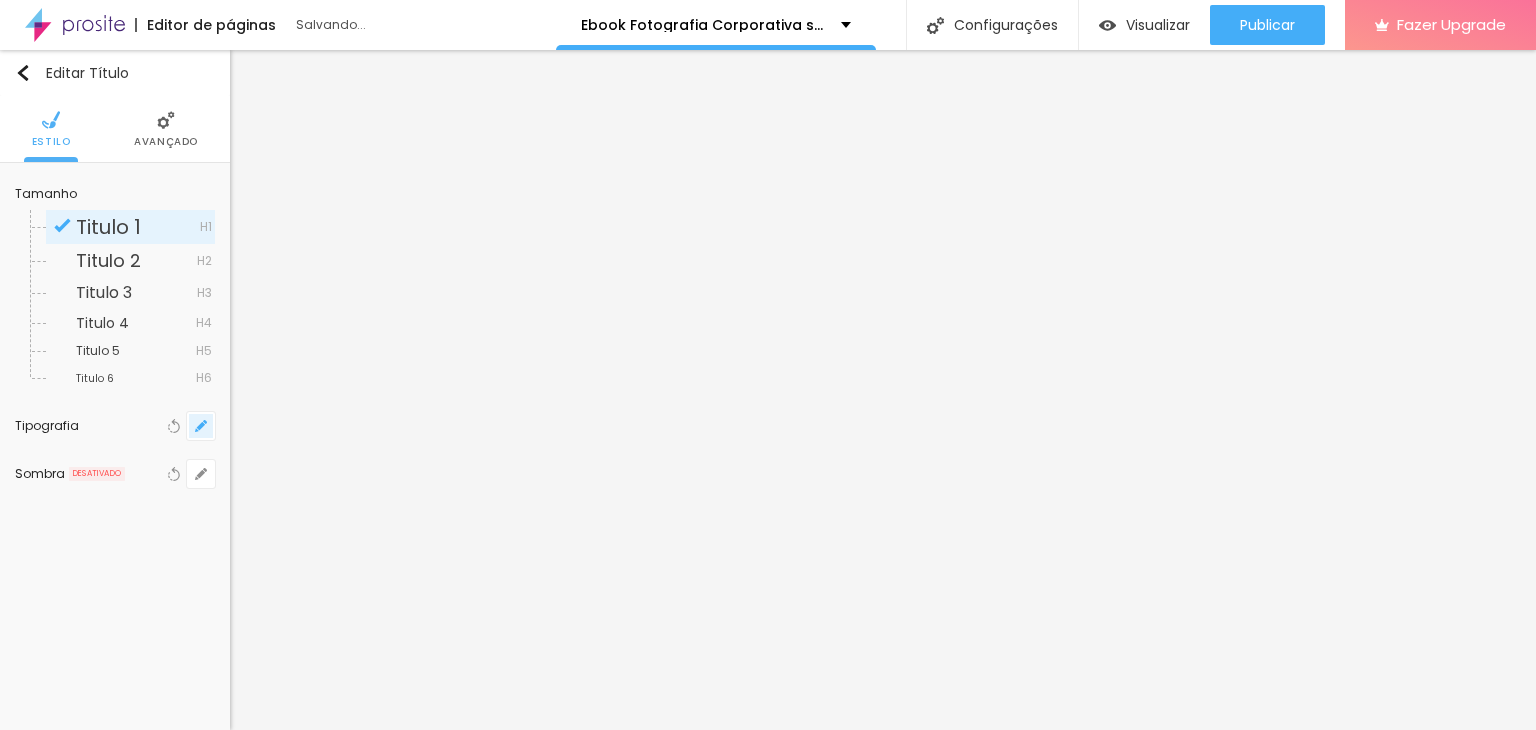 click 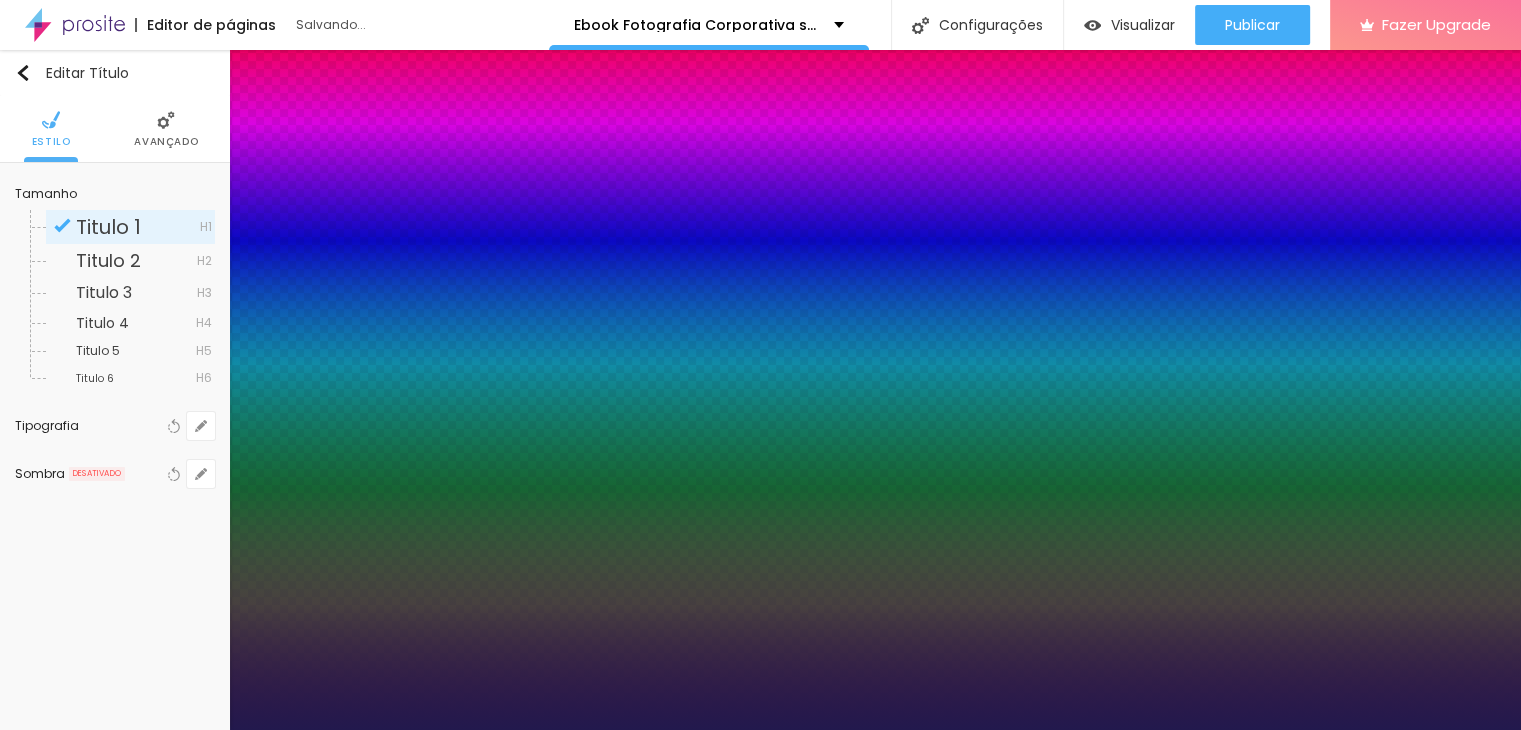 type on "1" 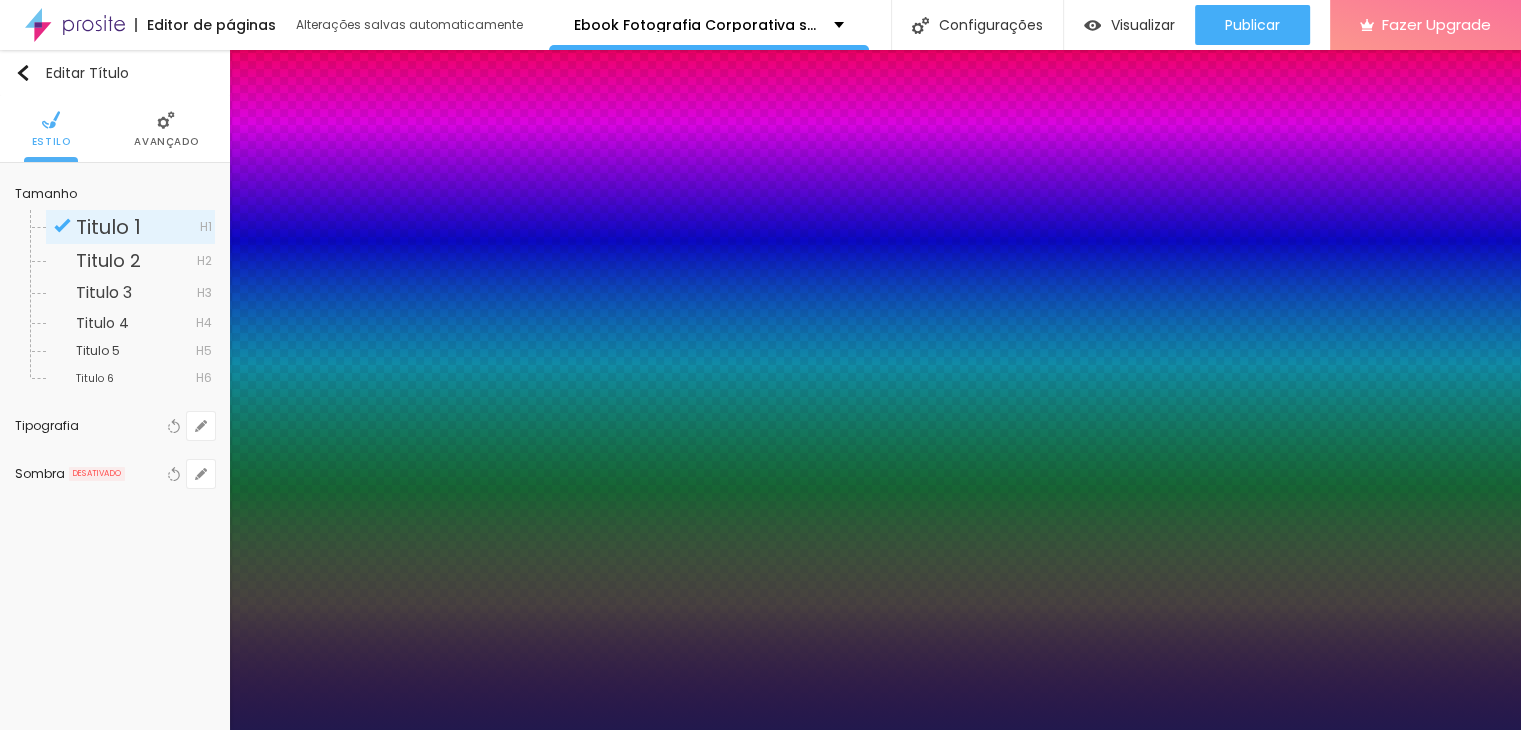 type on "49" 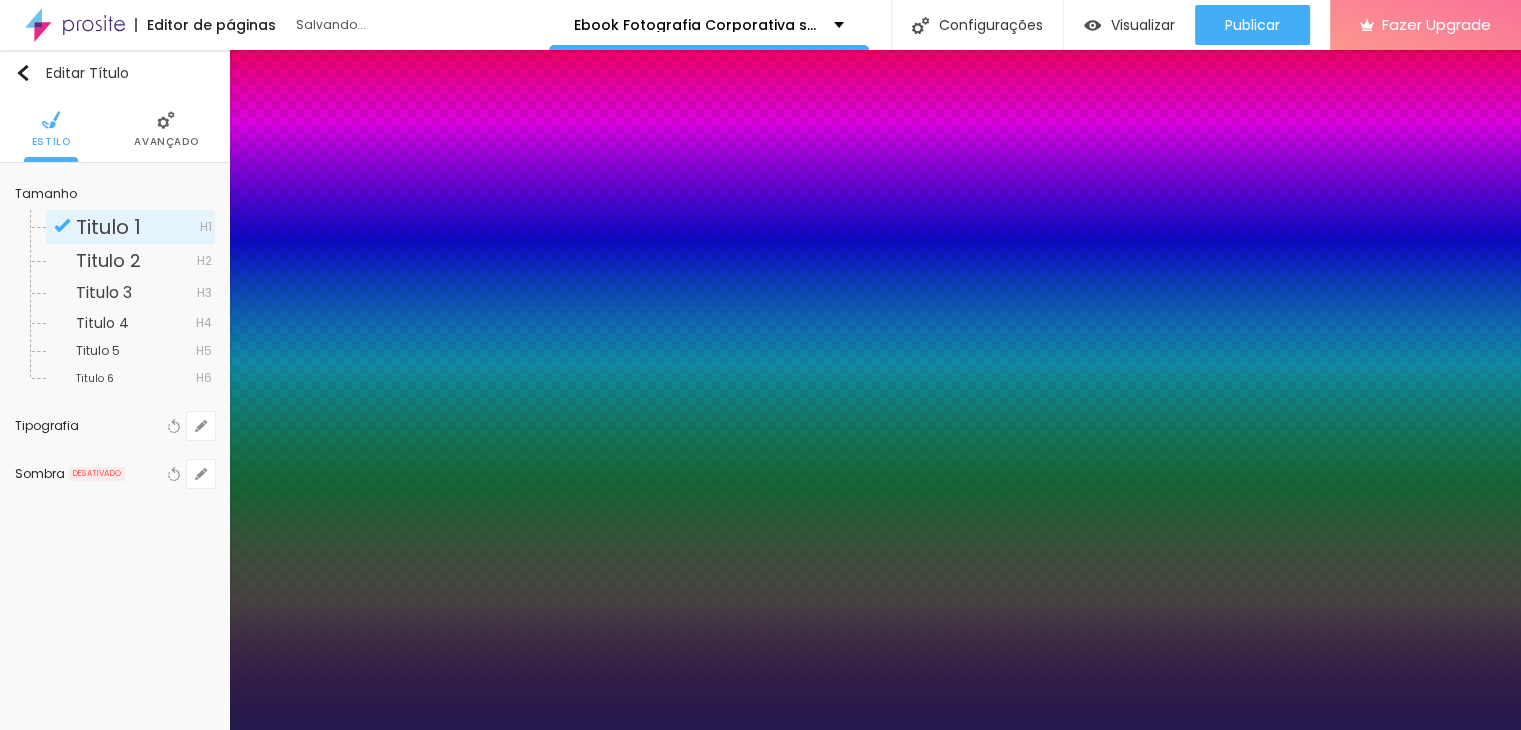type on "56" 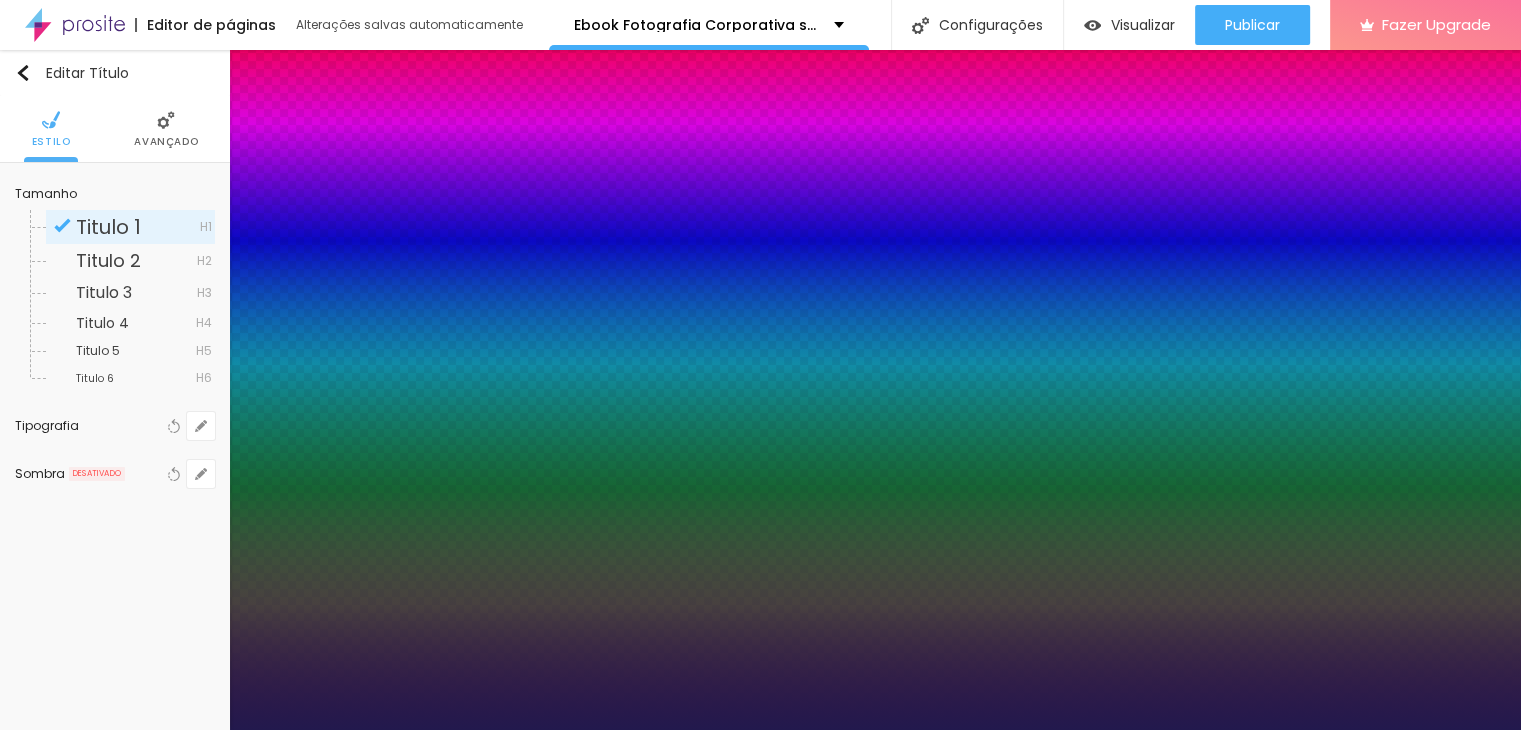 type on "57" 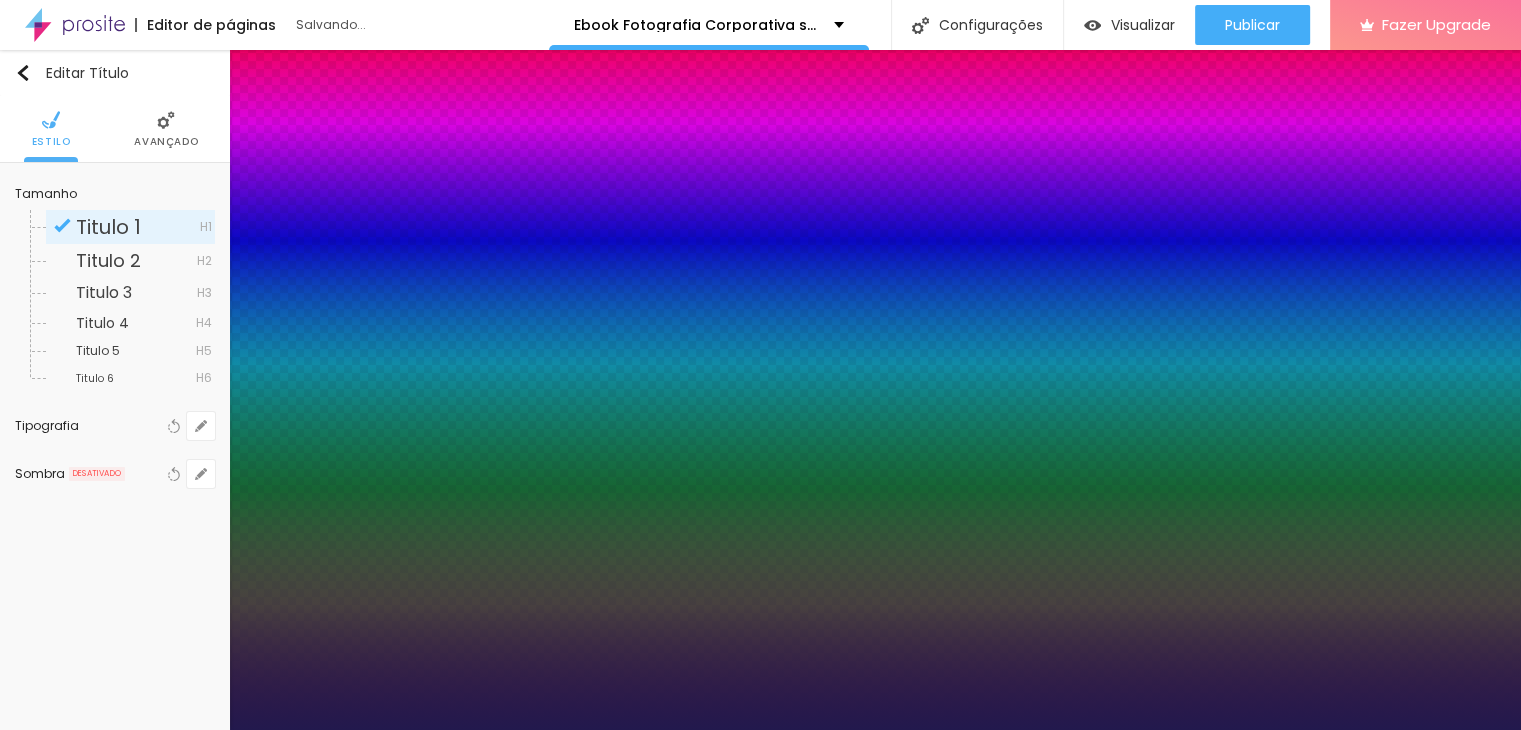 click at bounding box center (760, 730) 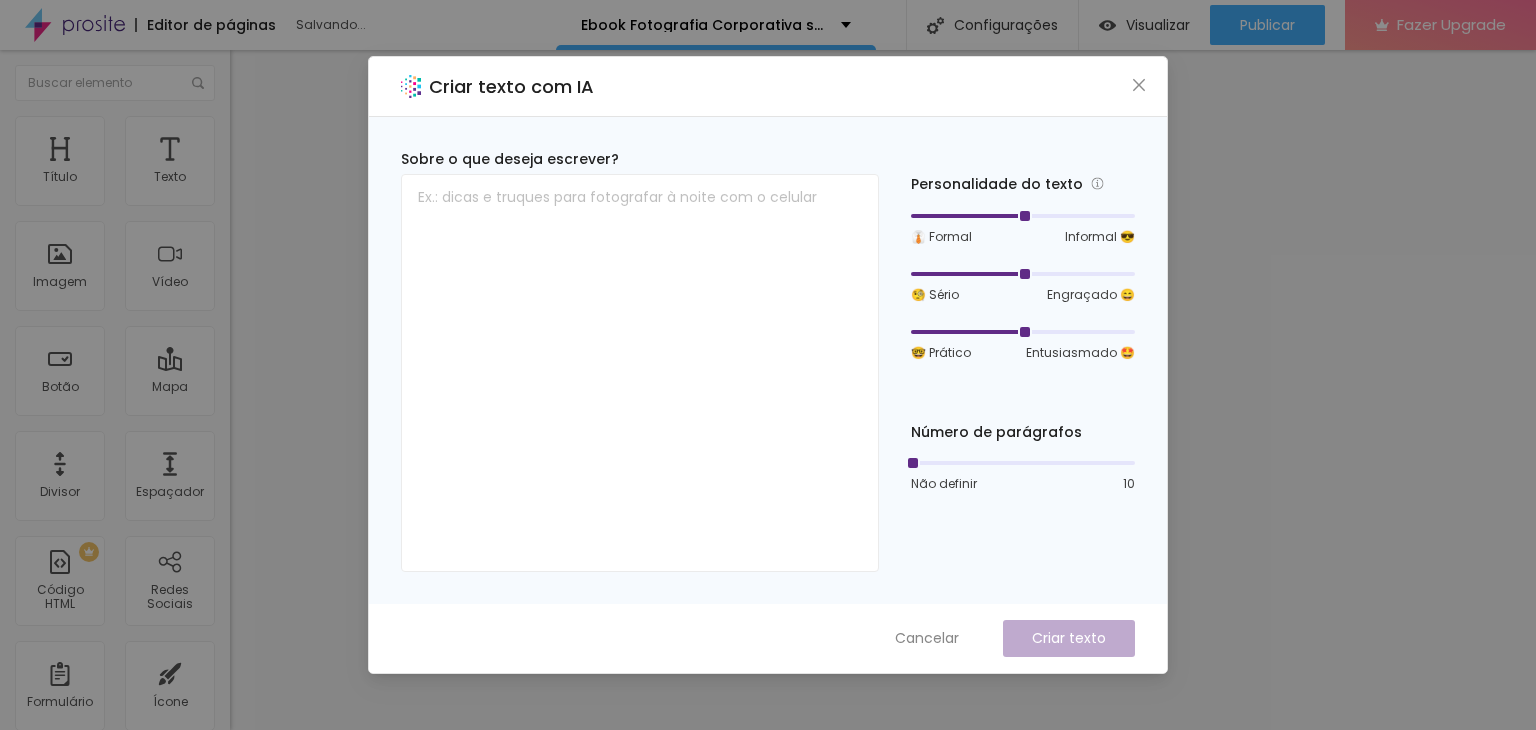 drag, startPoint x: 950, startPoint y: 642, endPoint x: 981, endPoint y: 631, distance: 32.89377 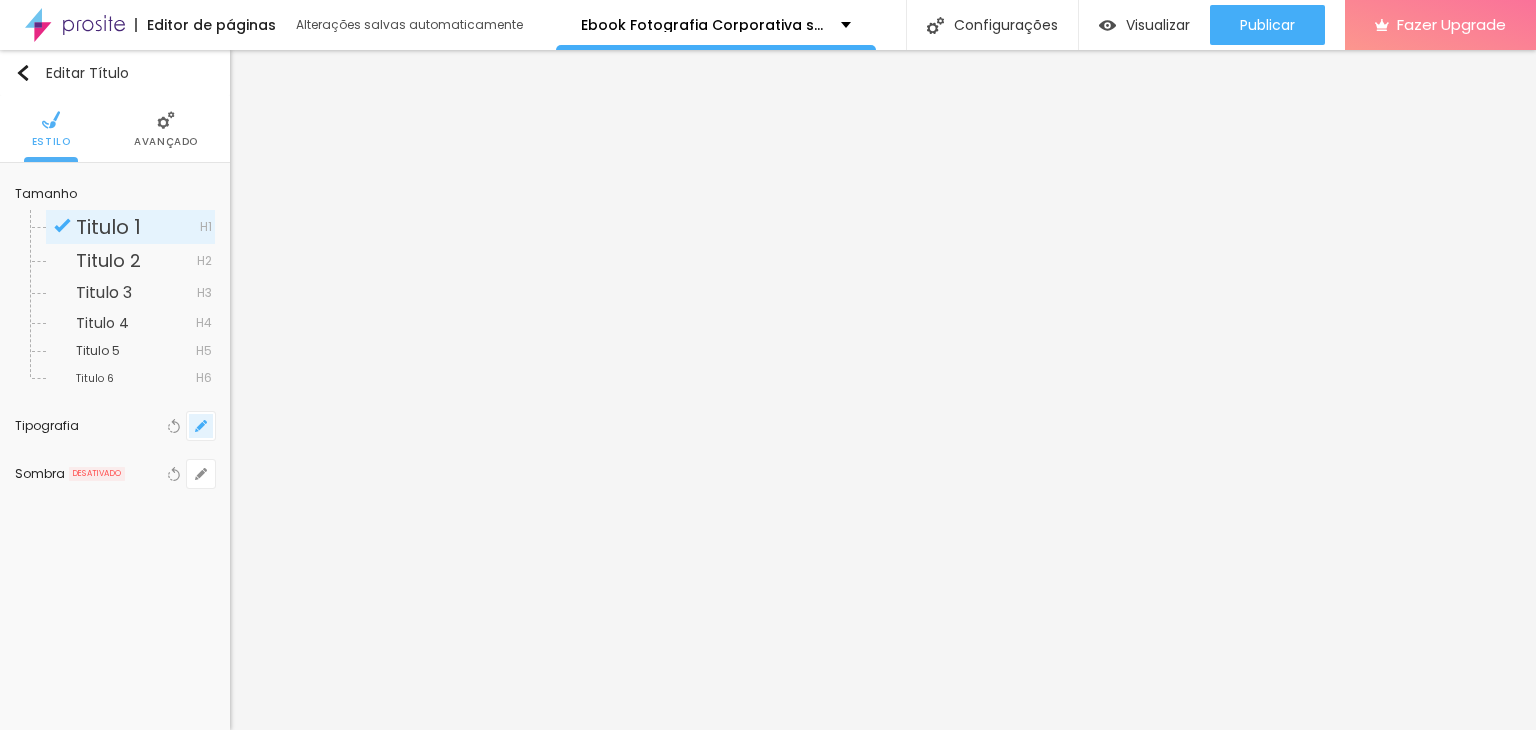click at bounding box center [201, 426] 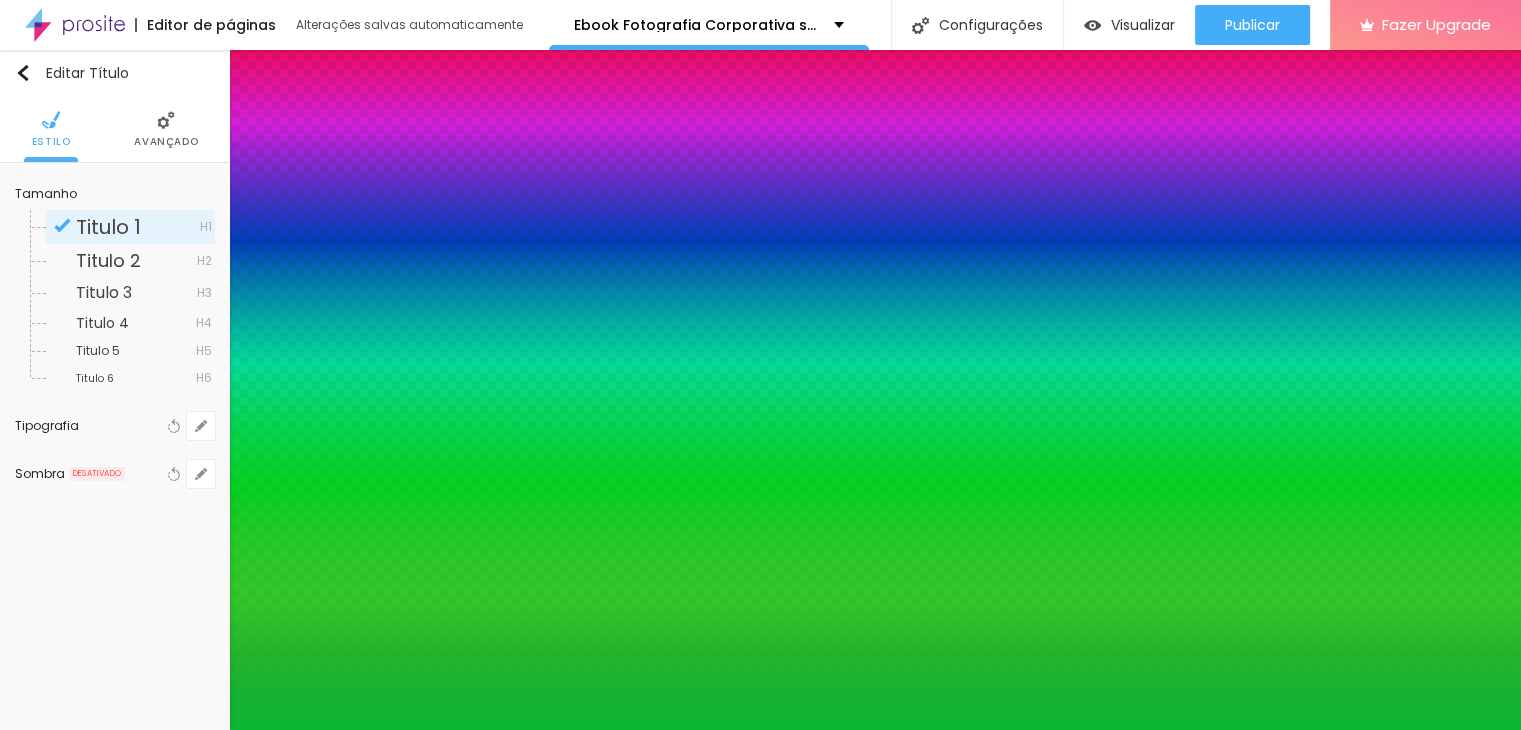 type on "1" 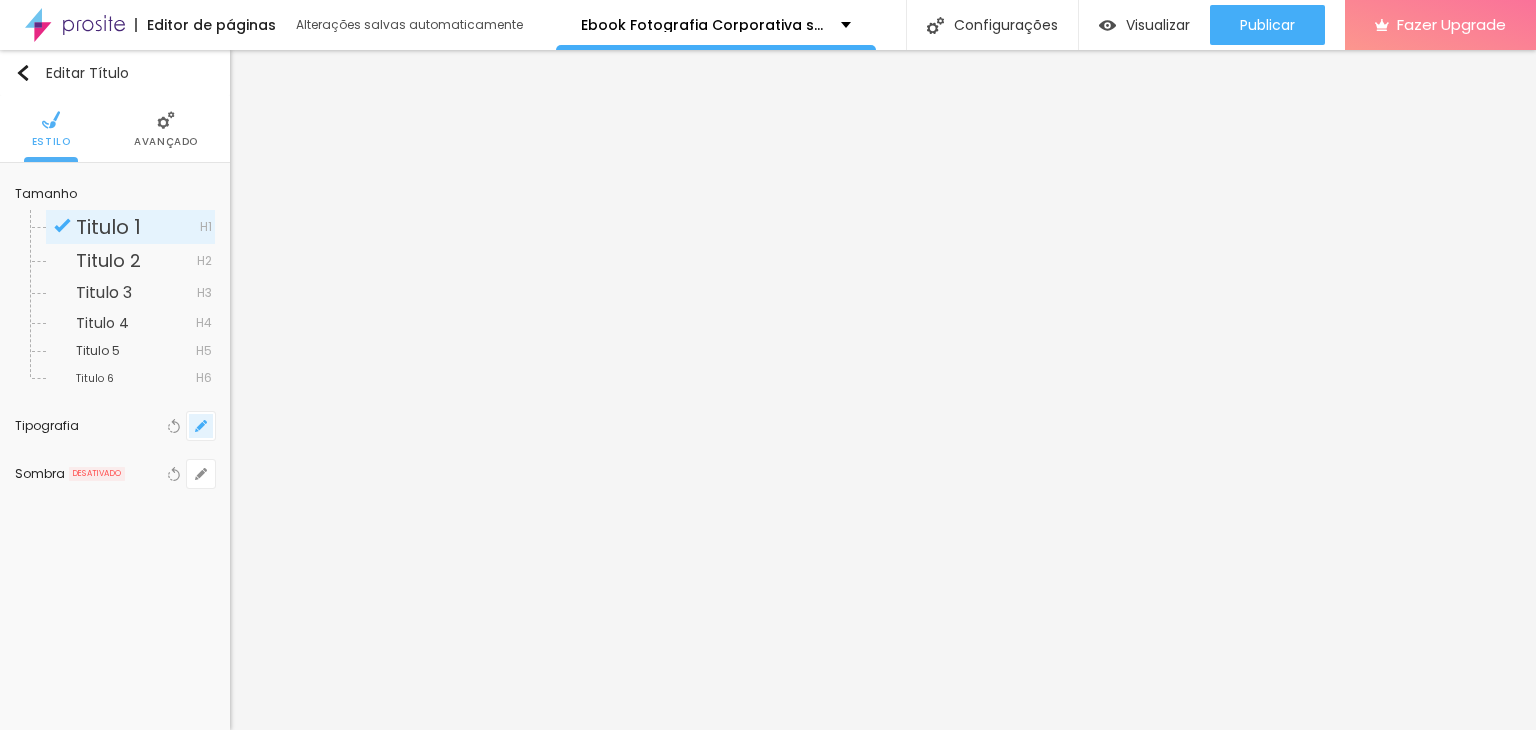 click 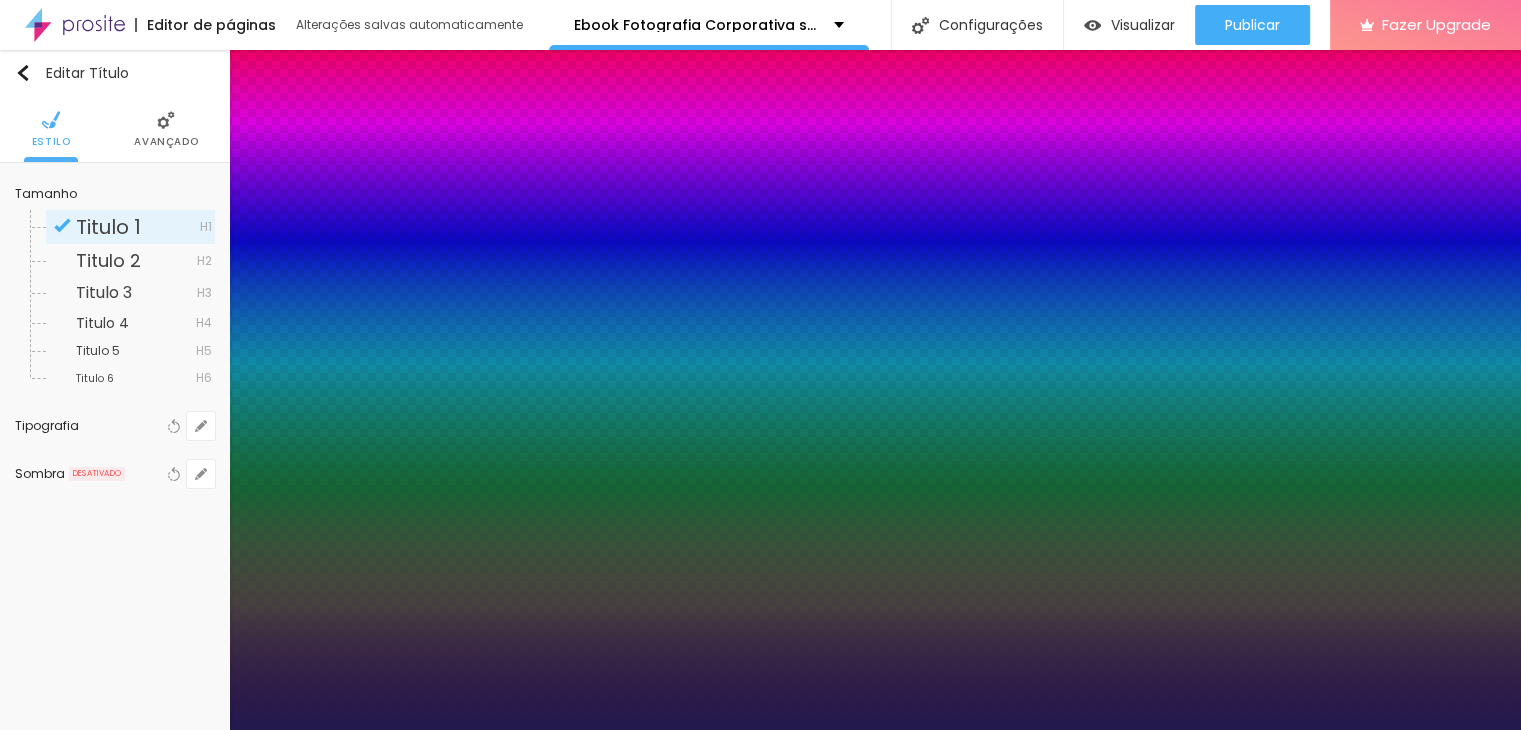 type on "1" 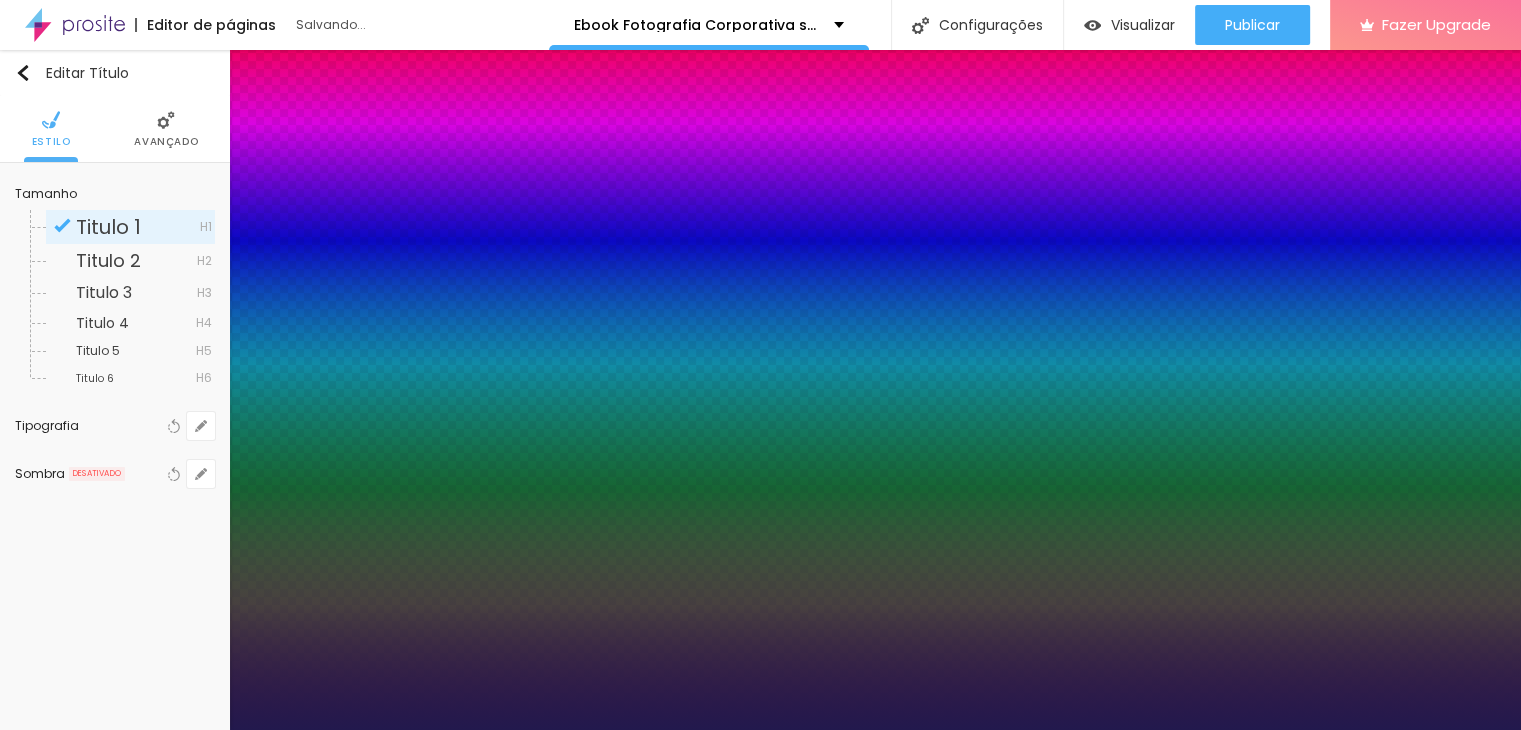 type on "43" 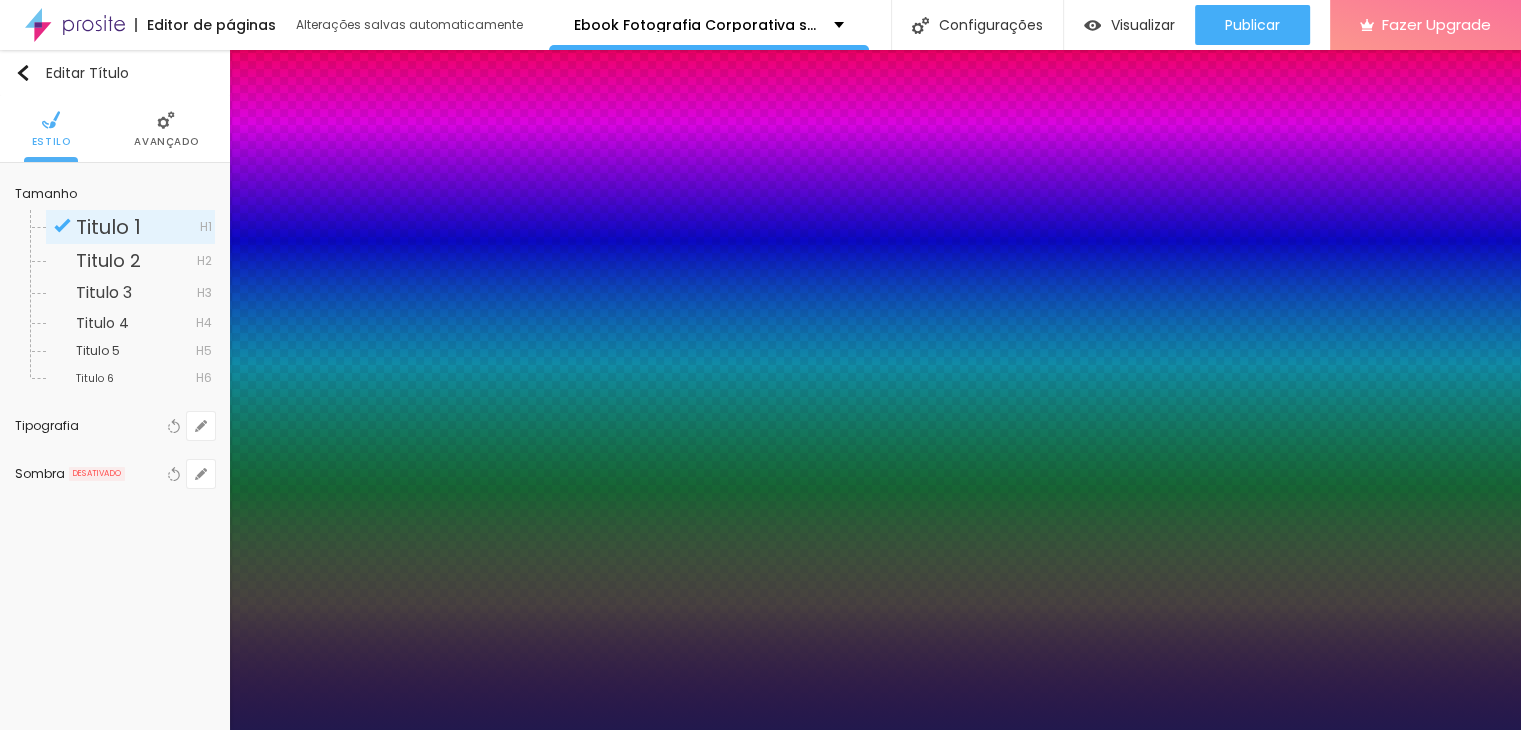 type on "43" 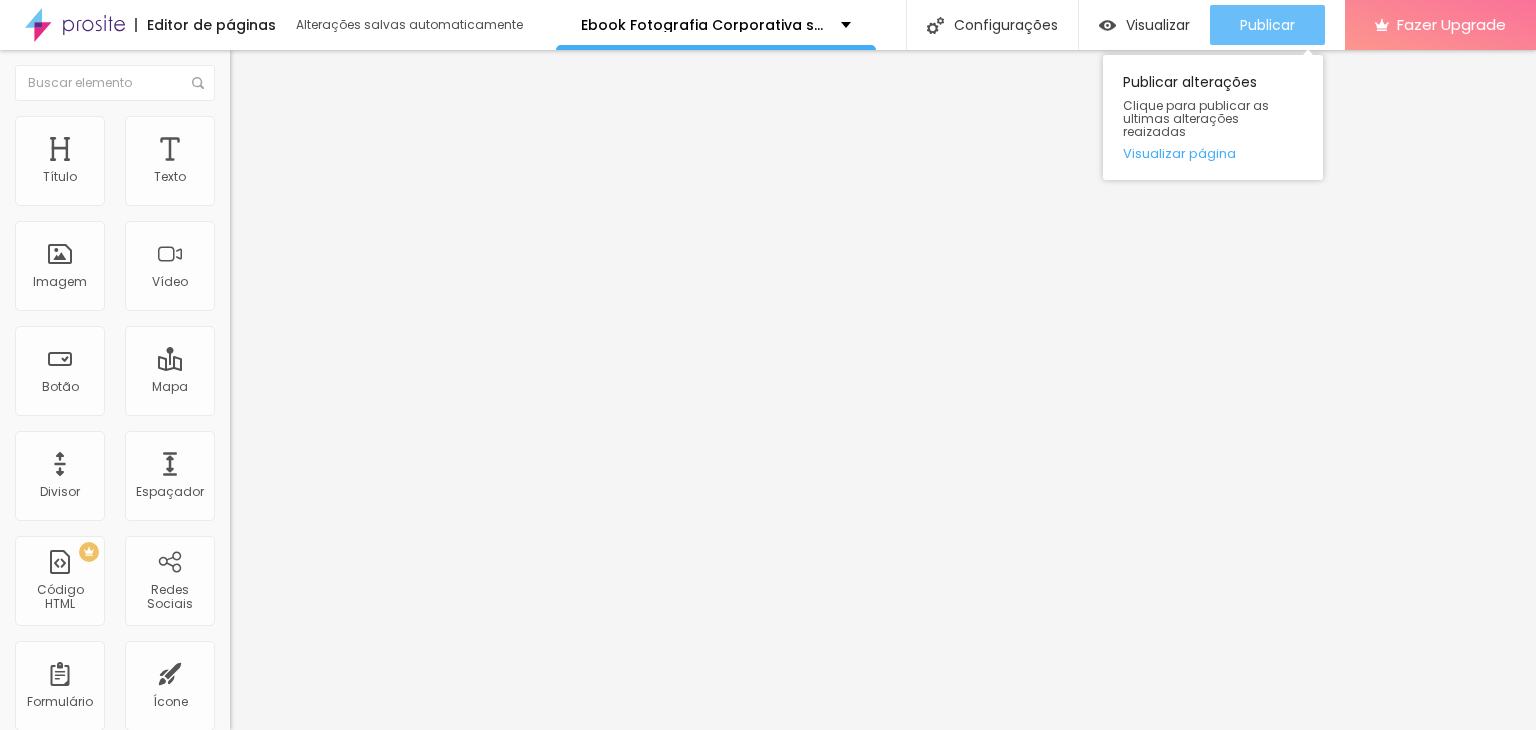 click on "Publicar" at bounding box center [1267, 25] 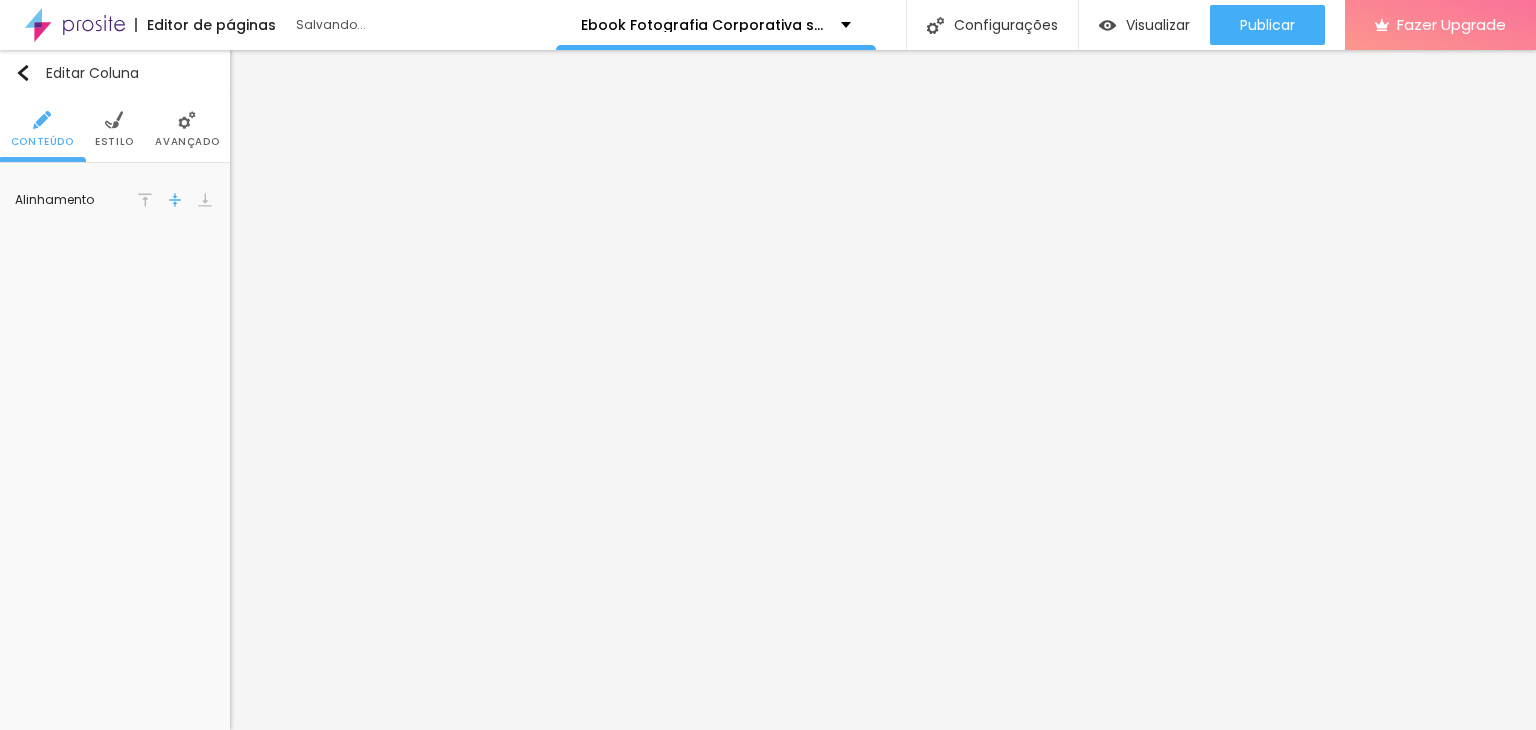 click on "Avançado" at bounding box center [187, 129] 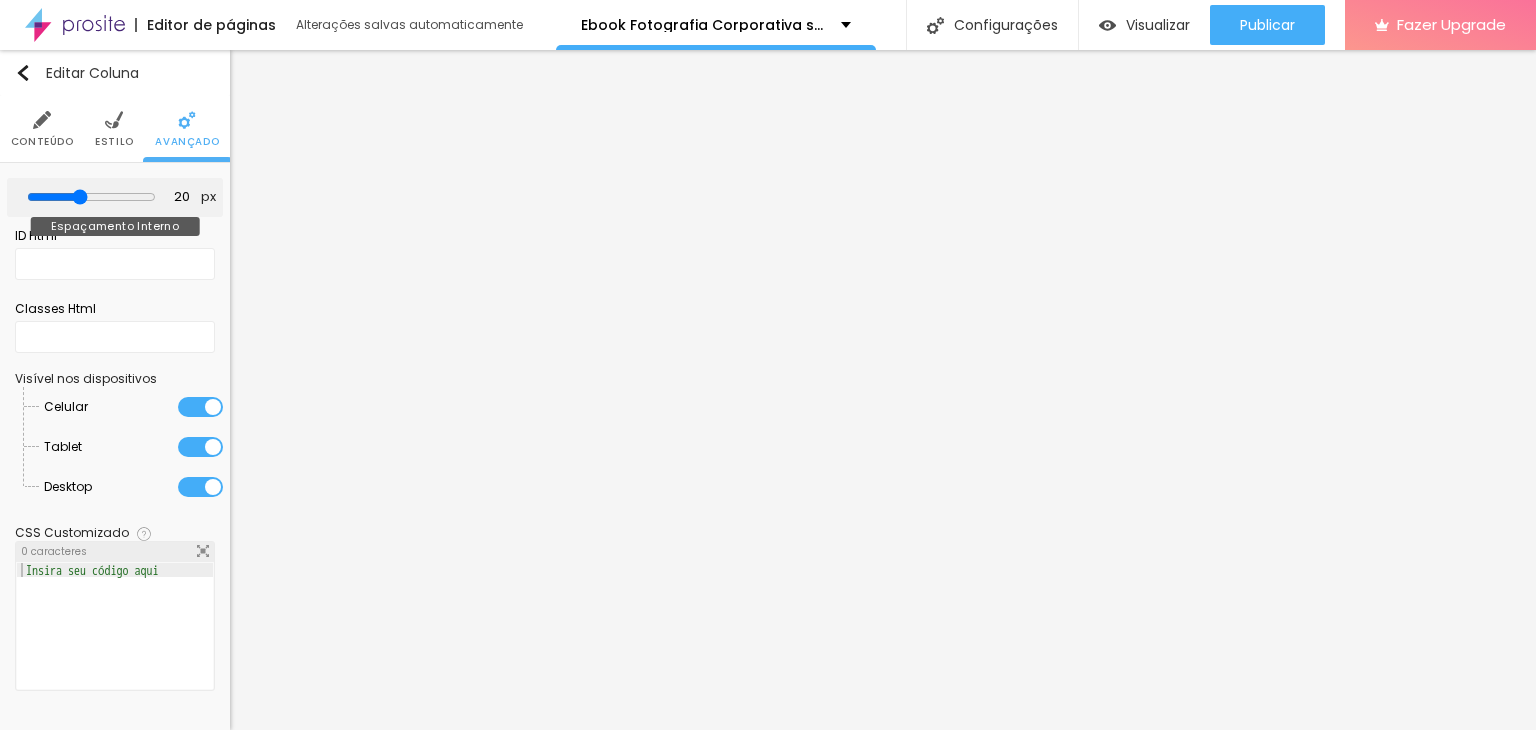 type on "10" 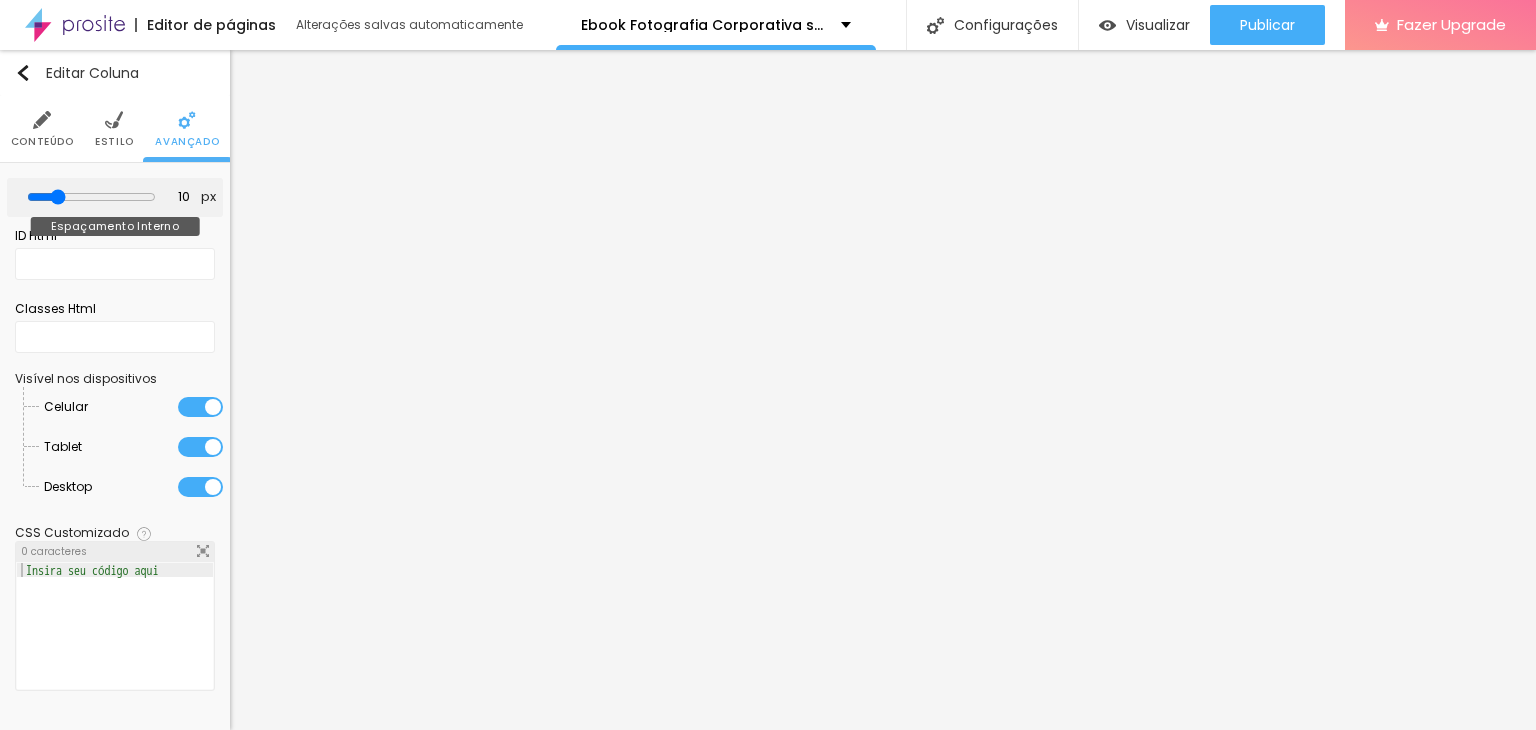 type on "5" 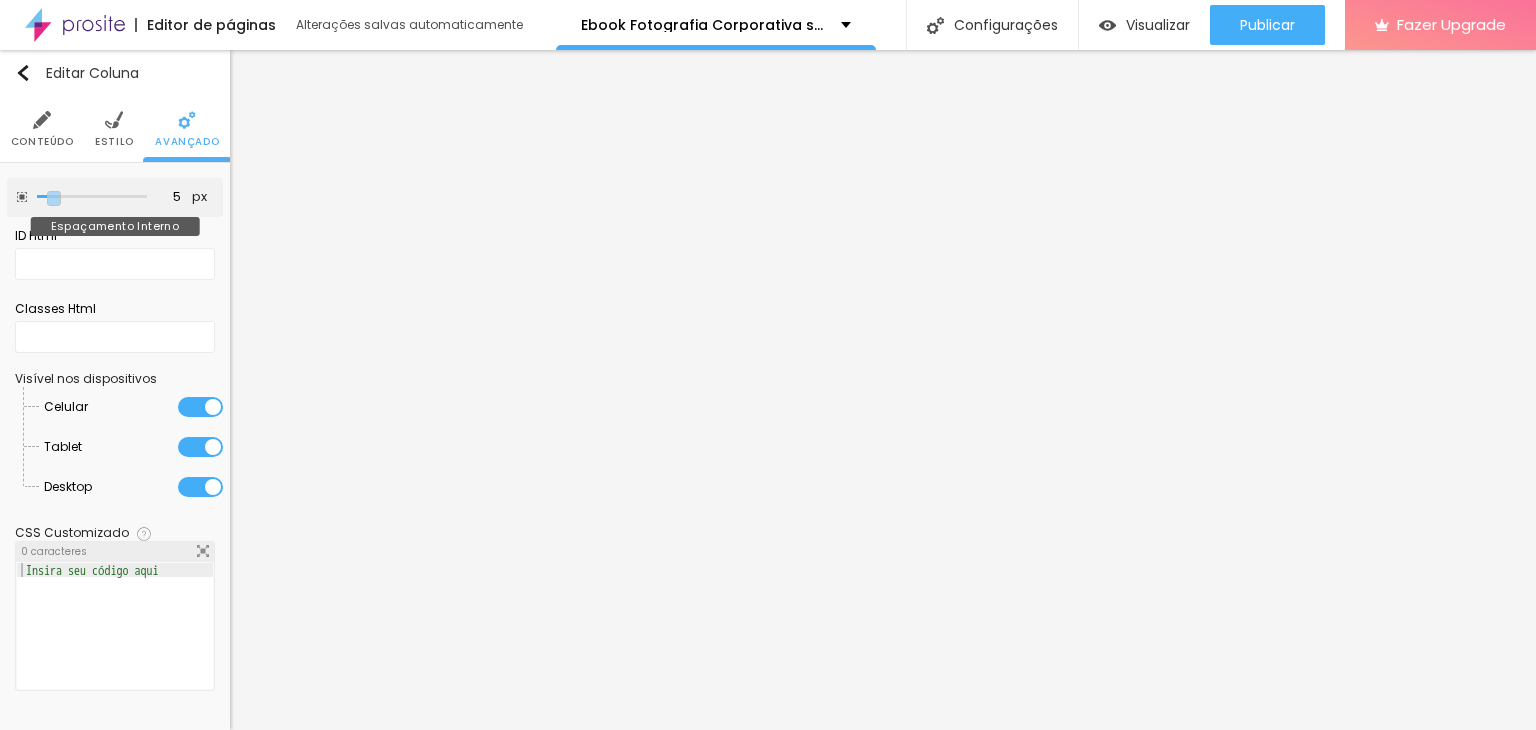 type on "0" 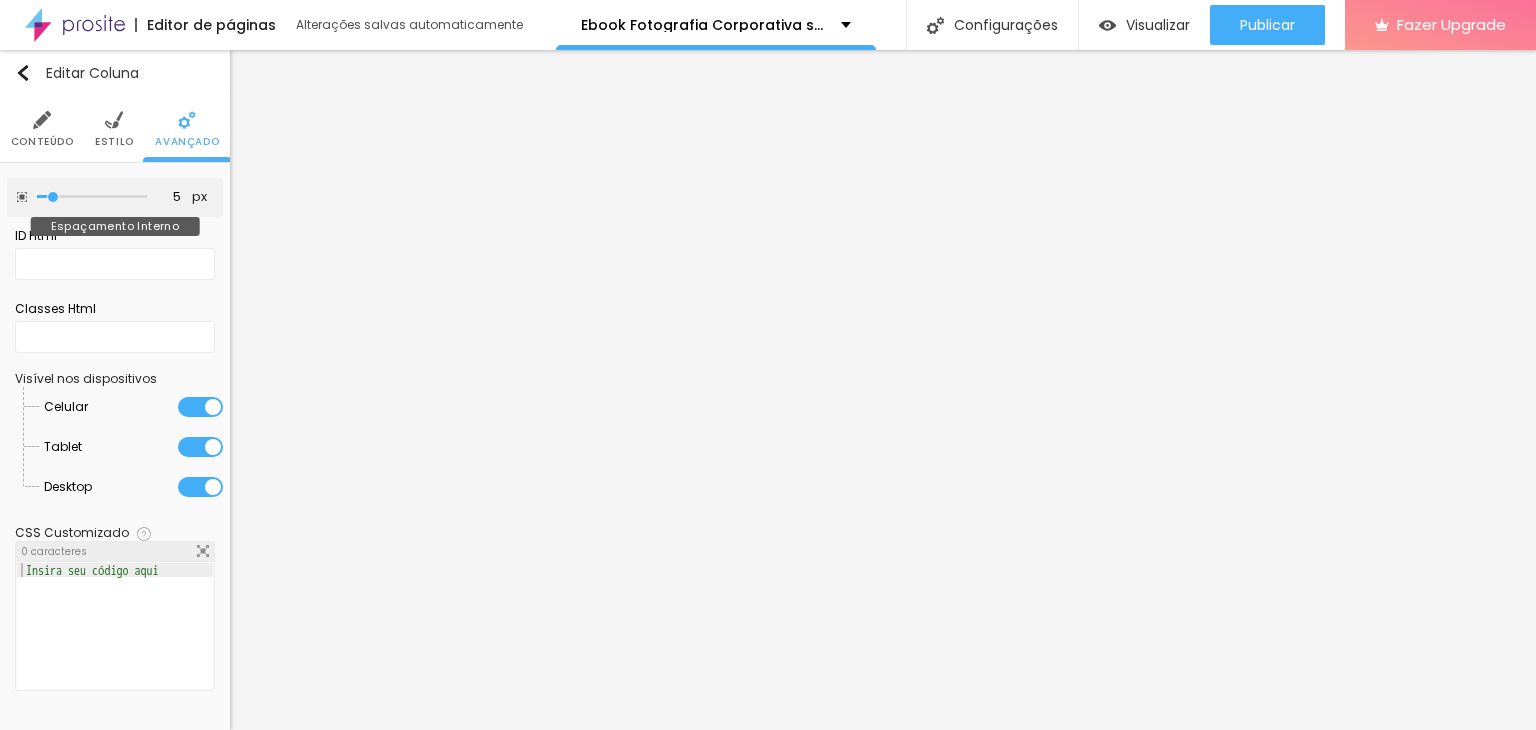 type on "0" 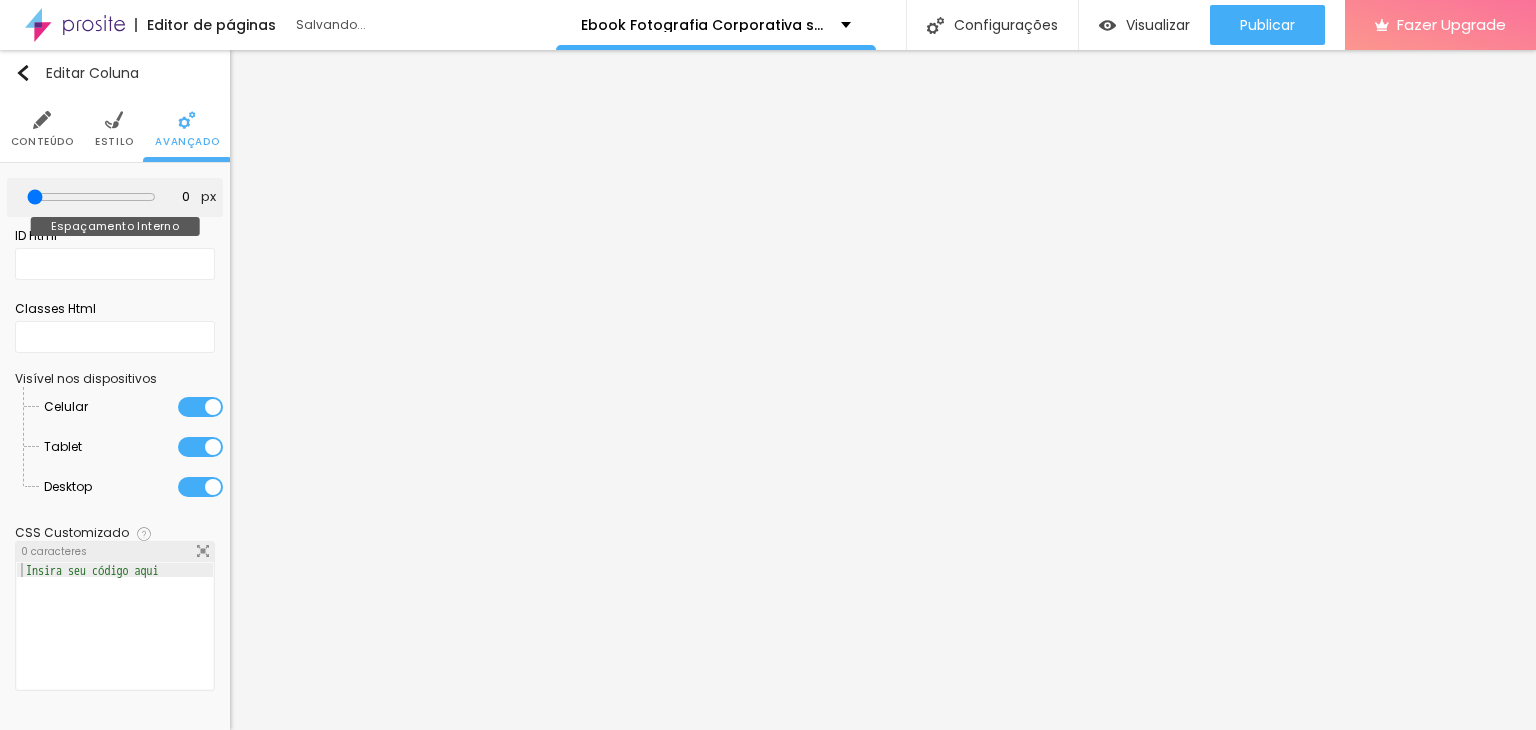 drag, startPoint x: 84, startPoint y: 199, endPoint x: 36, endPoint y: 201, distance: 48.04165 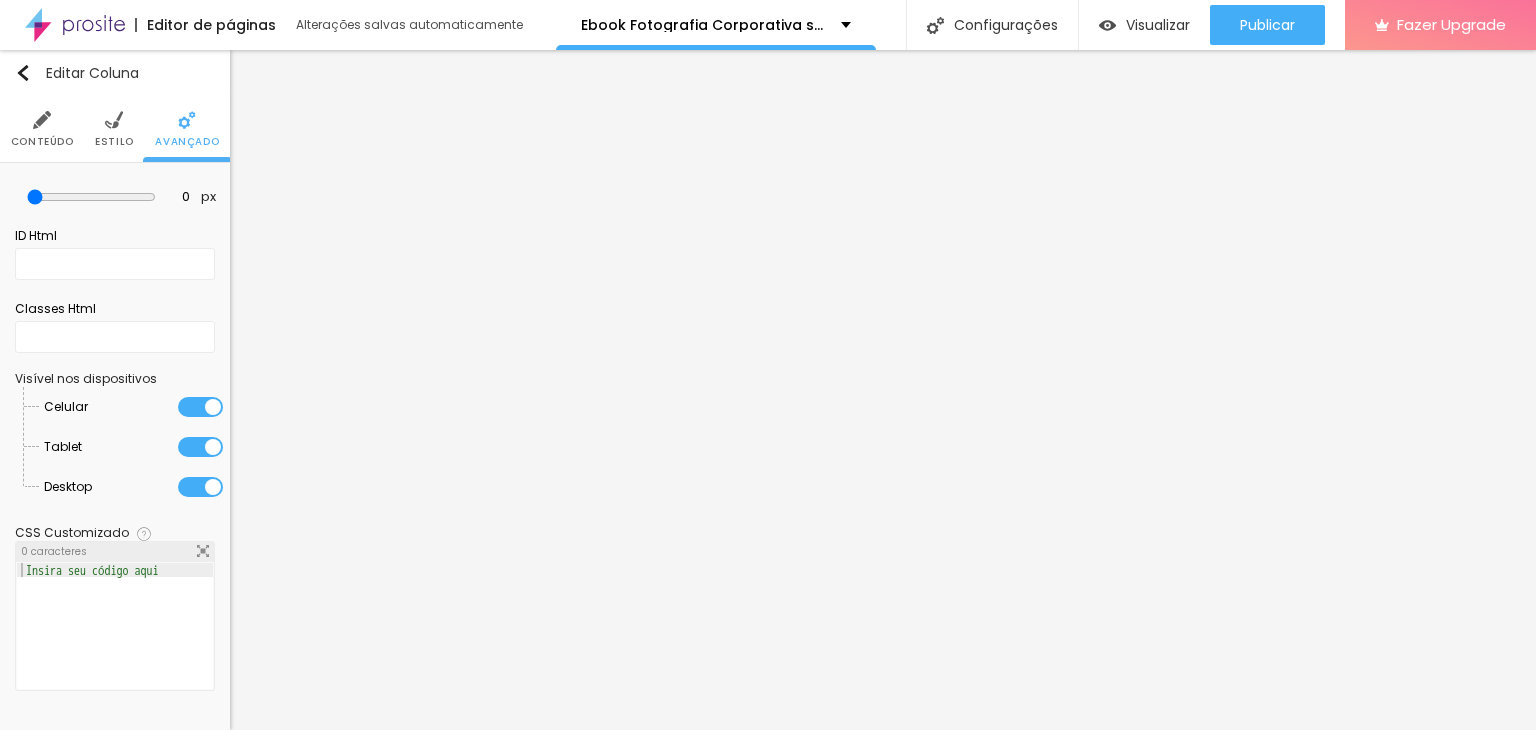 click on "0 px Espaçamento Interno ID Html Classes Html Visível nos dispositivos Celular Tablet Desktop CSS Customizado Espaco para usuários avançados poderem personalizar elementos com css. Veja nosso tutorial abaixo: Tutorial 0   caracteres 1 Insira seu código aqui XXXXXXXXXXXXXXXXXXXXXXXXXXXXXXXXXXXXXXXXXXXXXXXXXX" at bounding box center (115, 439) 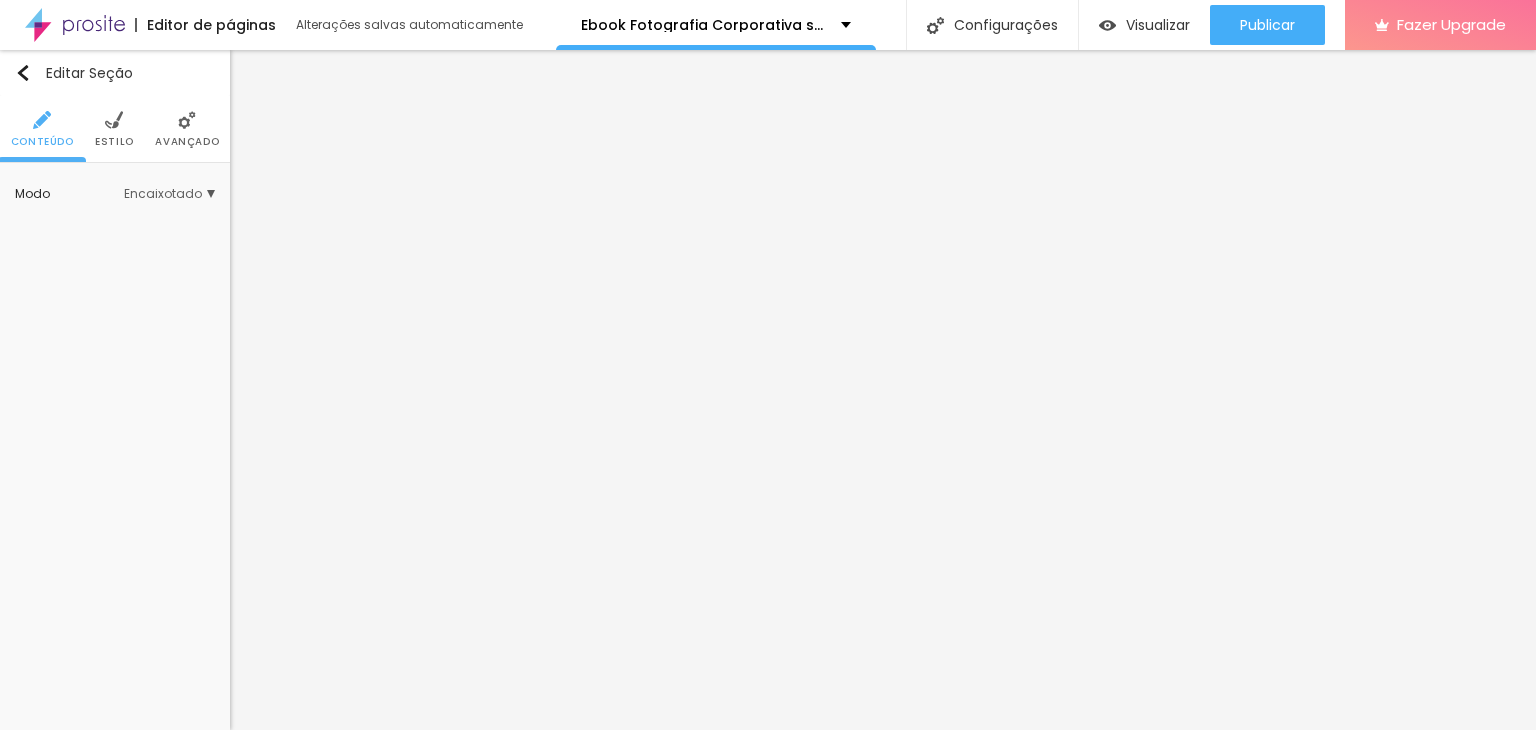 click on "Avançado" at bounding box center (187, 129) 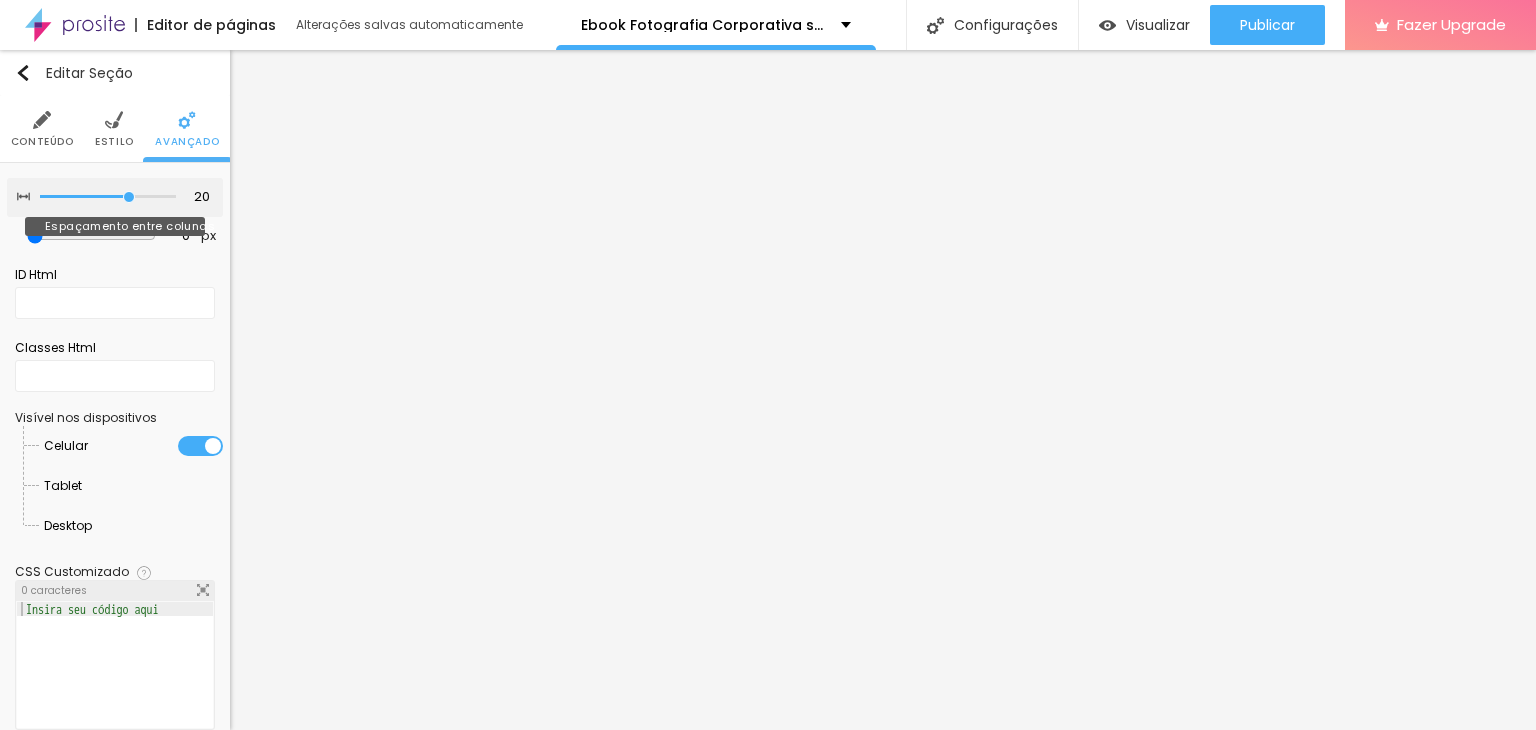 type on "15" 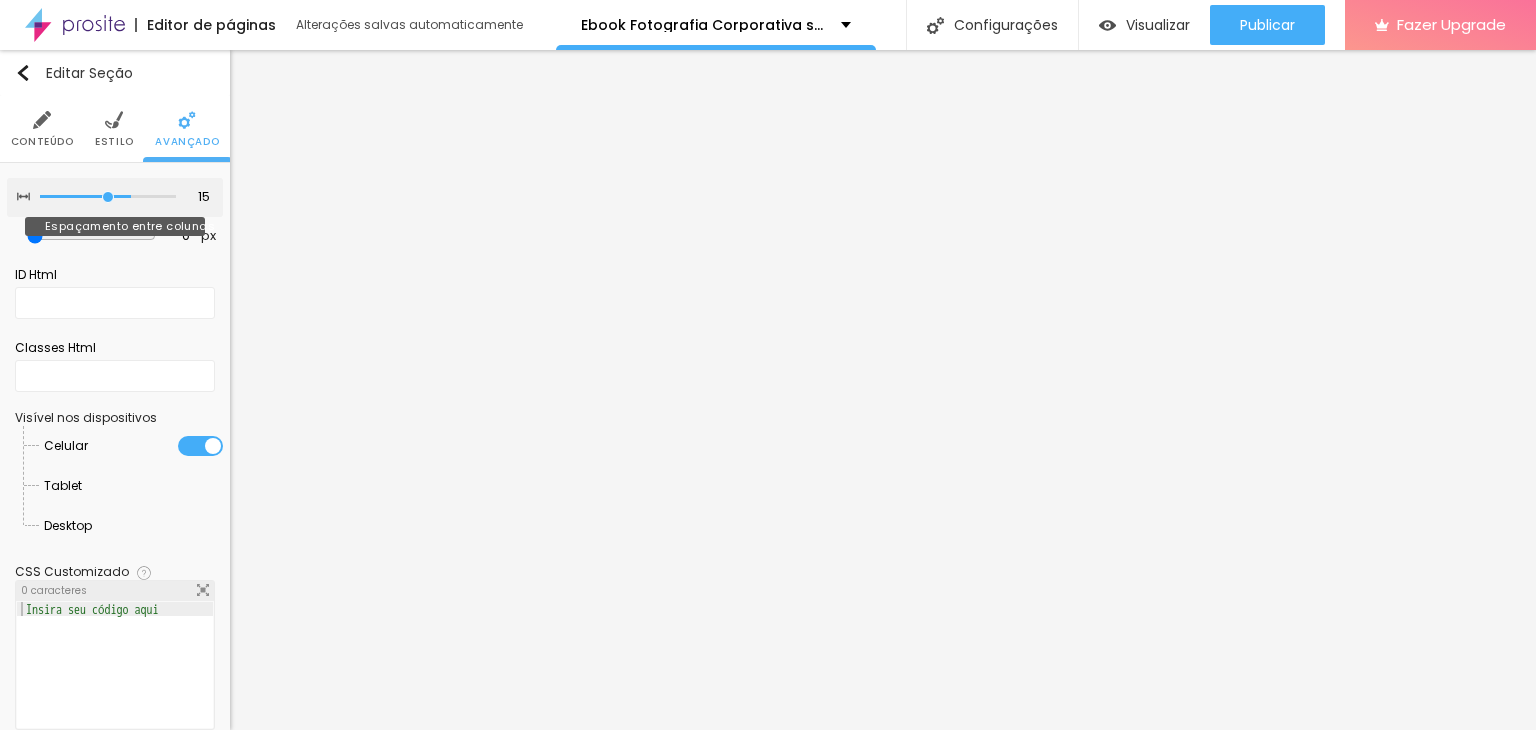 type on "10" 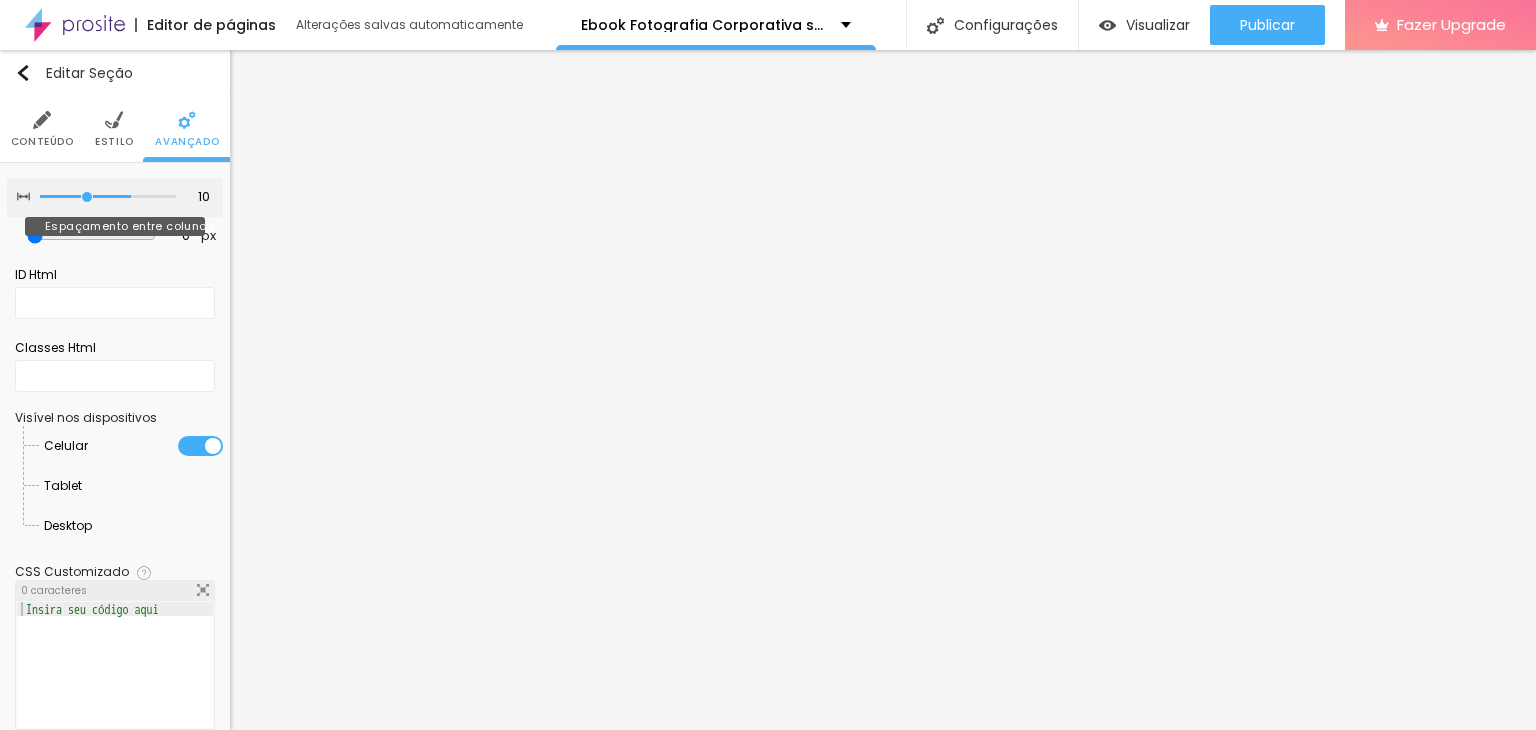 type on "5" 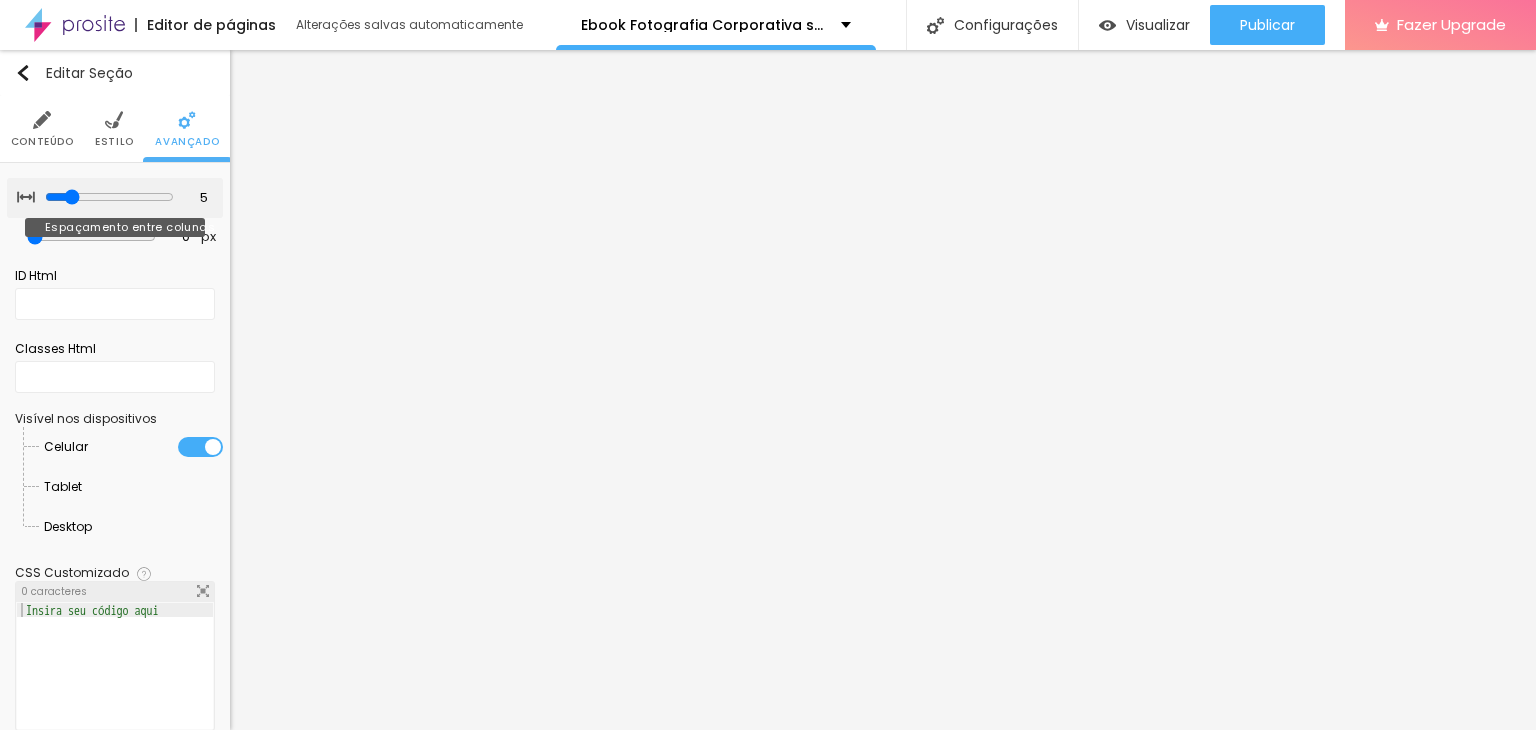 type on "0" 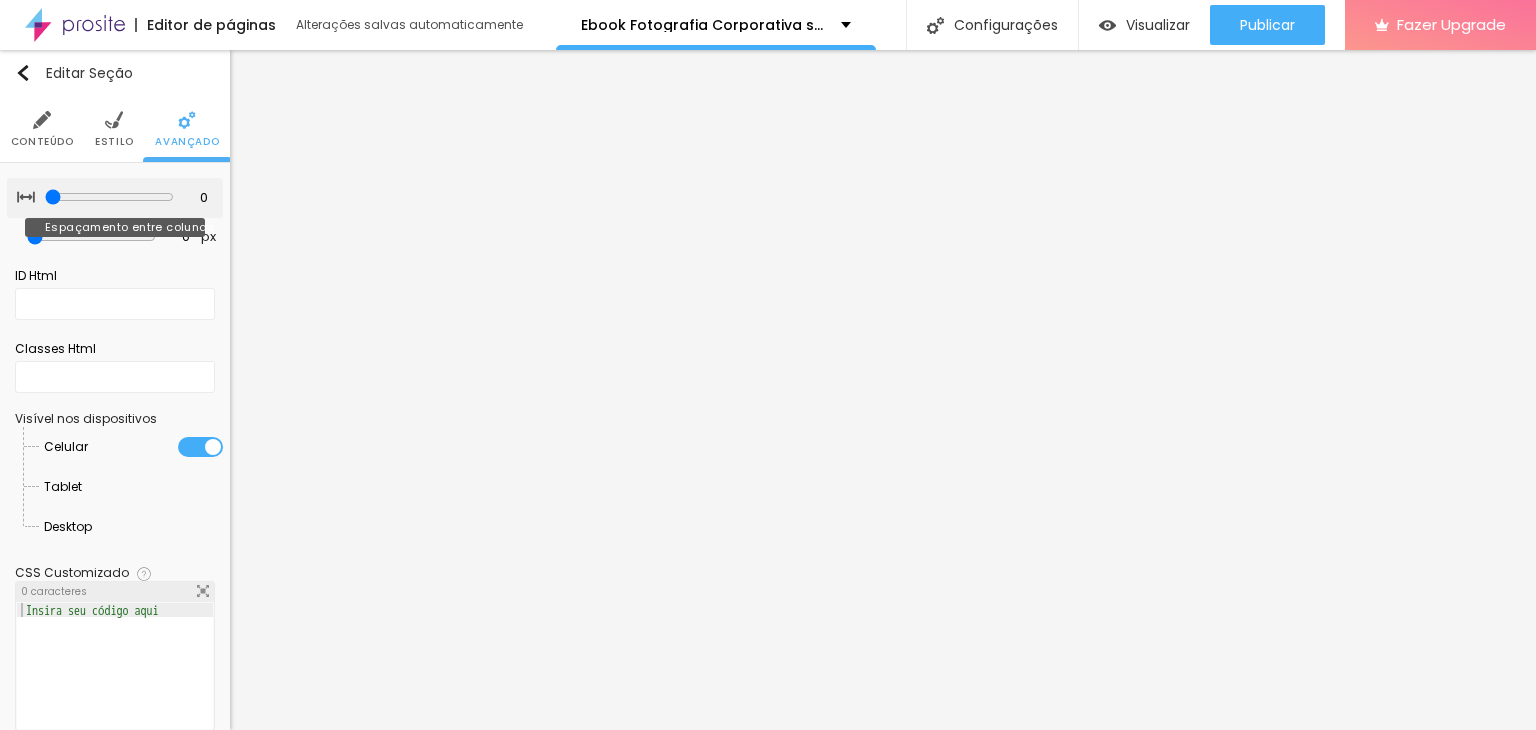 drag, startPoint x: 113, startPoint y: 201, endPoint x: 10, endPoint y: 203, distance: 103.01942 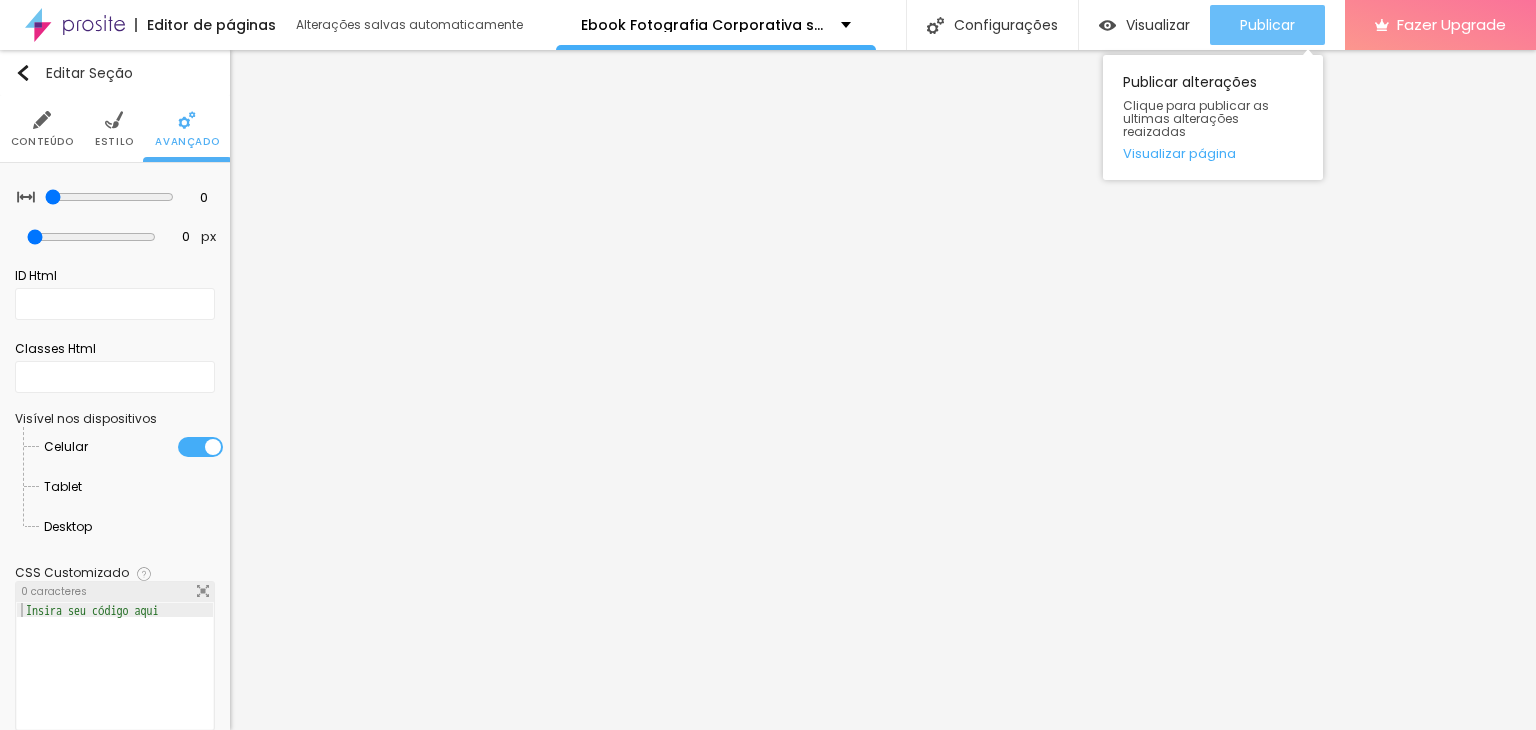 click on "Publicar" at bounding box center (1267, 25) 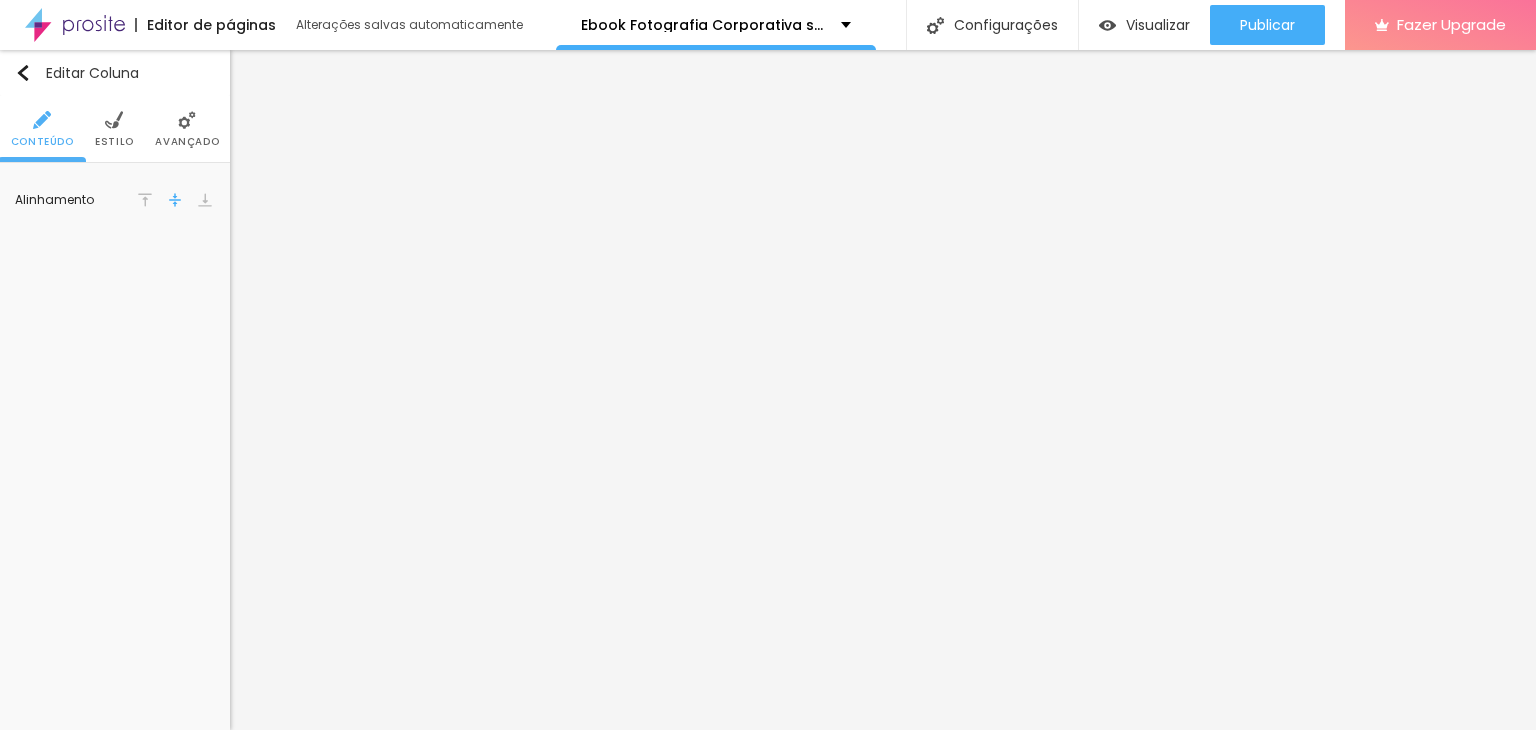 click on "Avançado" at bounding box center [187, 142] 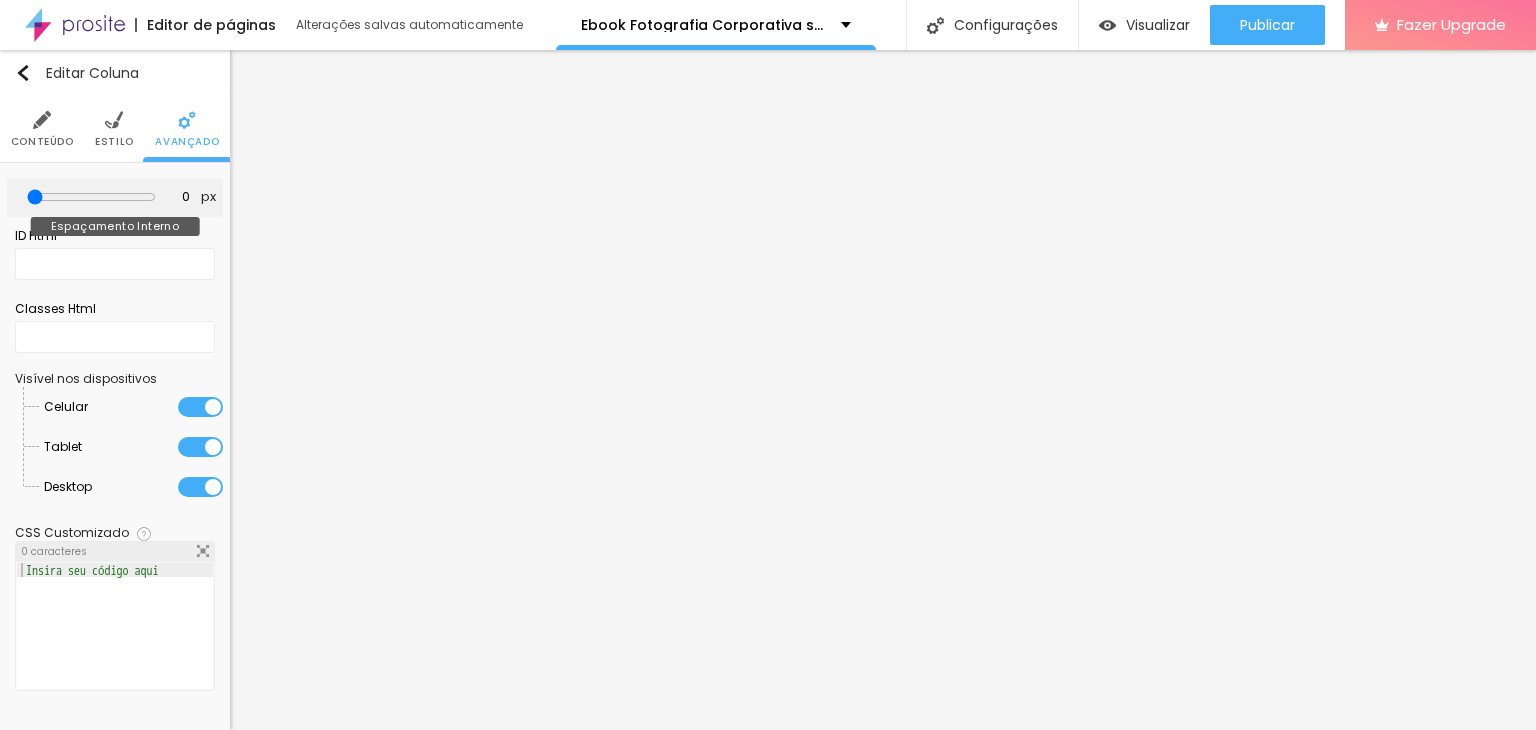 type on "5" 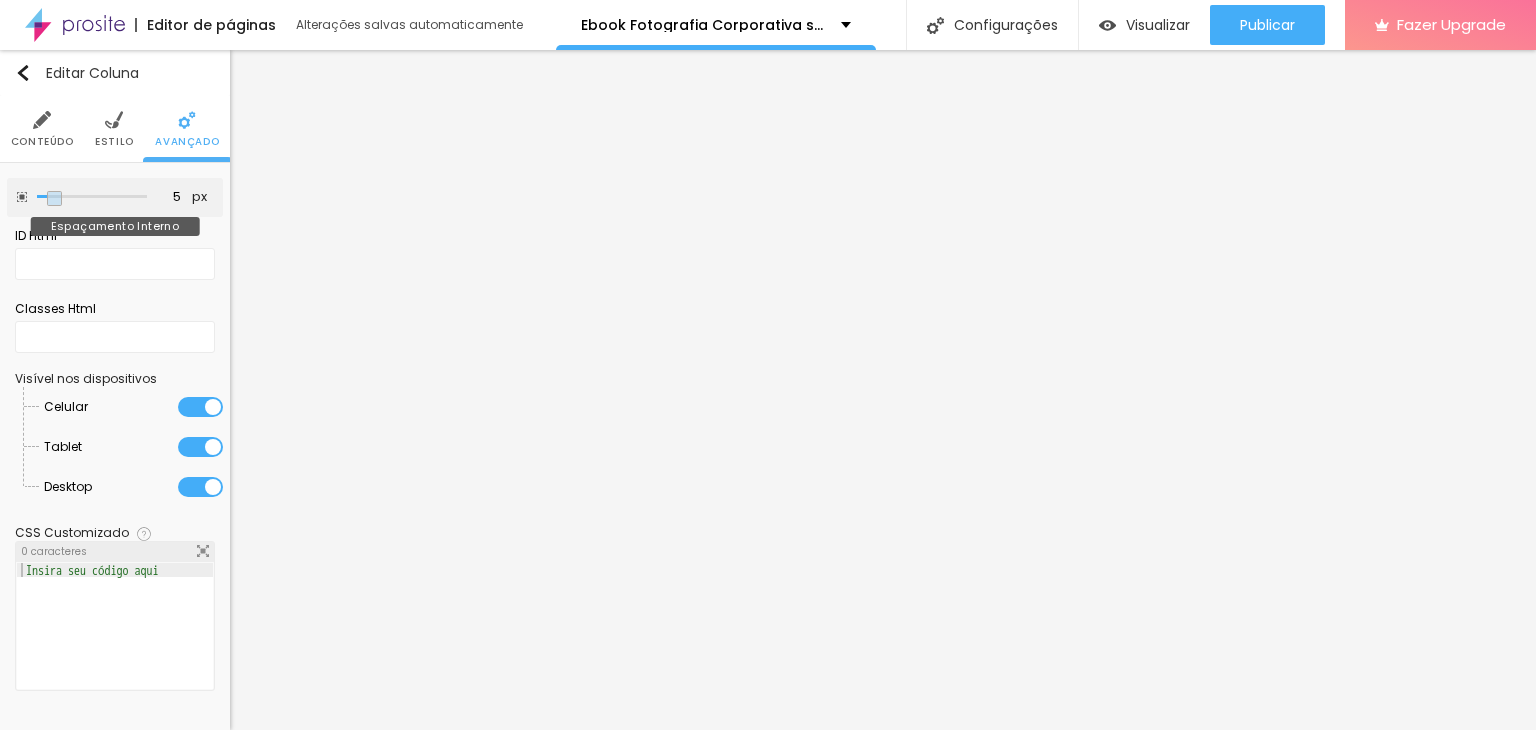 type on "10" 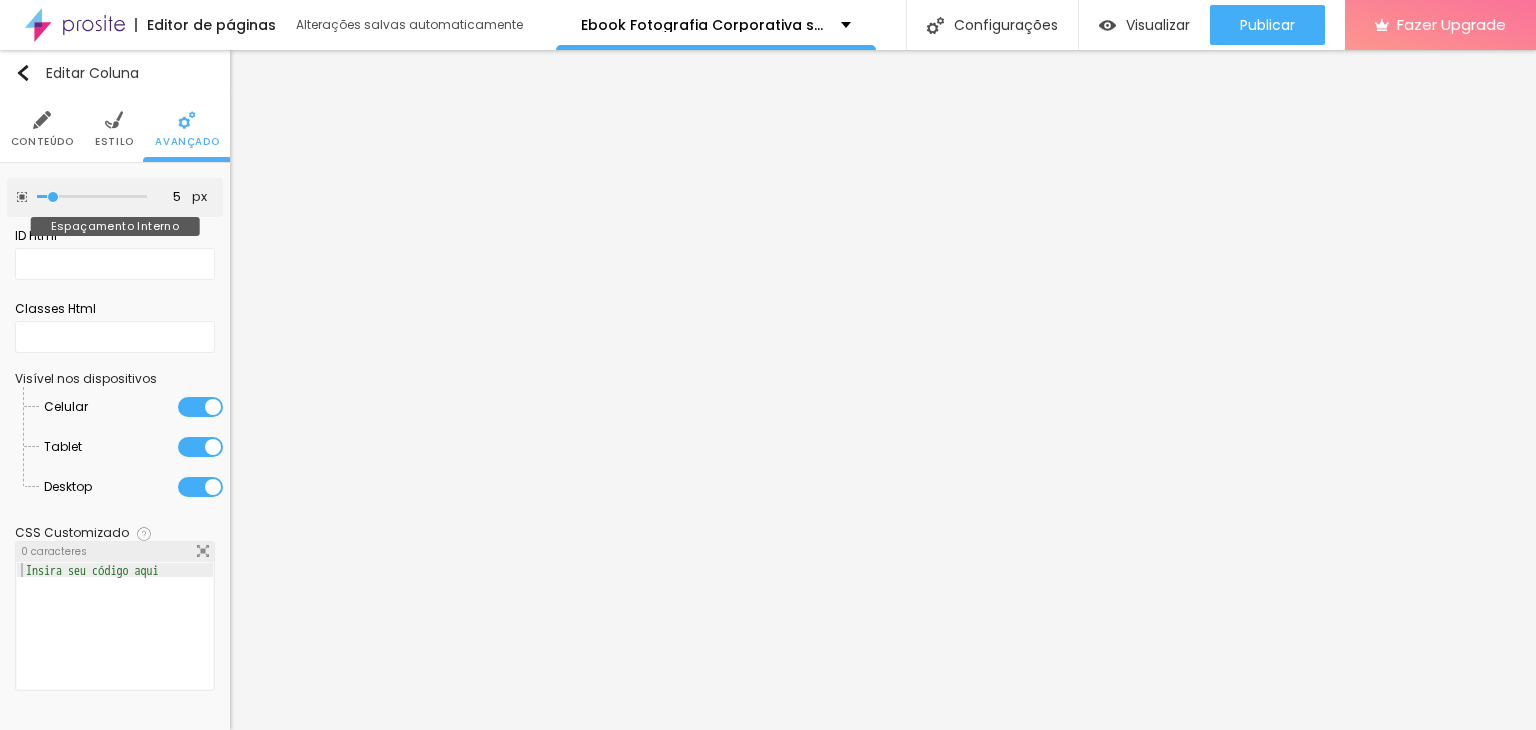 type on "10" 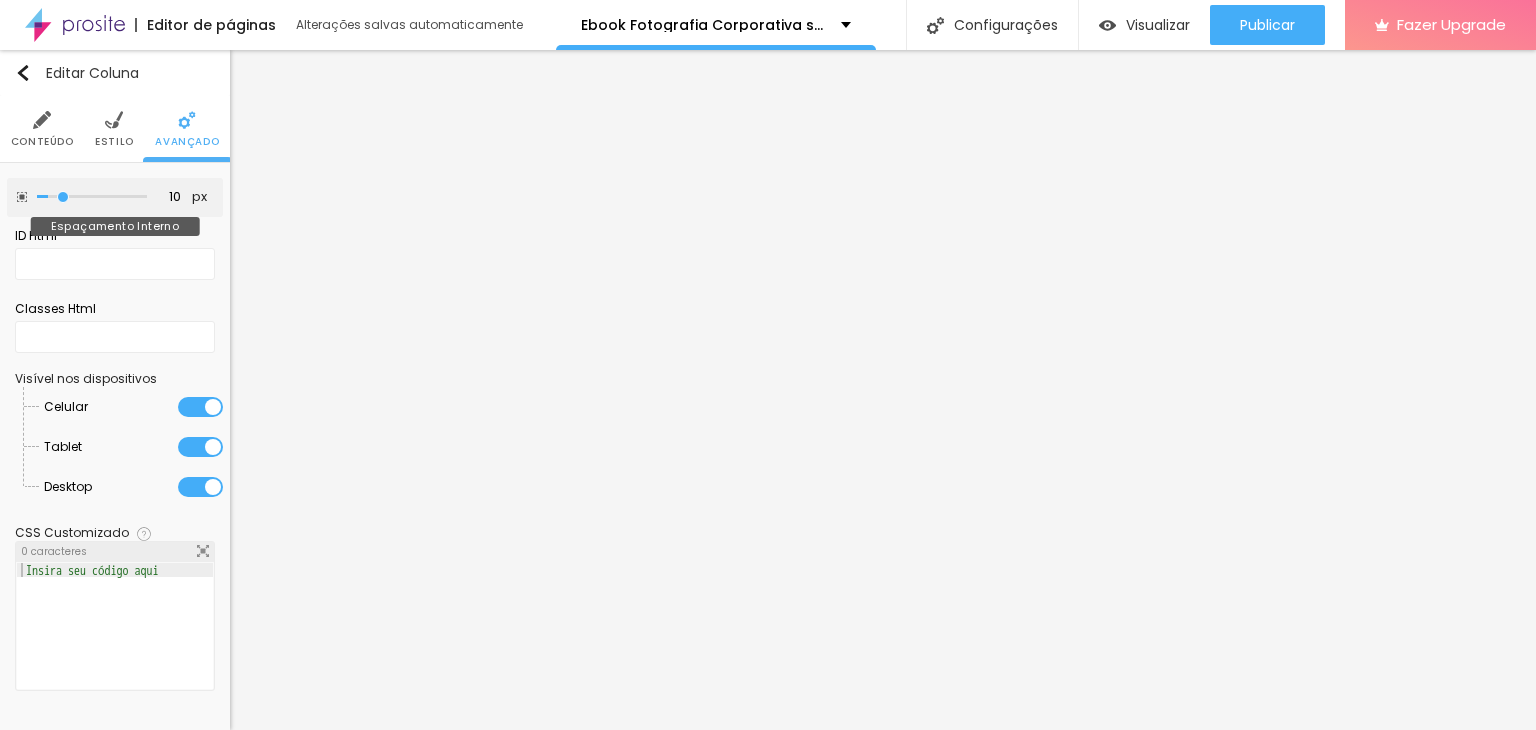 type on "15" 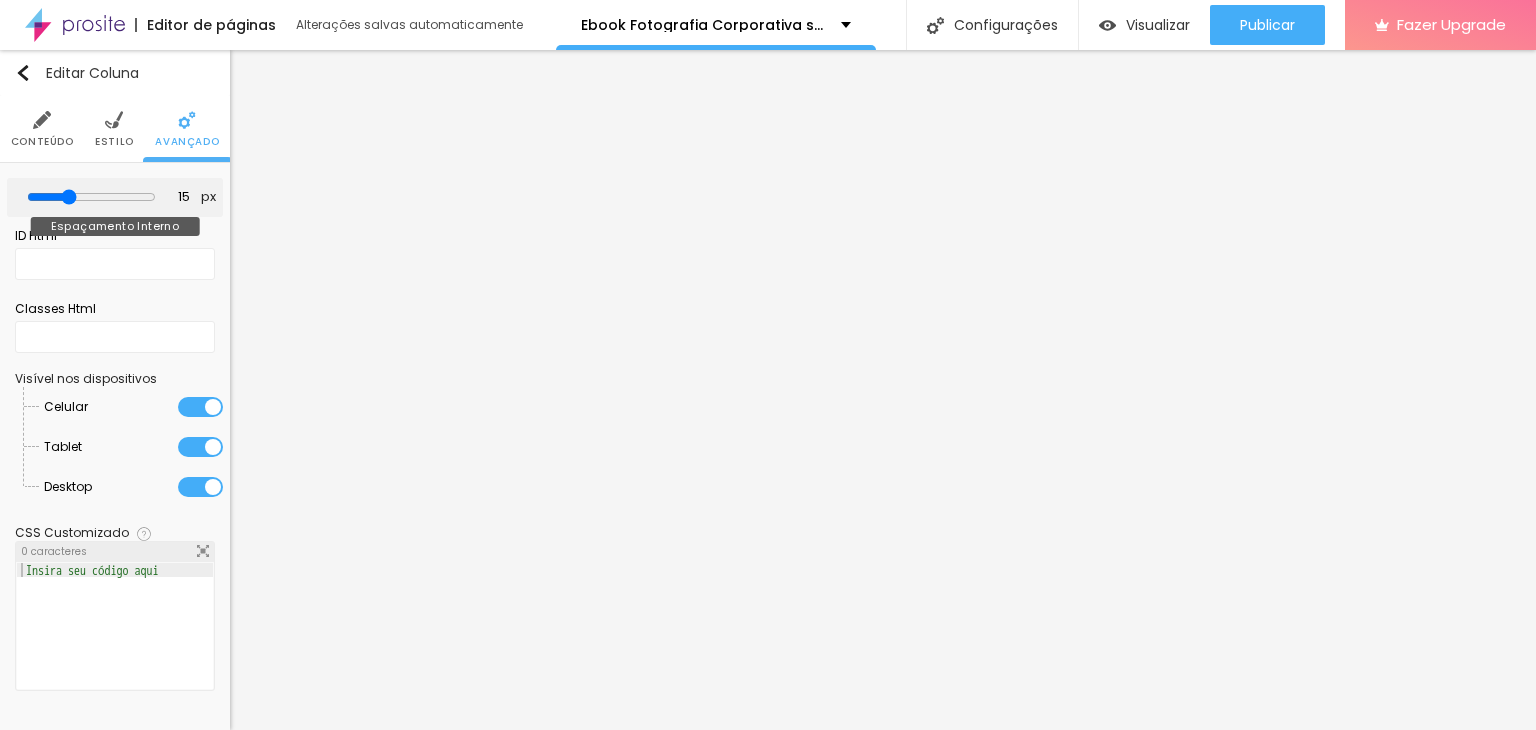 type on "10" 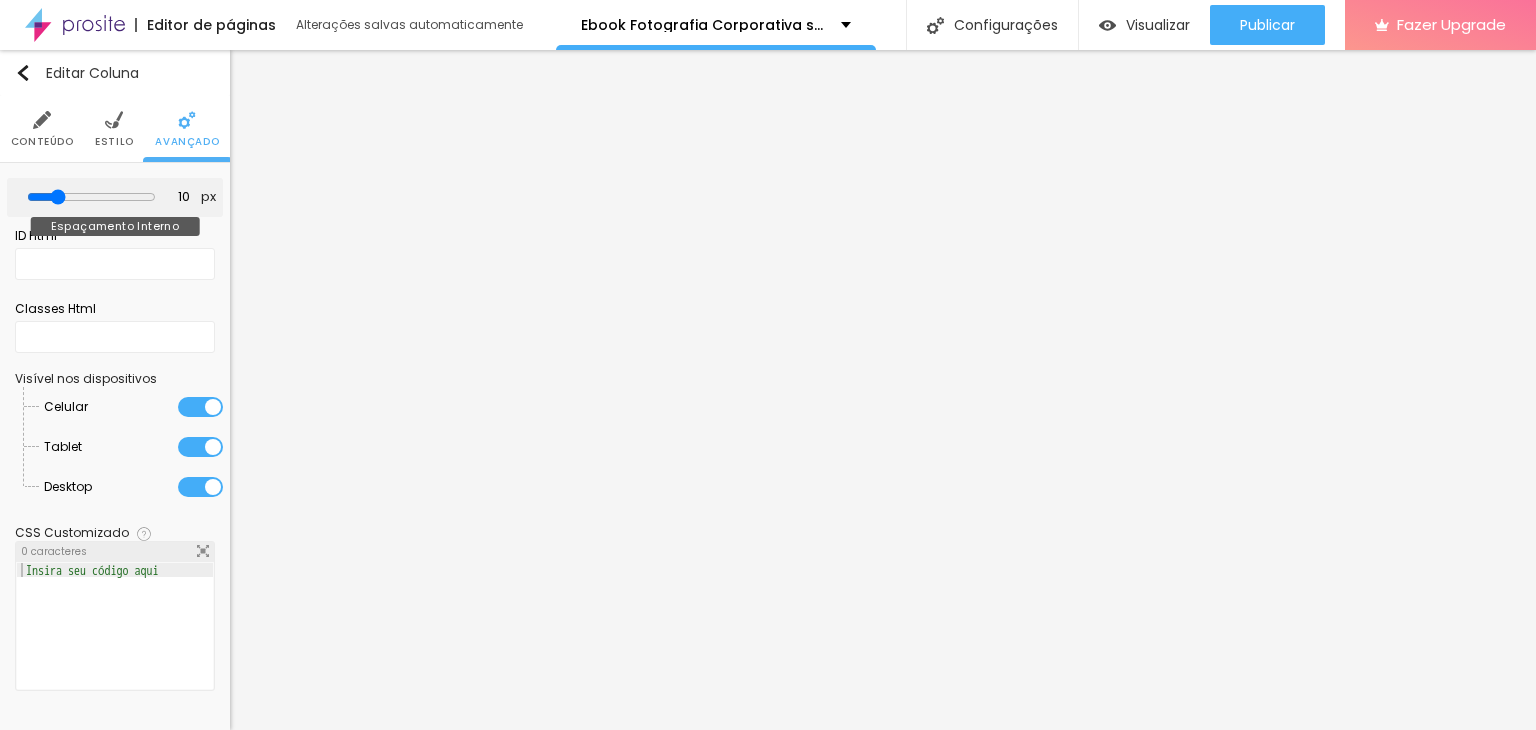 drag, startPoint x: 43, startPoint y: 197, endPoint x: 78, endPoint y: 195, distance: 35.057095 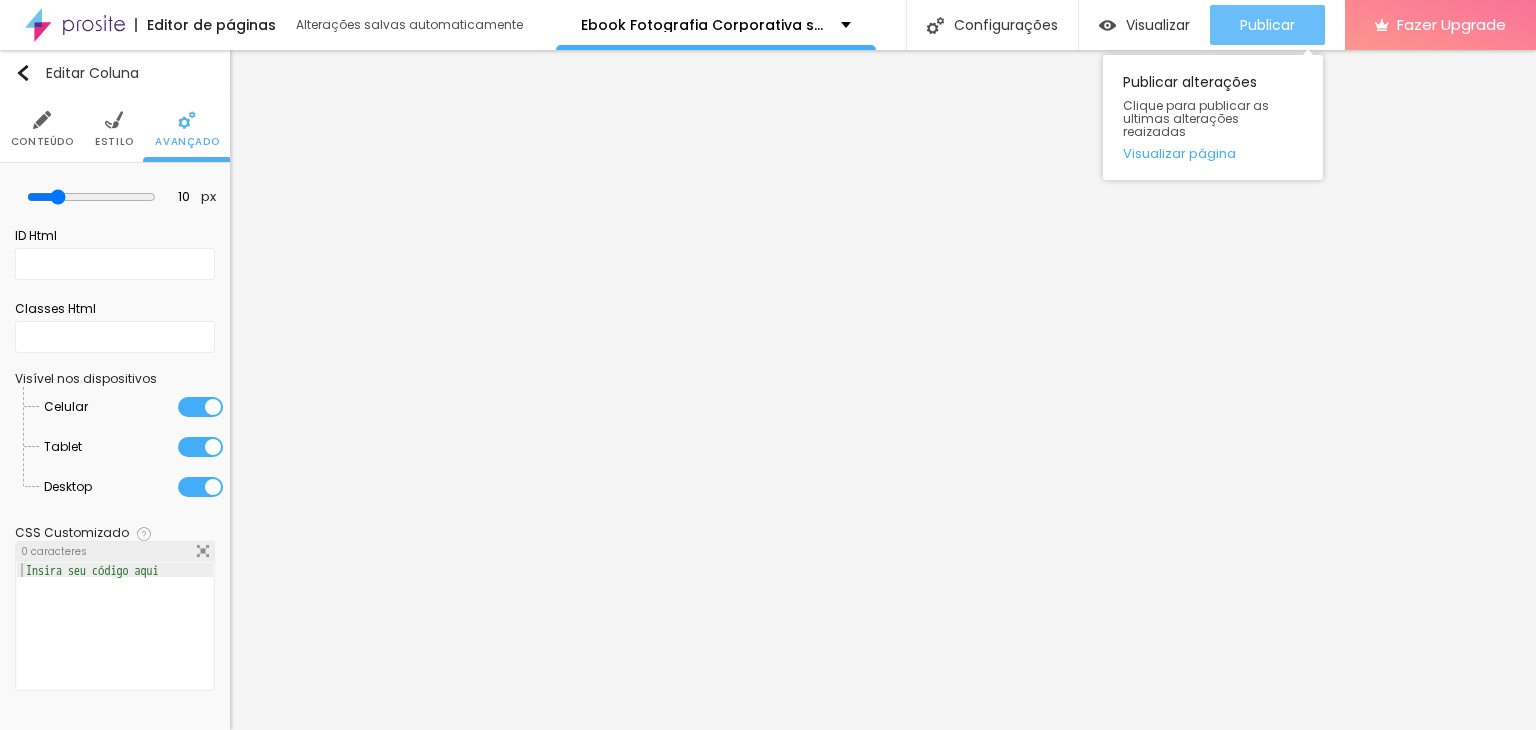 click on "Publicar" at bounding box center (1267, 25) 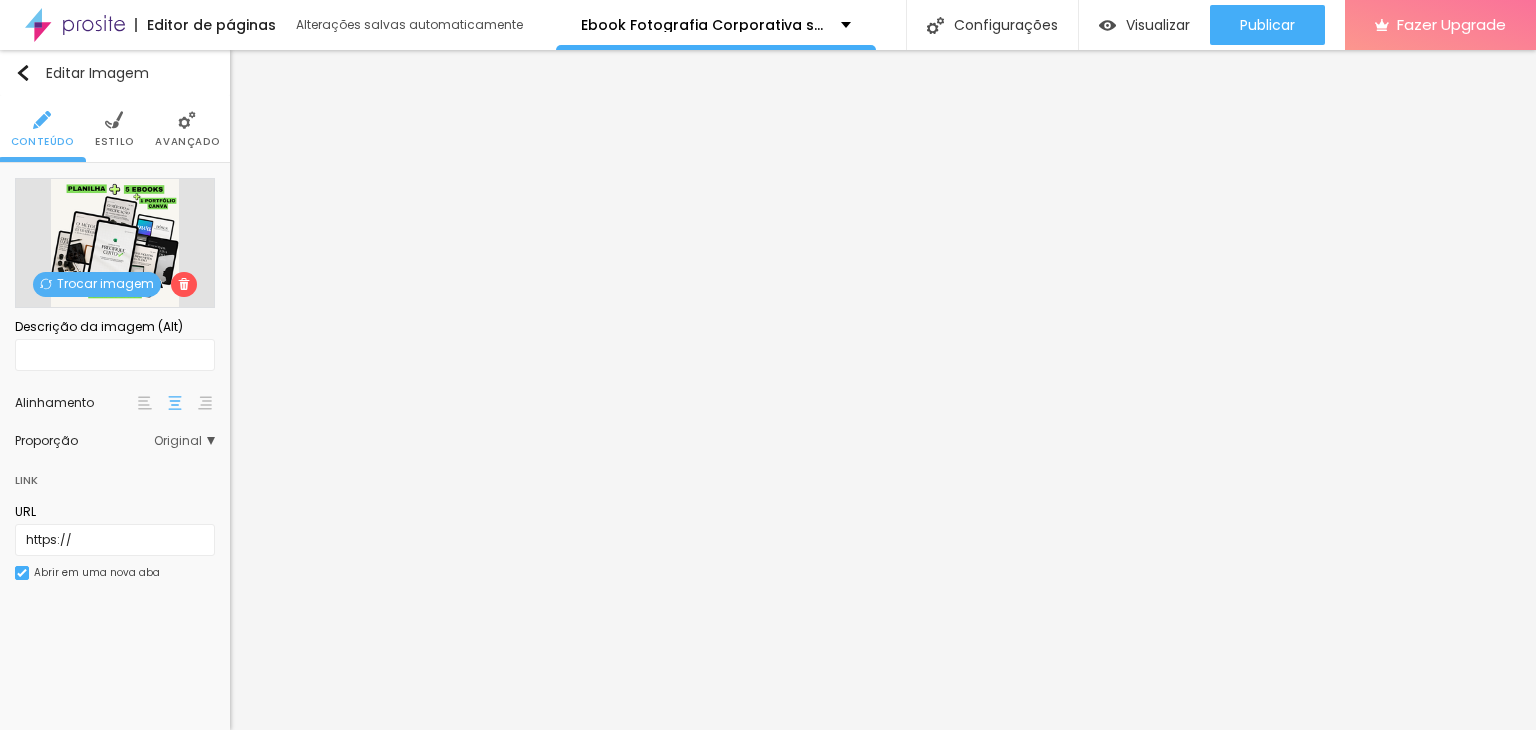 click on "Trocar imagem" at bounding box center [97, 284] 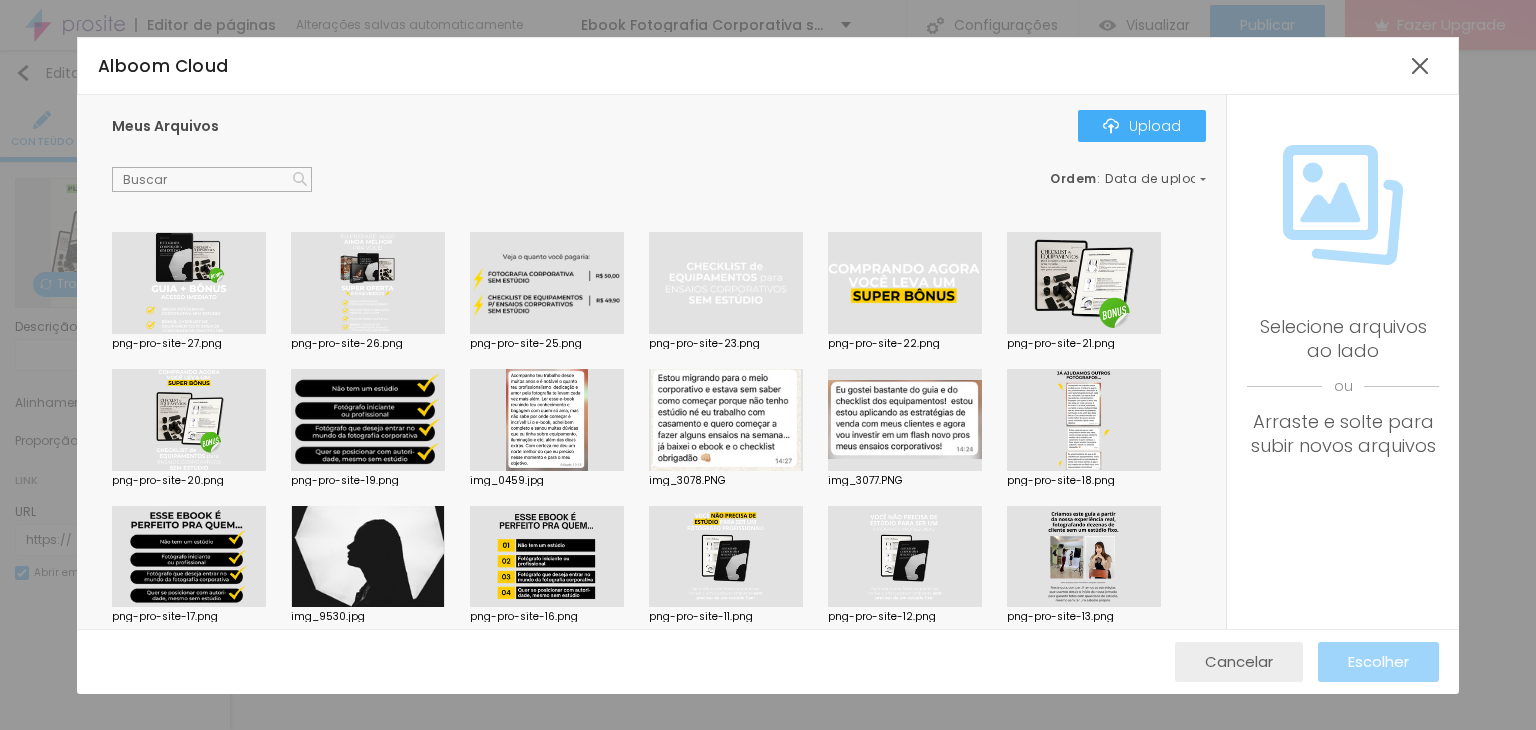 click on "Cancelar" at bounding box center [1239, 662] 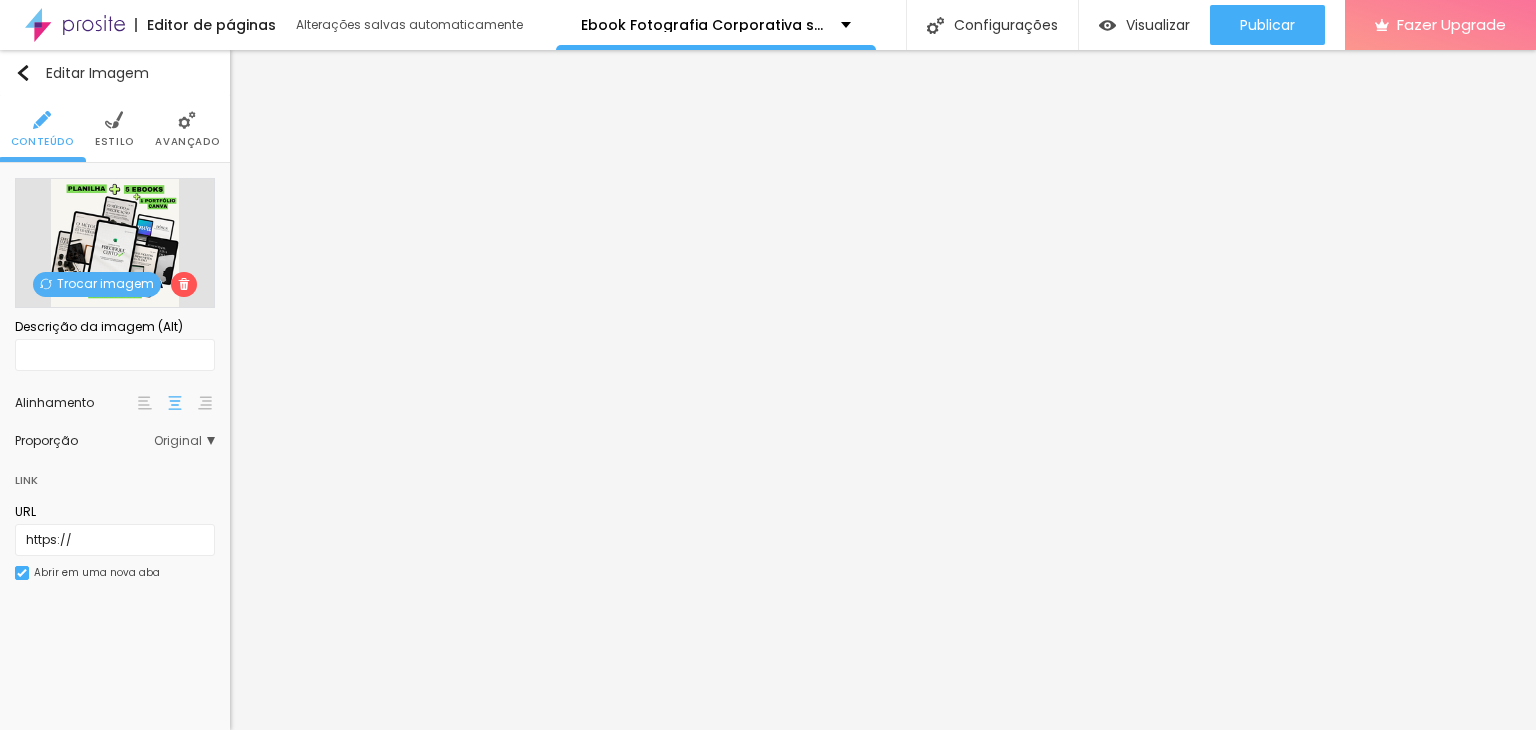 click on "Trocar imagem" at bounding box center [97, 284] 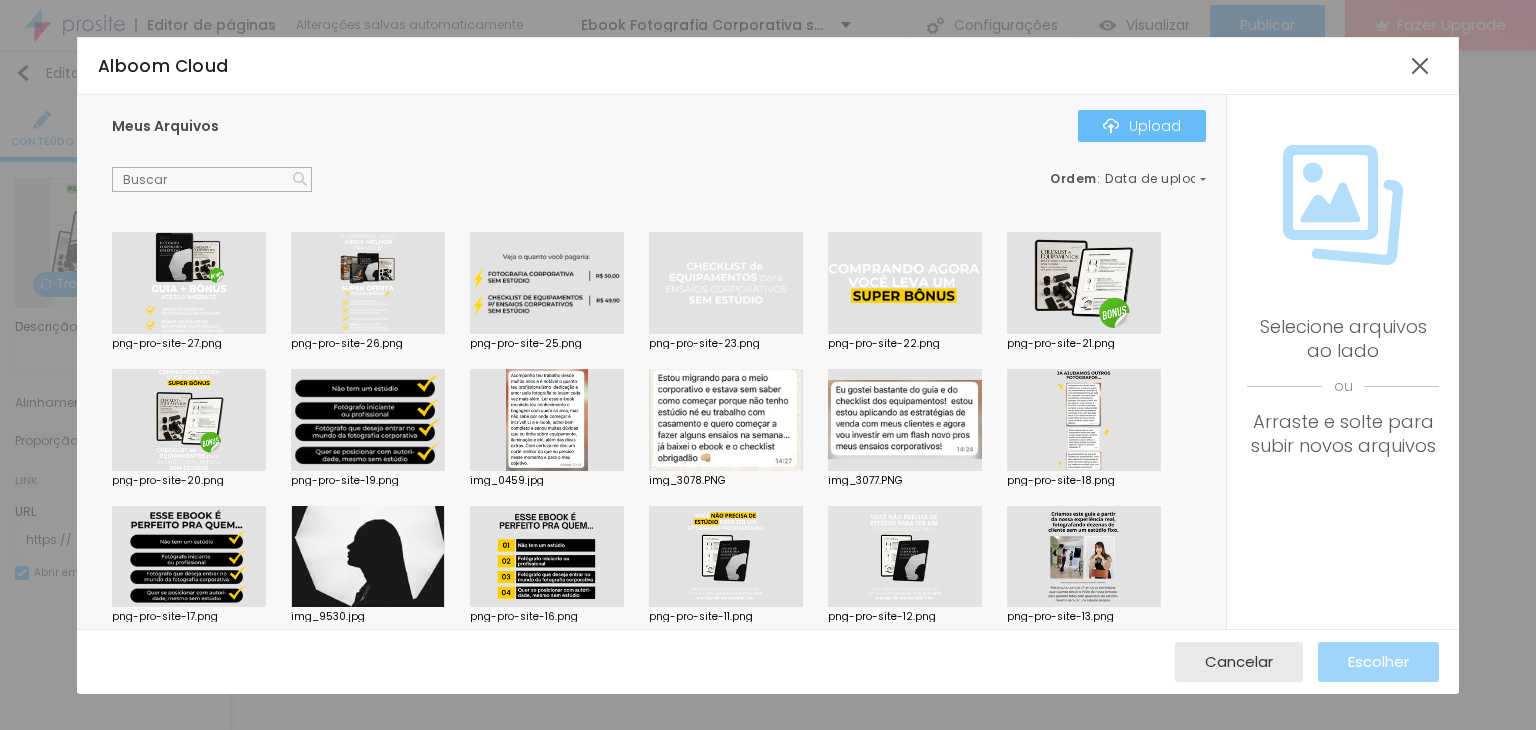 click on "Upload" at bounding box center (1142, 126) 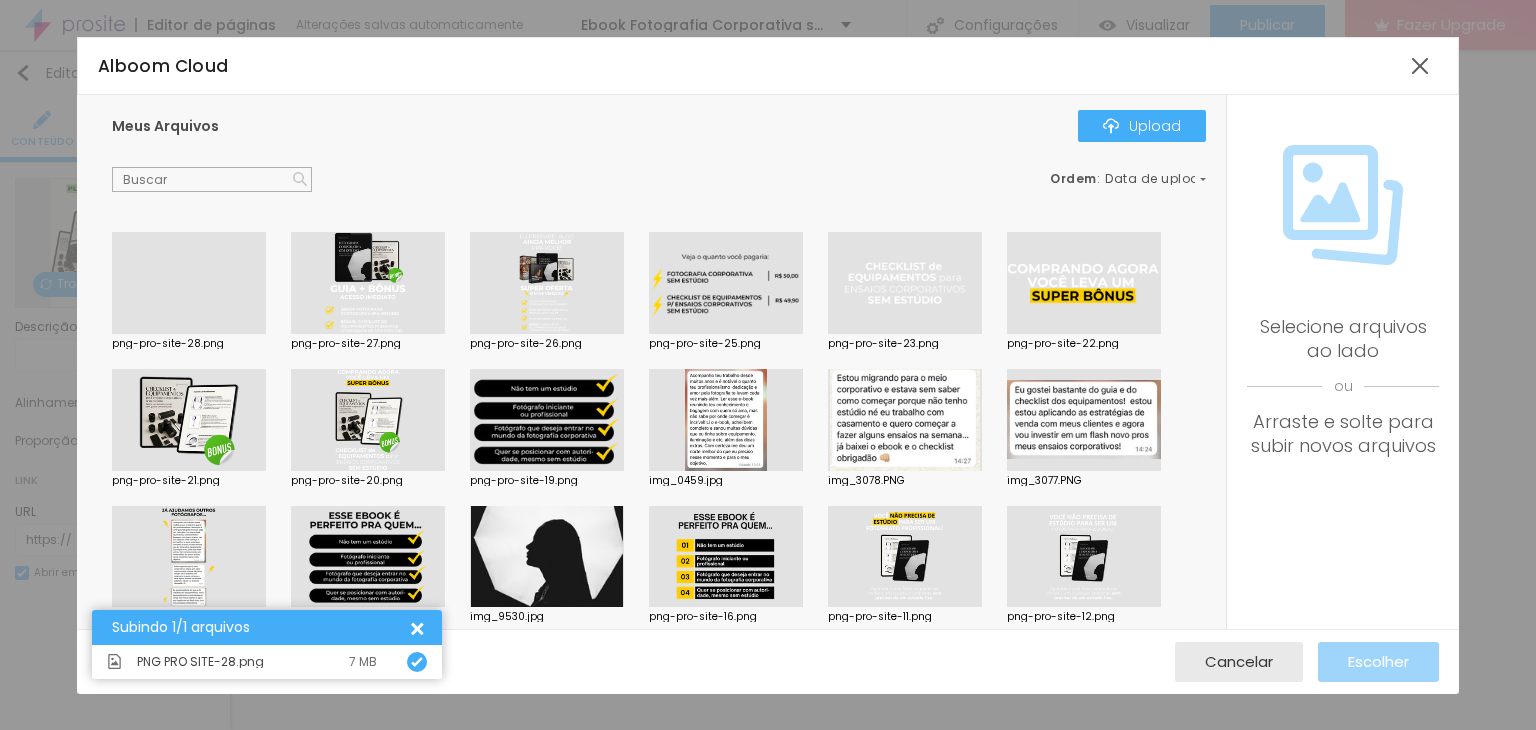 click at bounding box center (189, 334) 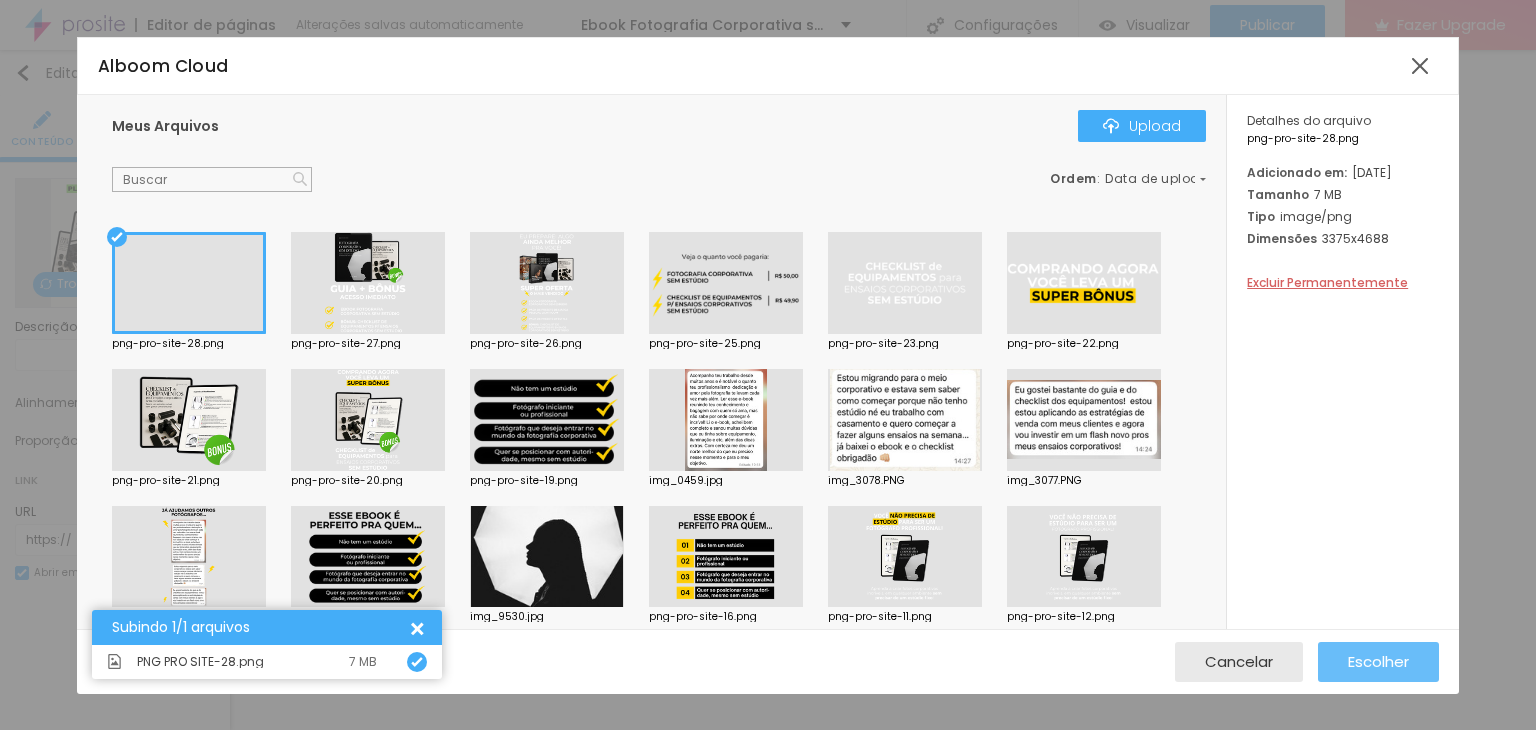 click on "Escolher" at bounding box center [1378, 661] 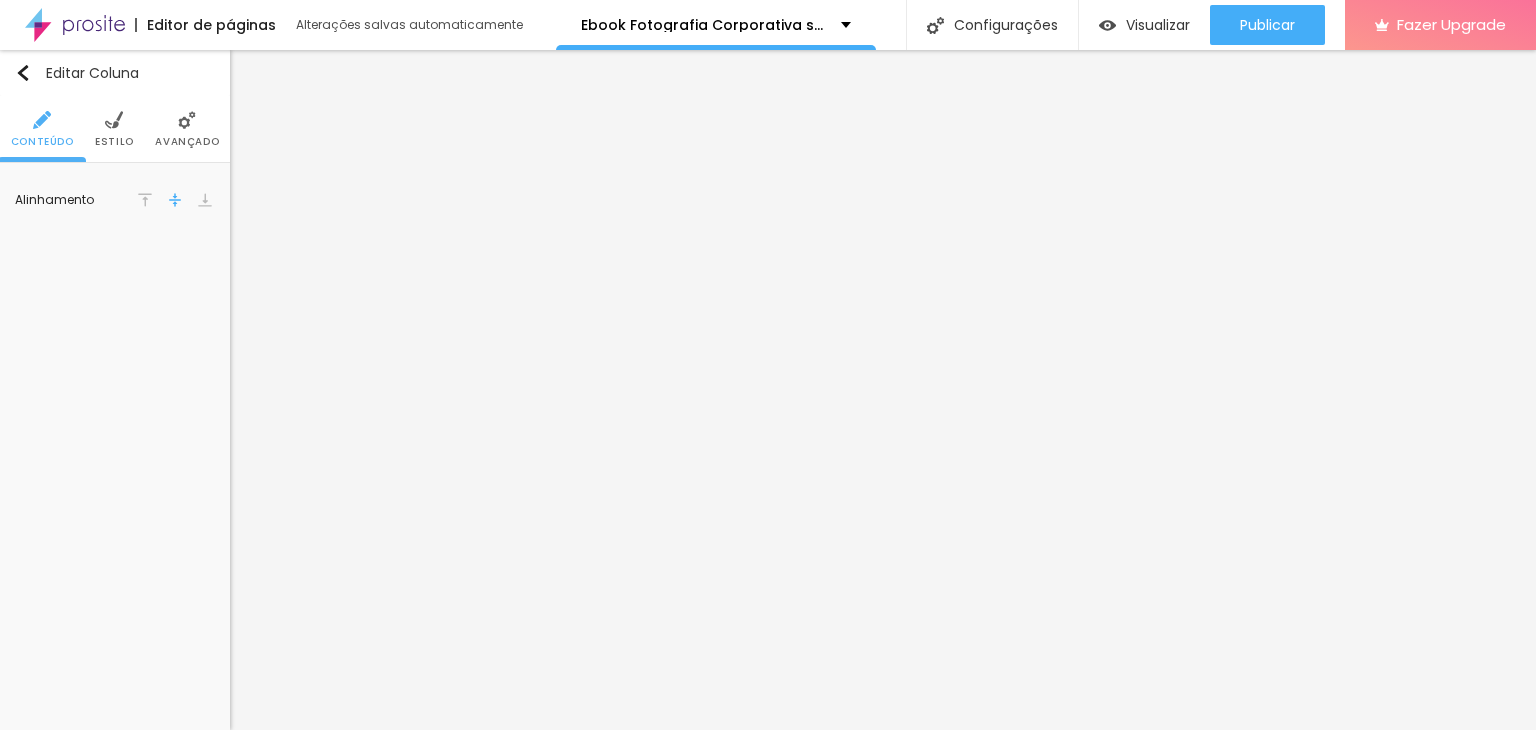 click on "Estilo" at bounding box center (114, 142) 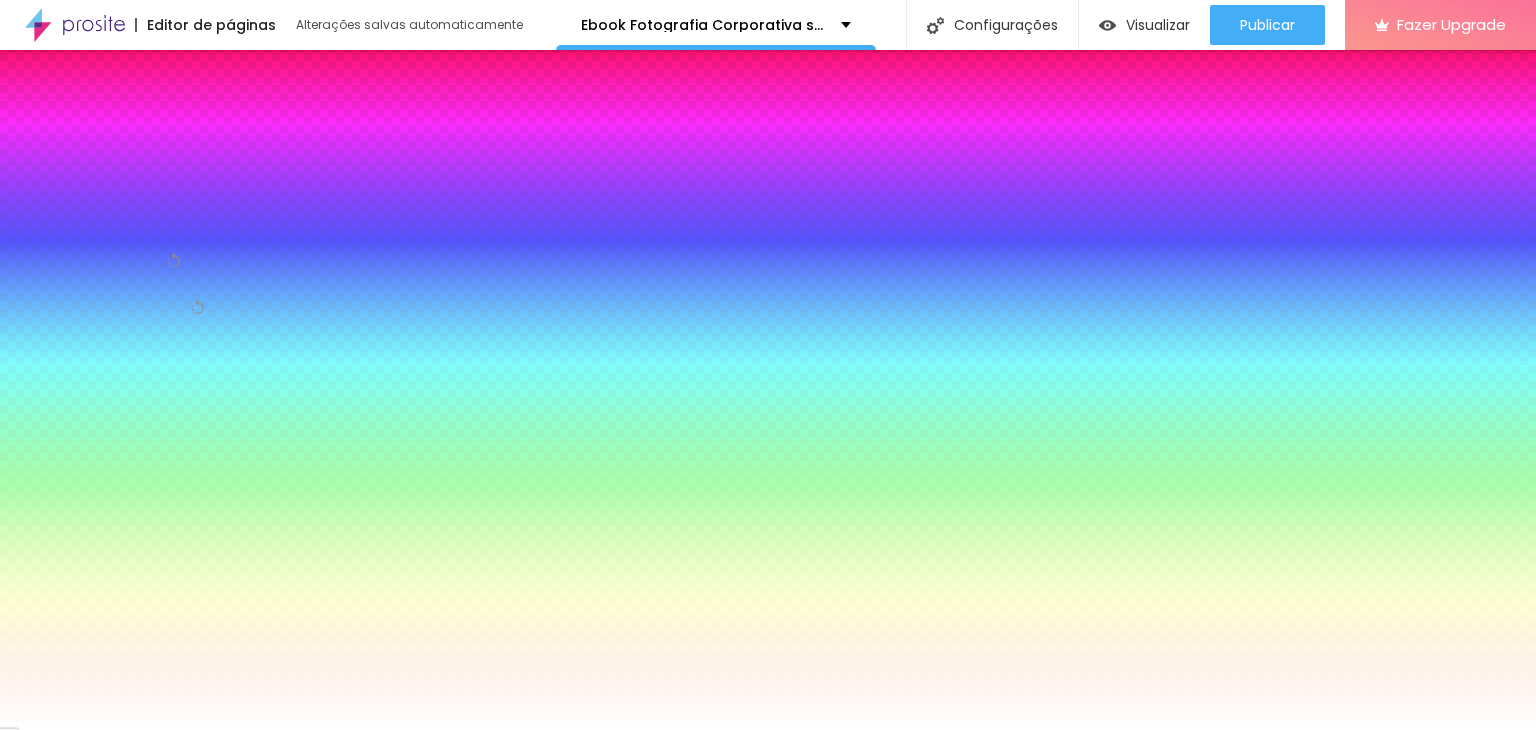click at bounding box center [115, 216] 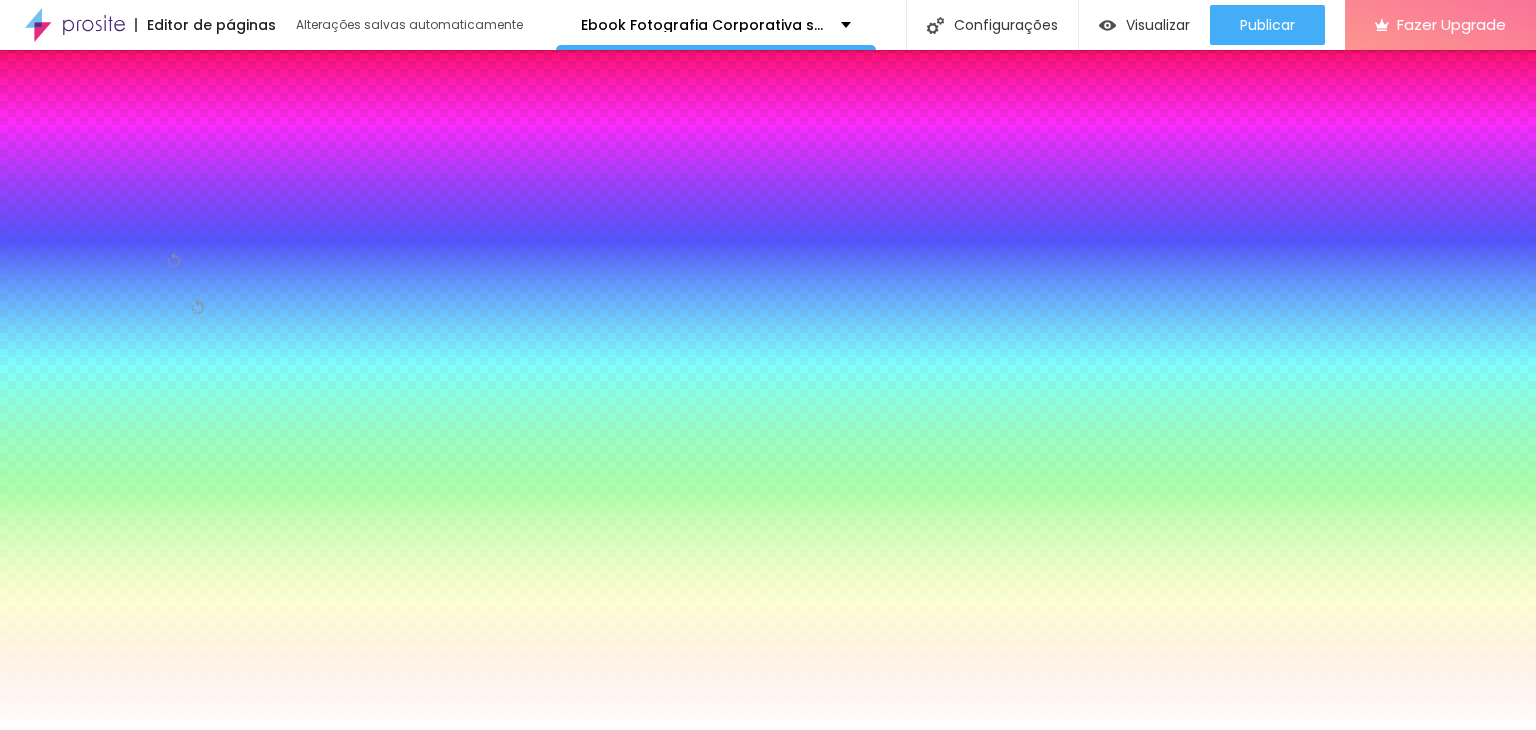 drag, startPoint x: 208, startPoint y: 375, endPoint x: 208, endPoint y: 207, distance: 168 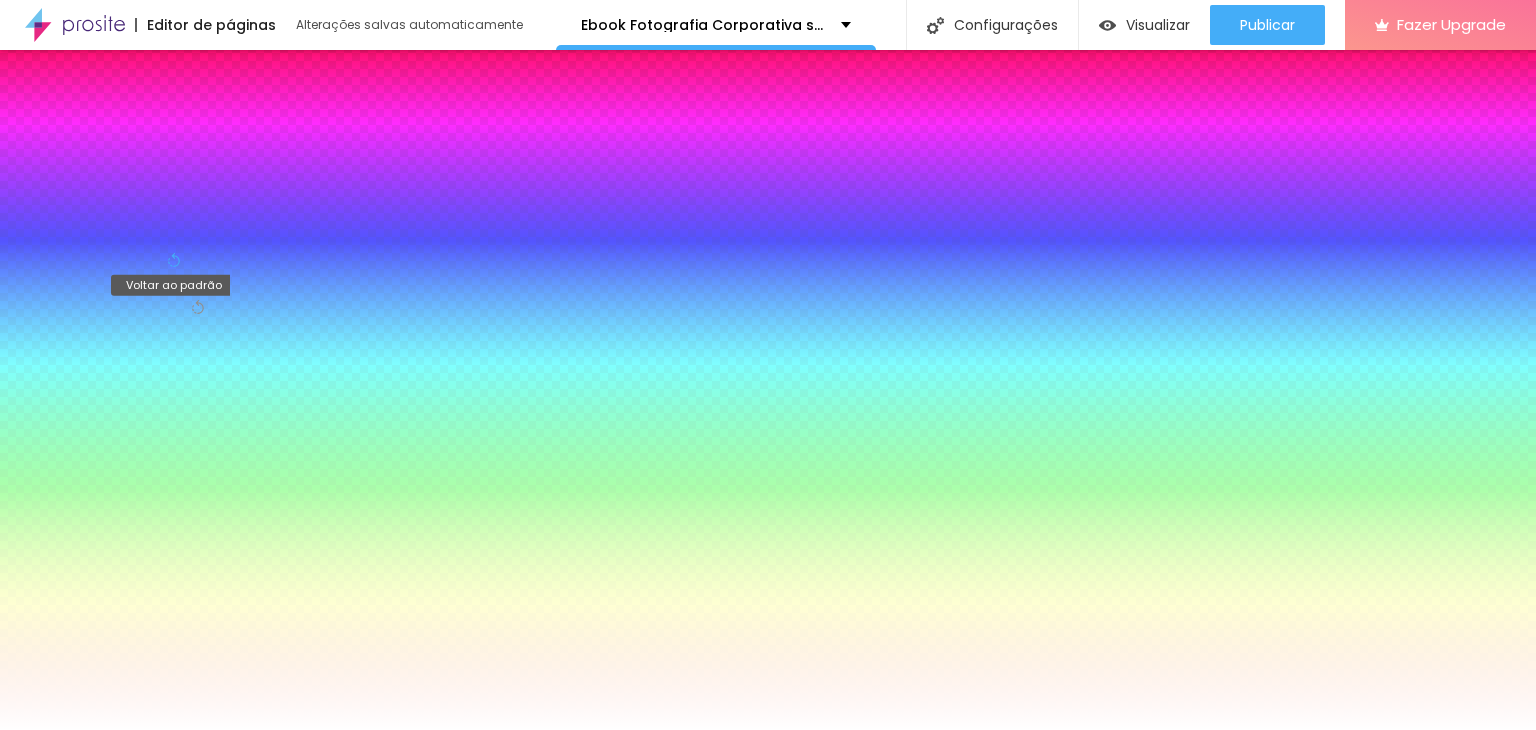 click 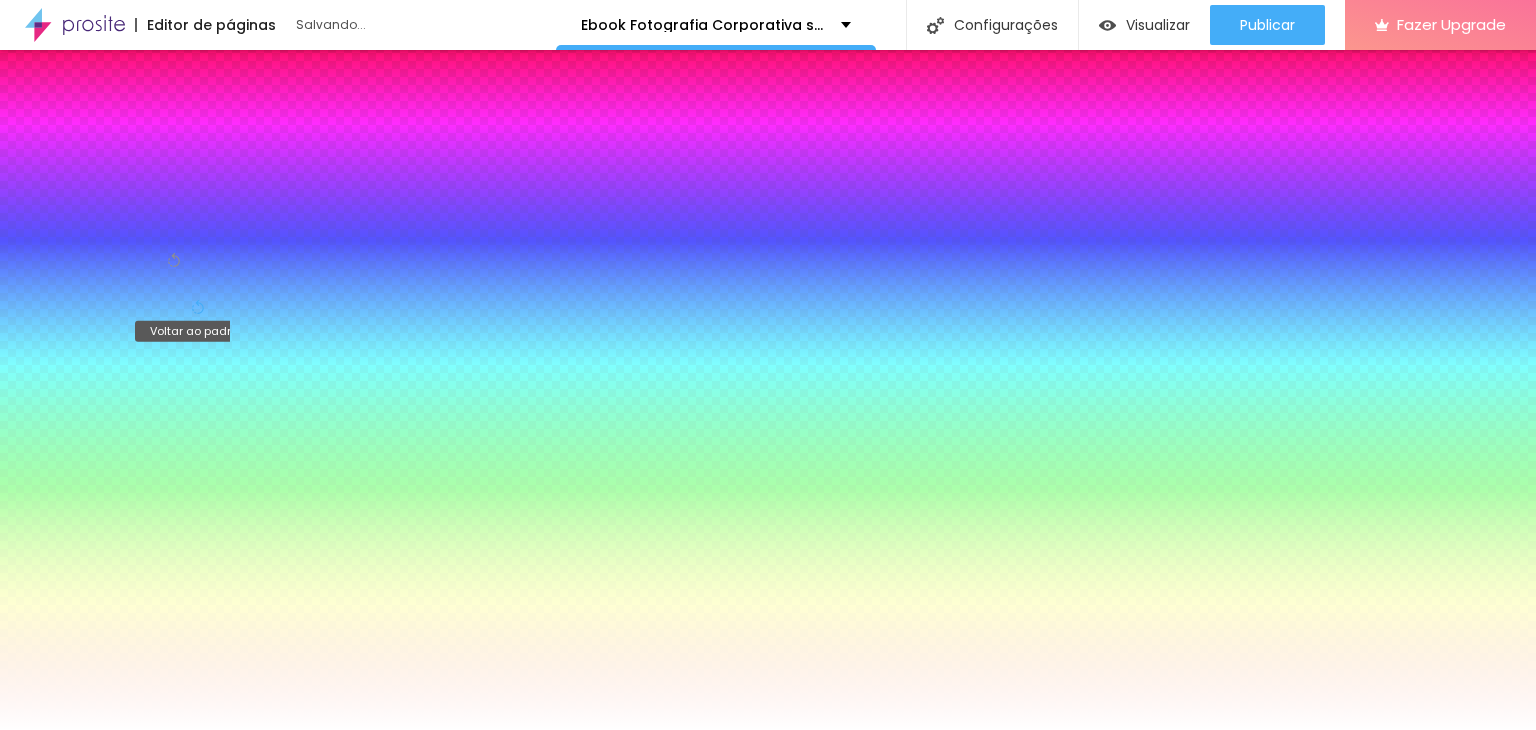 click 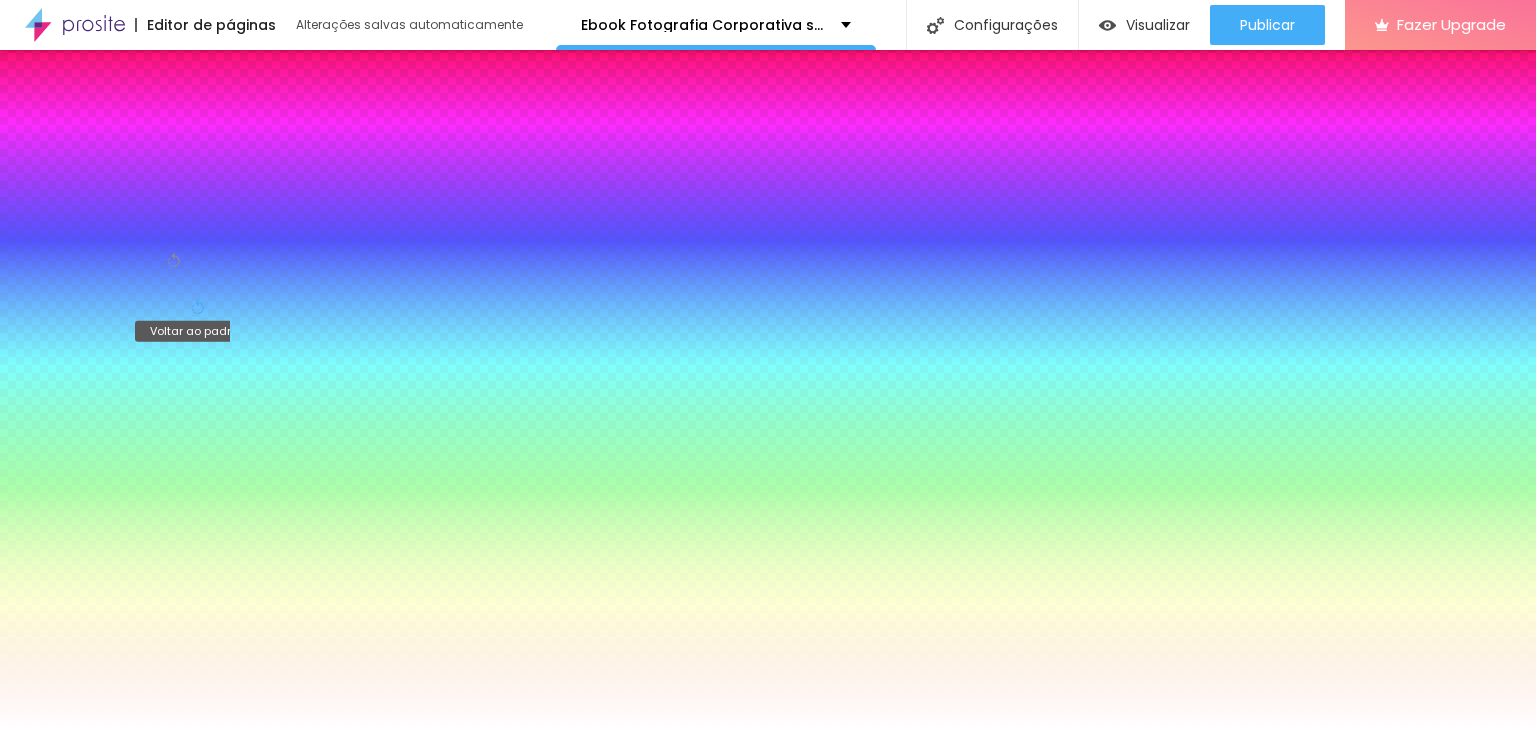 click 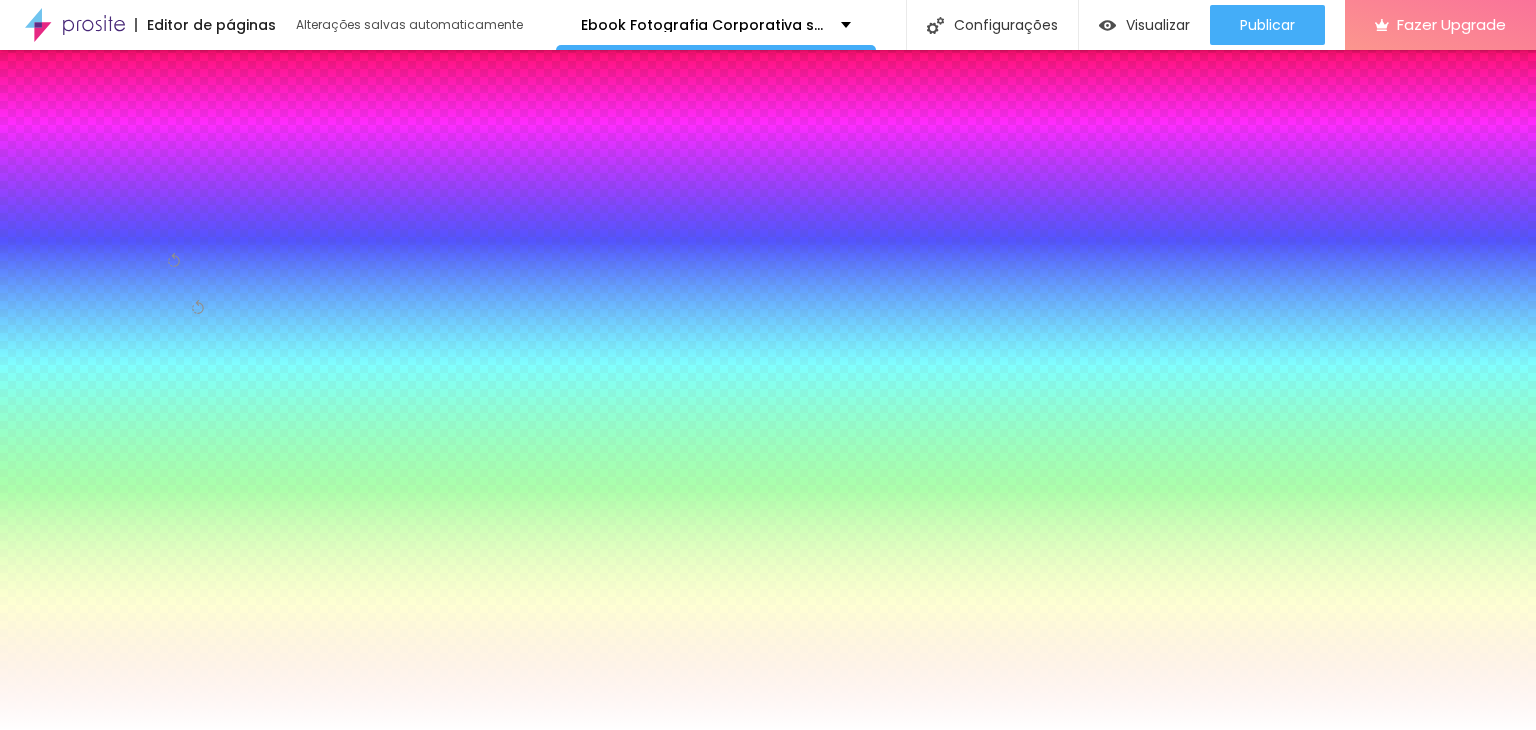 click on "Editar Coluna Conteúdo Estilo Avançado Cor de fundo Voltar ao padrão #FFFFFF Sombra DESATIVADO Voltar ao padrão Borda Voltar ao padrão" at bounding box center [115, 390] 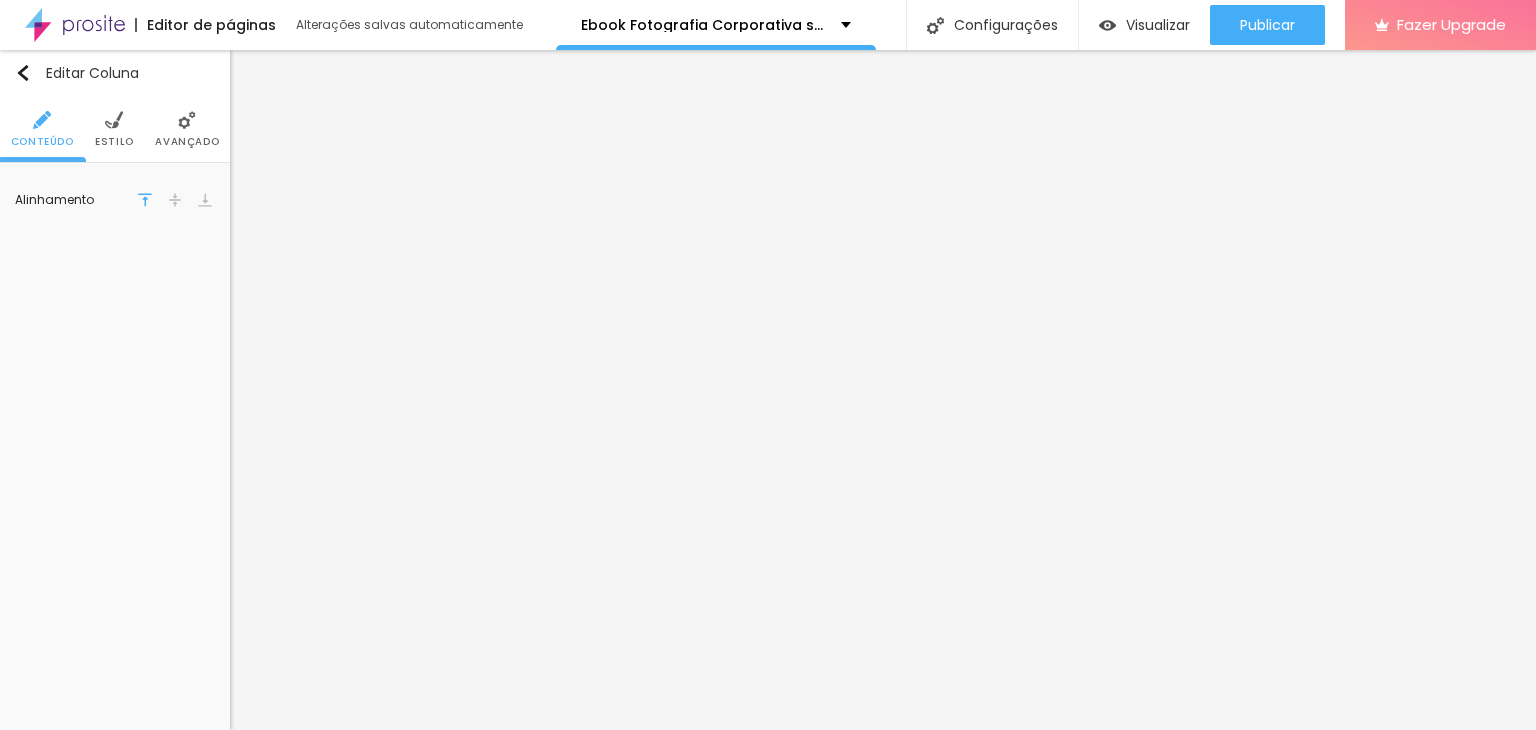 click on "Estilo" at bounding box center [114, 129] 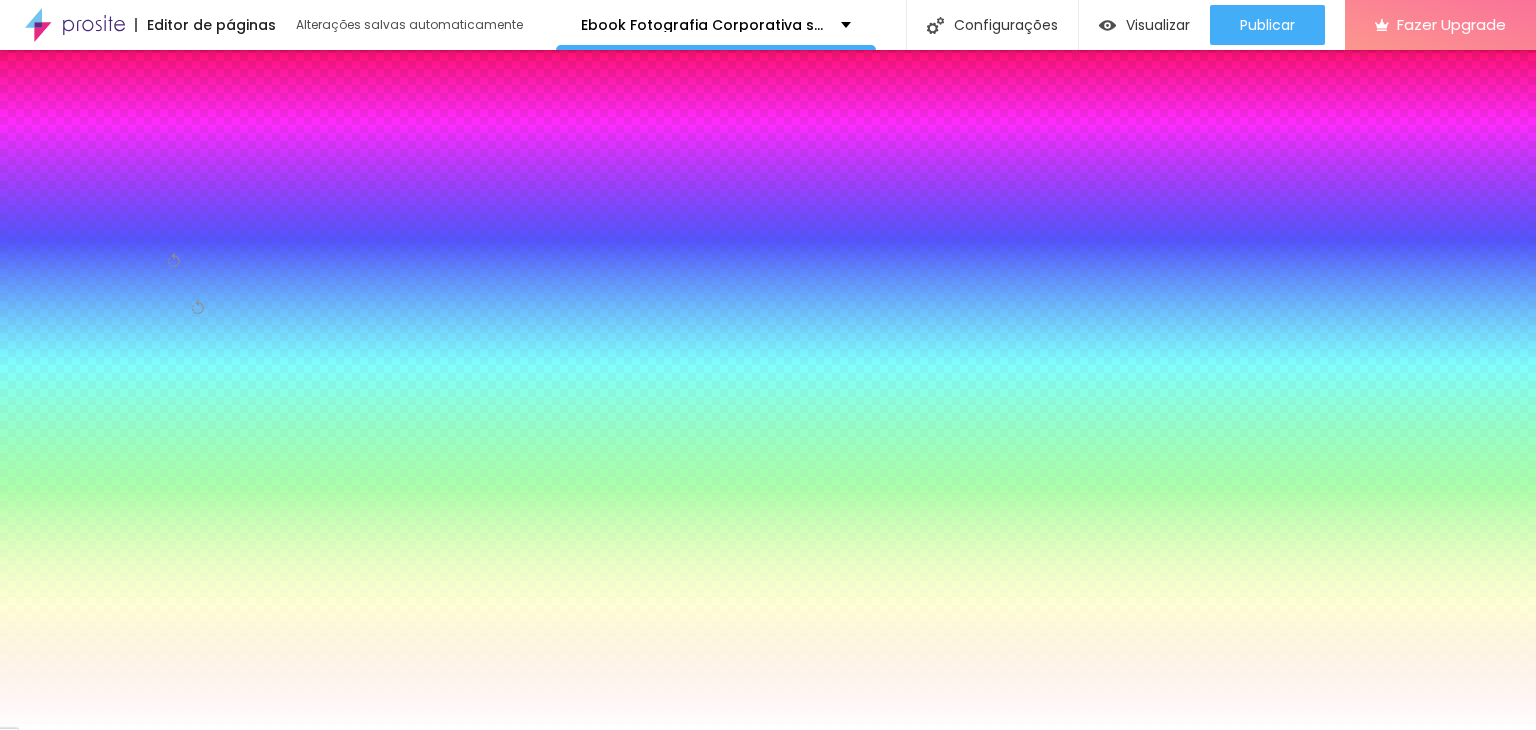 click at bounding box center (115, 216) 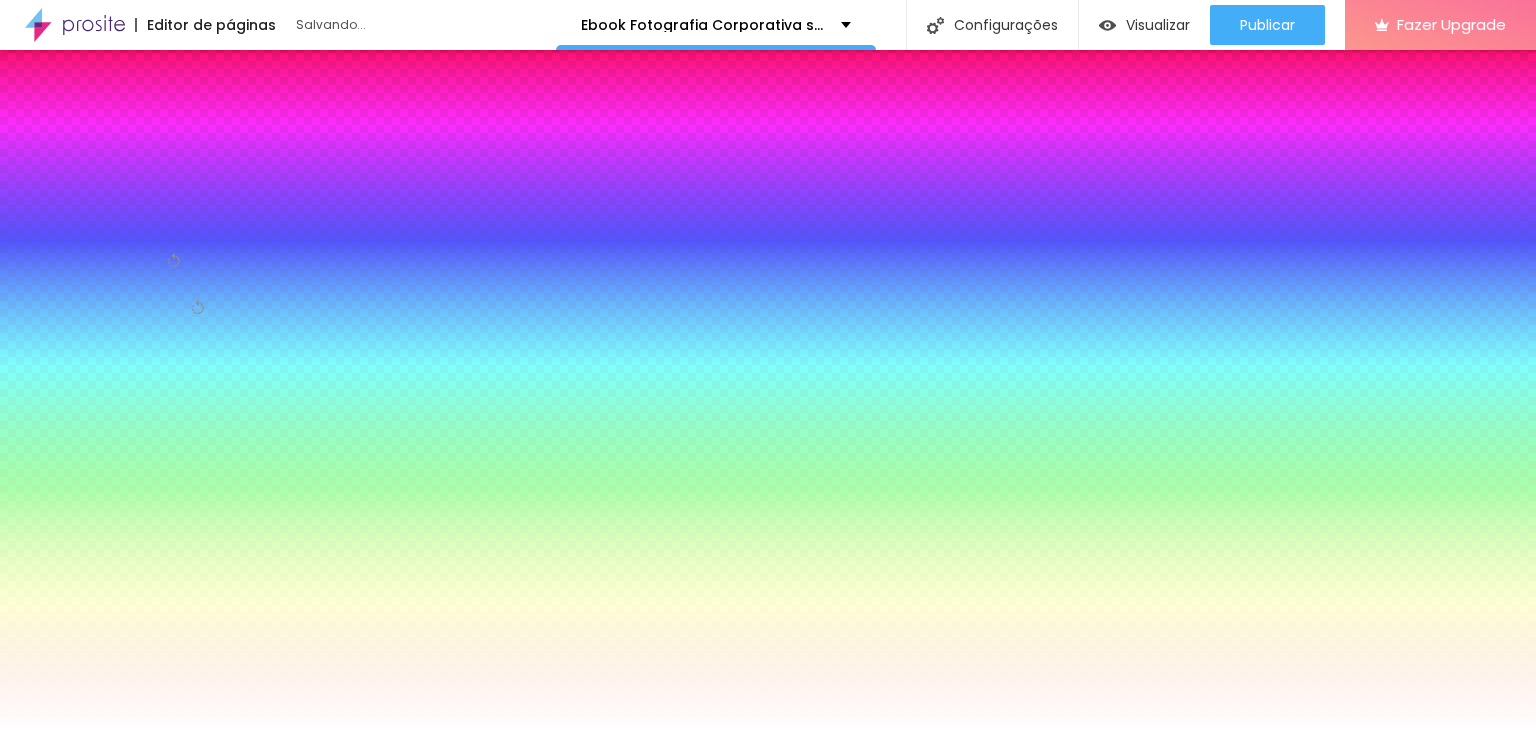 drag, startPoint x: 202, startPoint y: 377, endPoint x: 208, endPoint y: 217, distance: 160.11246 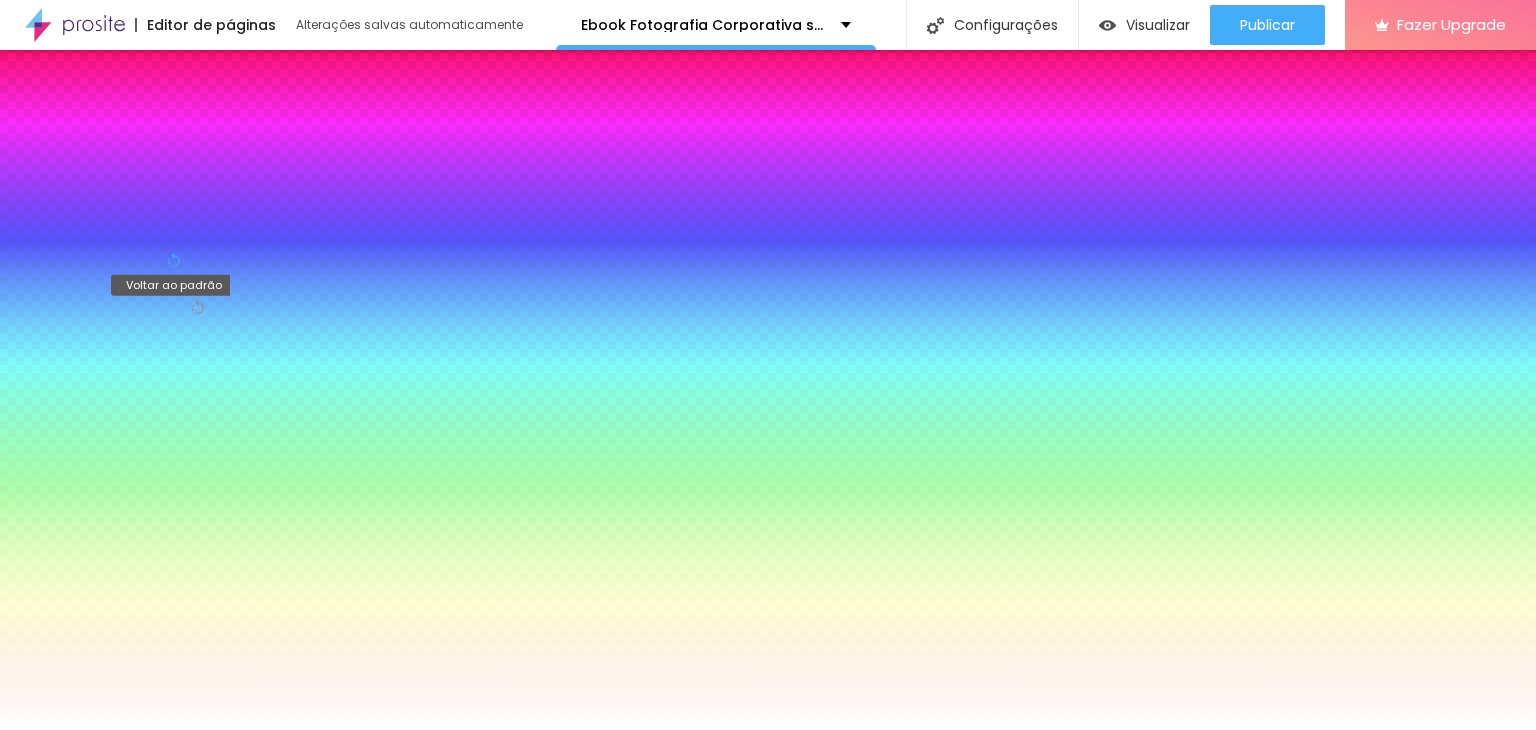 click 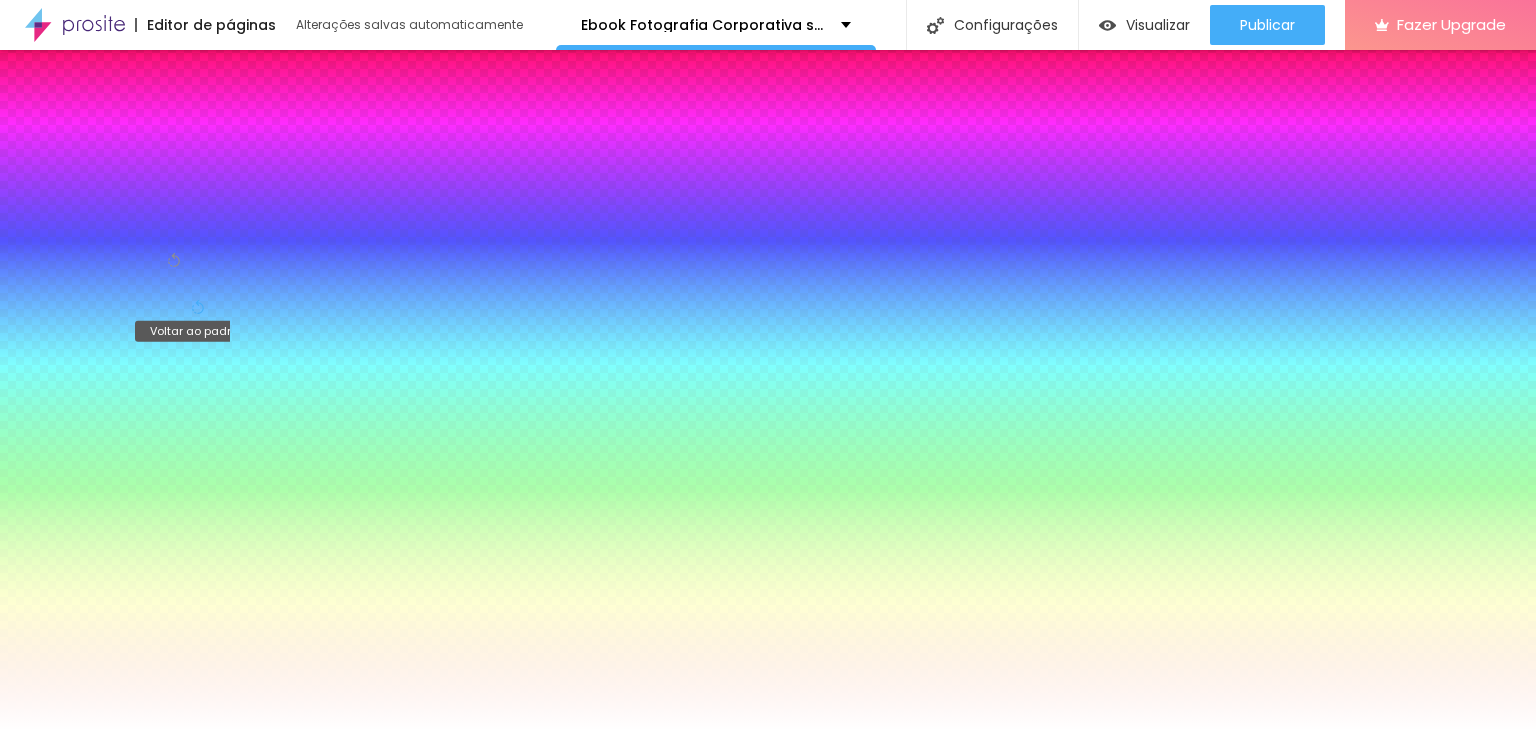 click on "Voltar ao padrão" at bounding box center [198, 307] 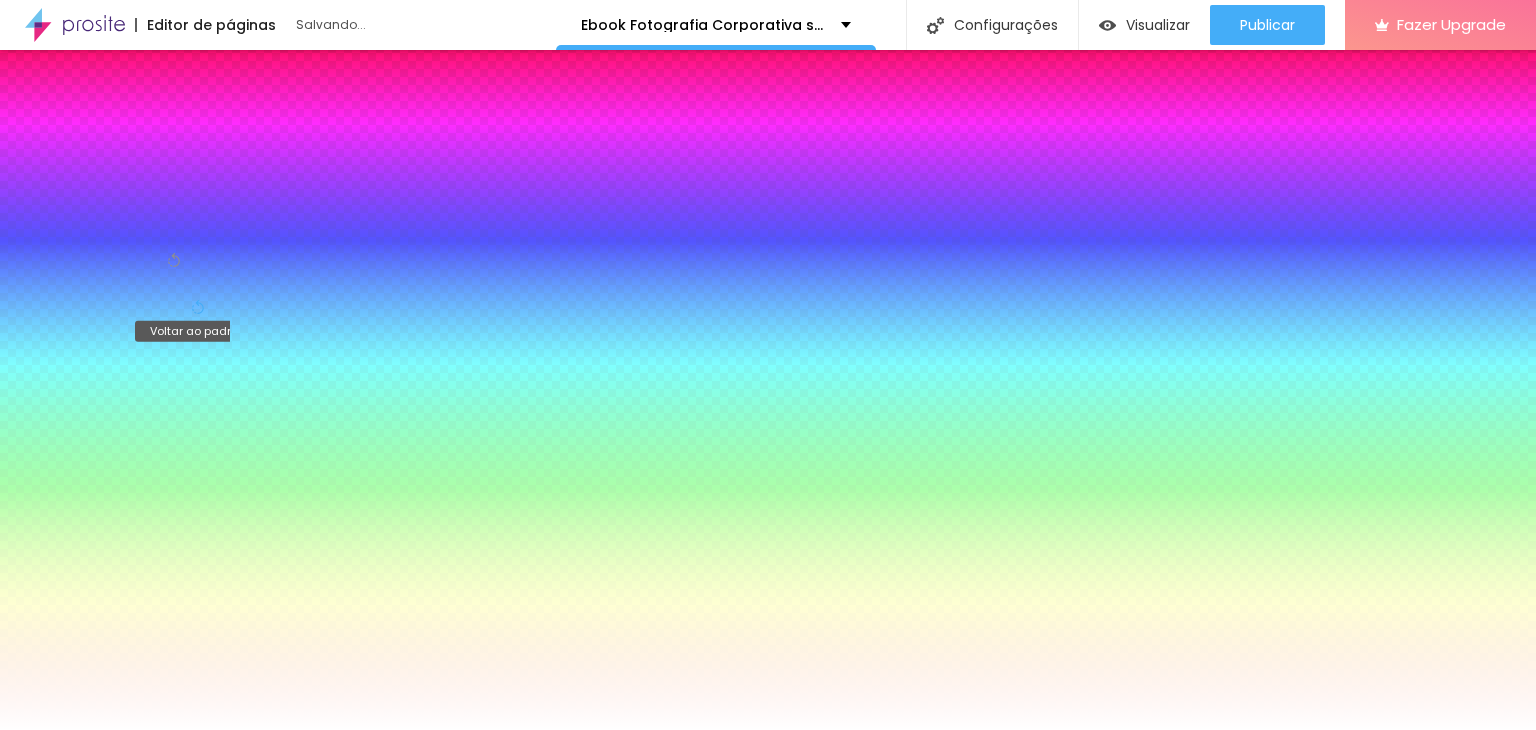 click 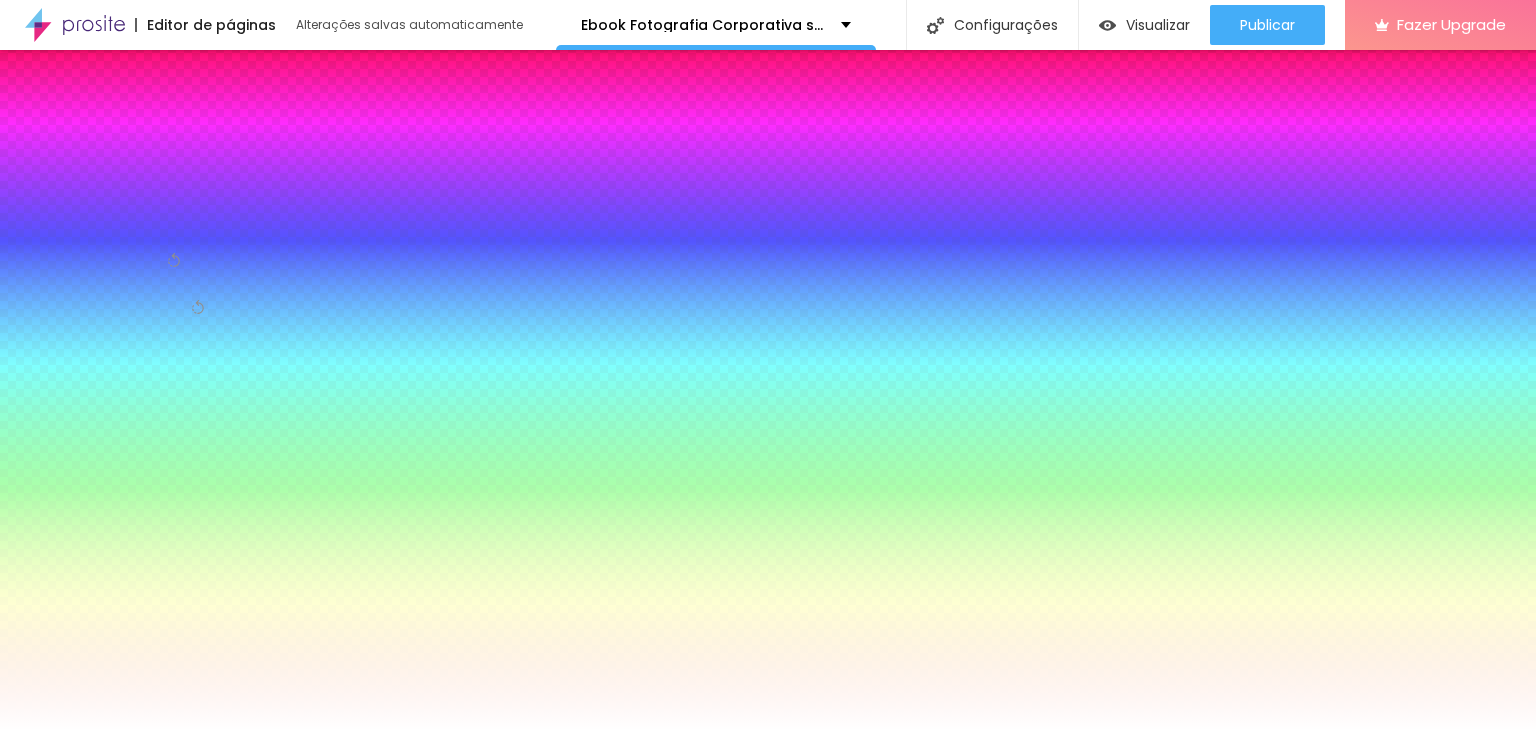 click on "Editar Coluna Conteúdo Estilo Avançado Cor de fundo Voltar ao padrão #FFFFFF Sombra DESATIVADO Voltar ao padrão Borda Voltar ao padrão" at bounding box center [115, 390] 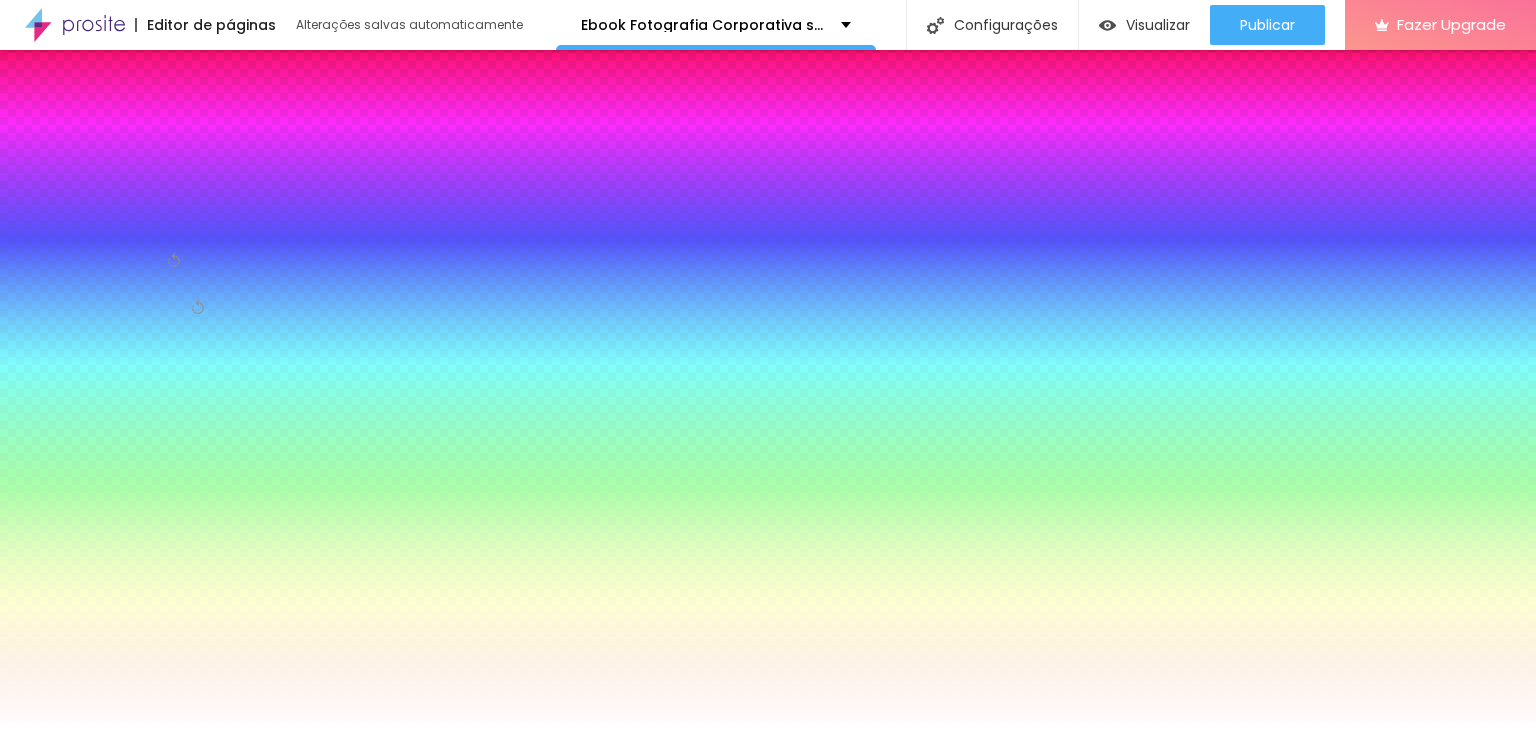 click at bounding box center (768, 730) 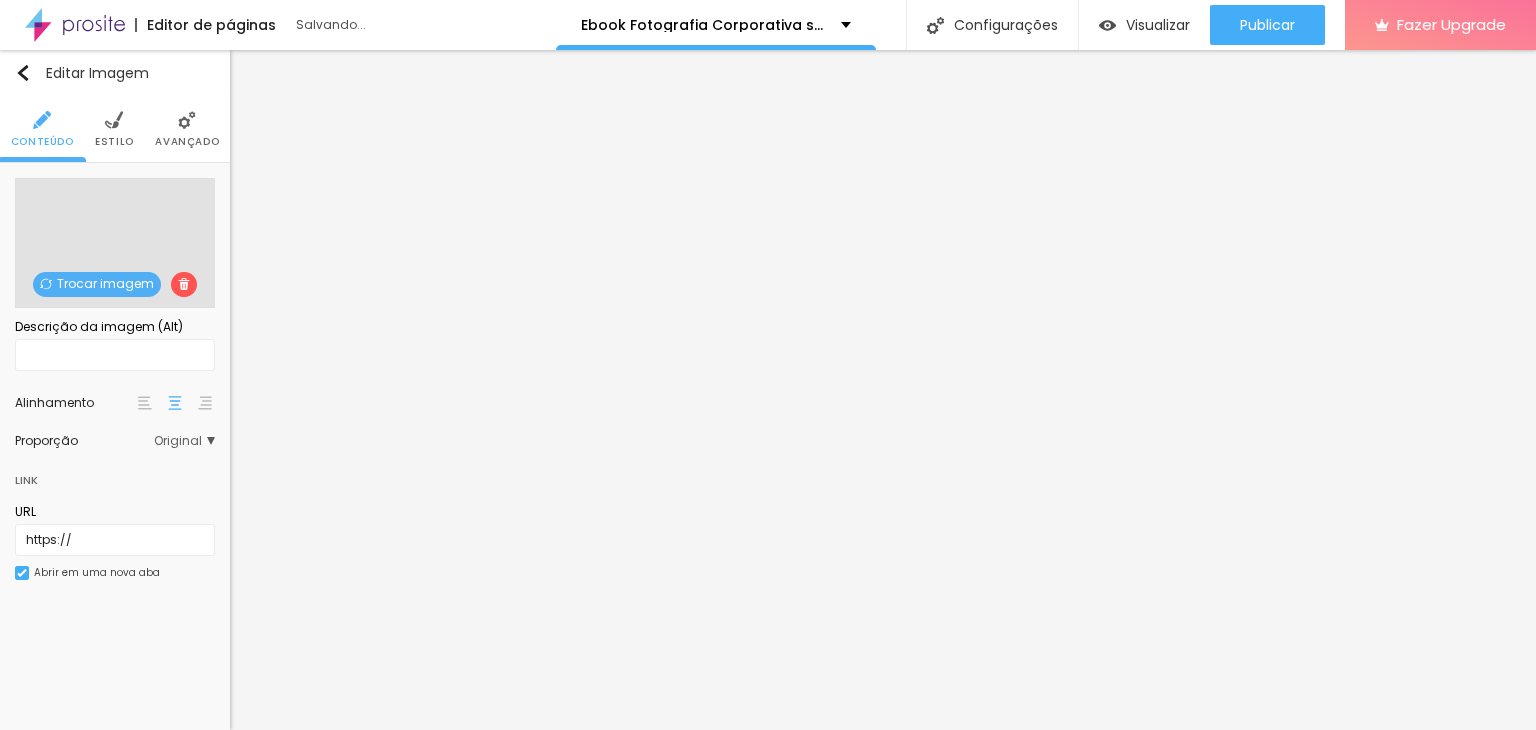 click on "Trocar imagem" at bounding box center (97, 284) 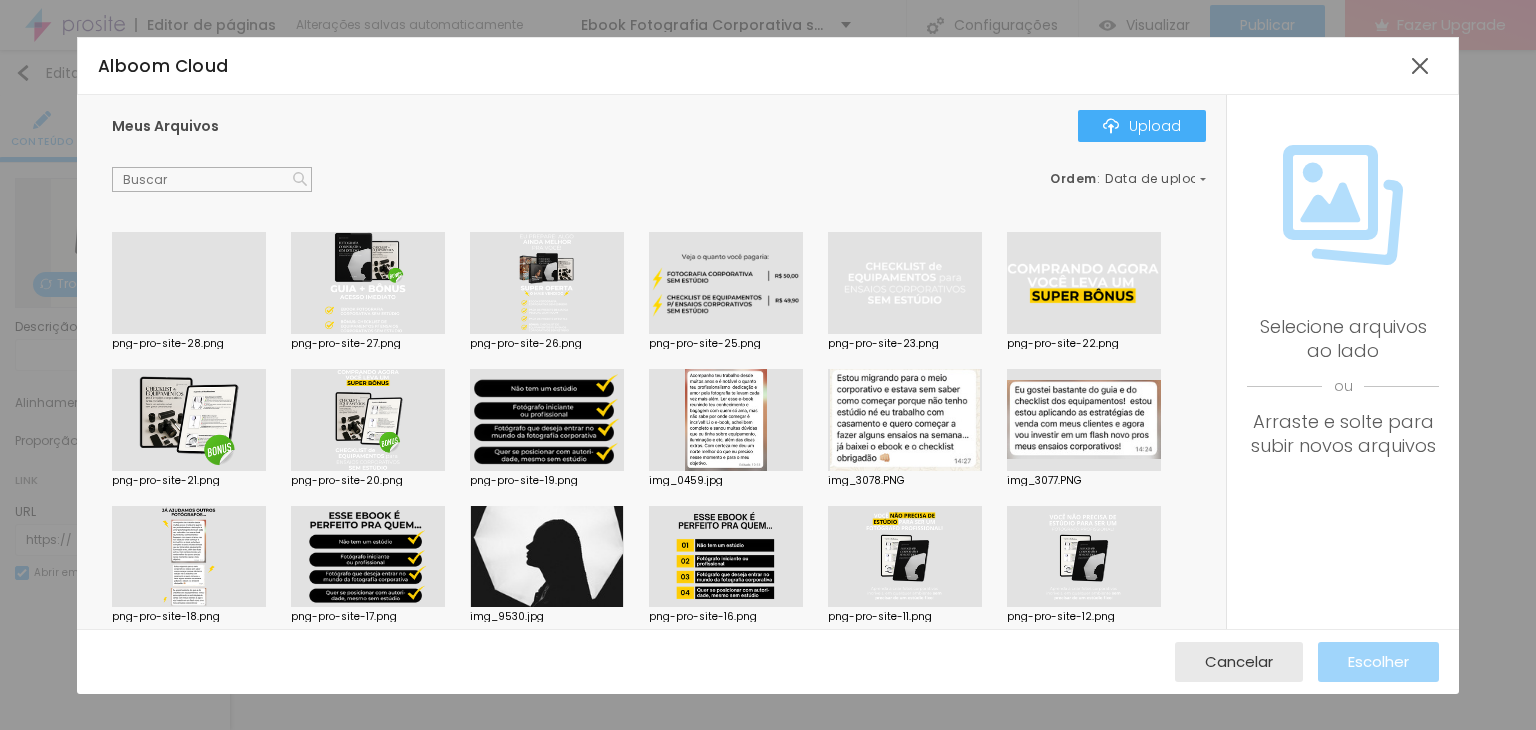 click at bounding box center (368, 283) 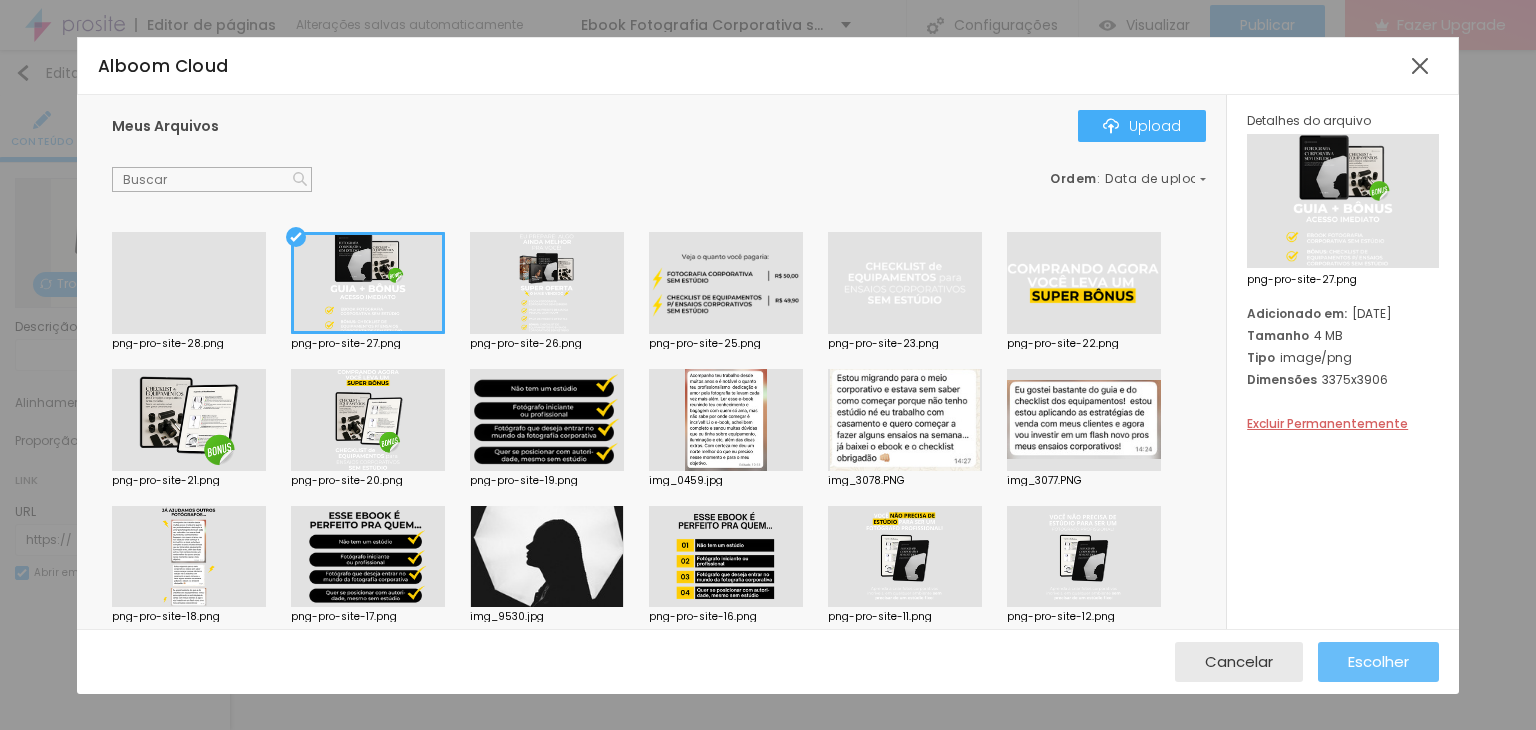 click on "Escolher" at bounding box center [1378, 661] 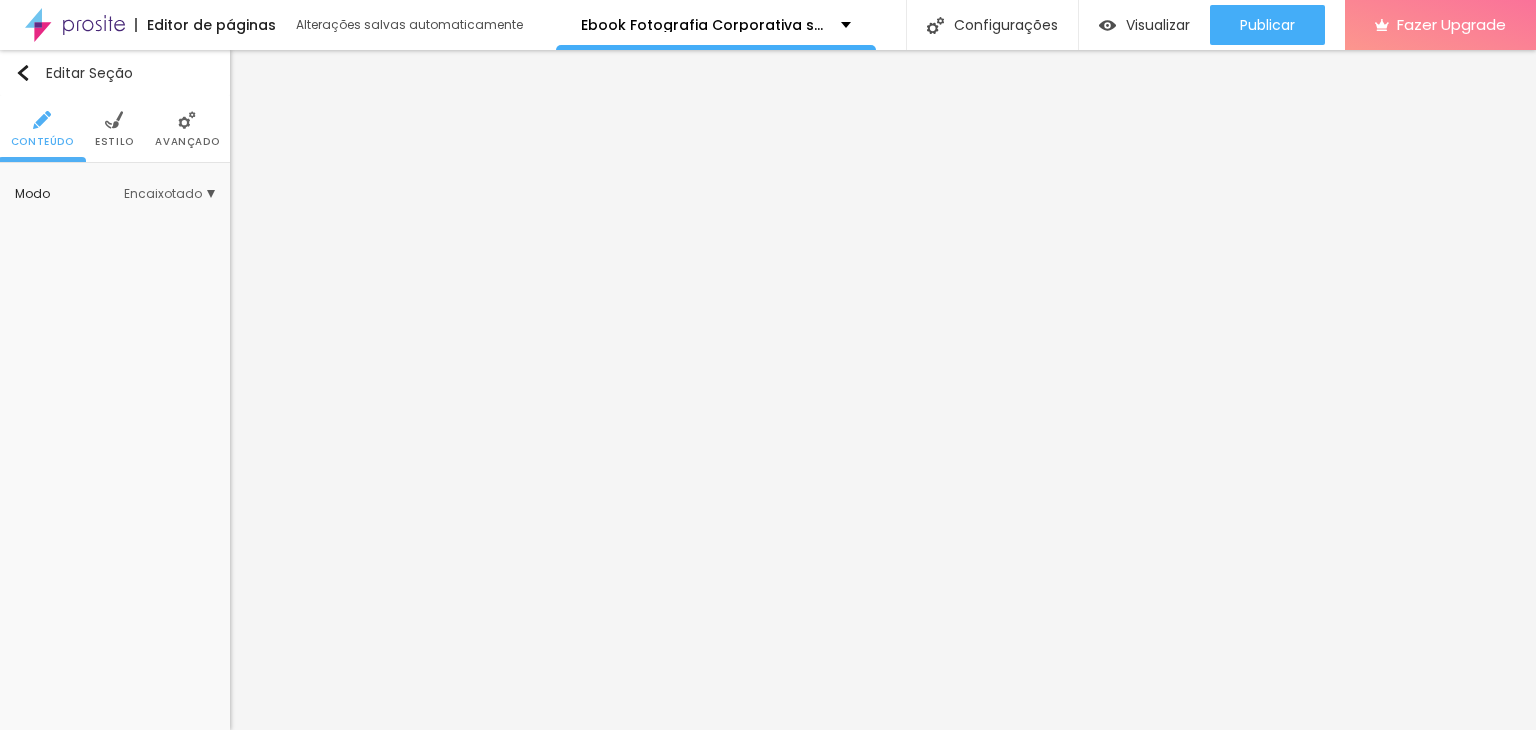 click on "Avançado" at bounding box center [187, 129] 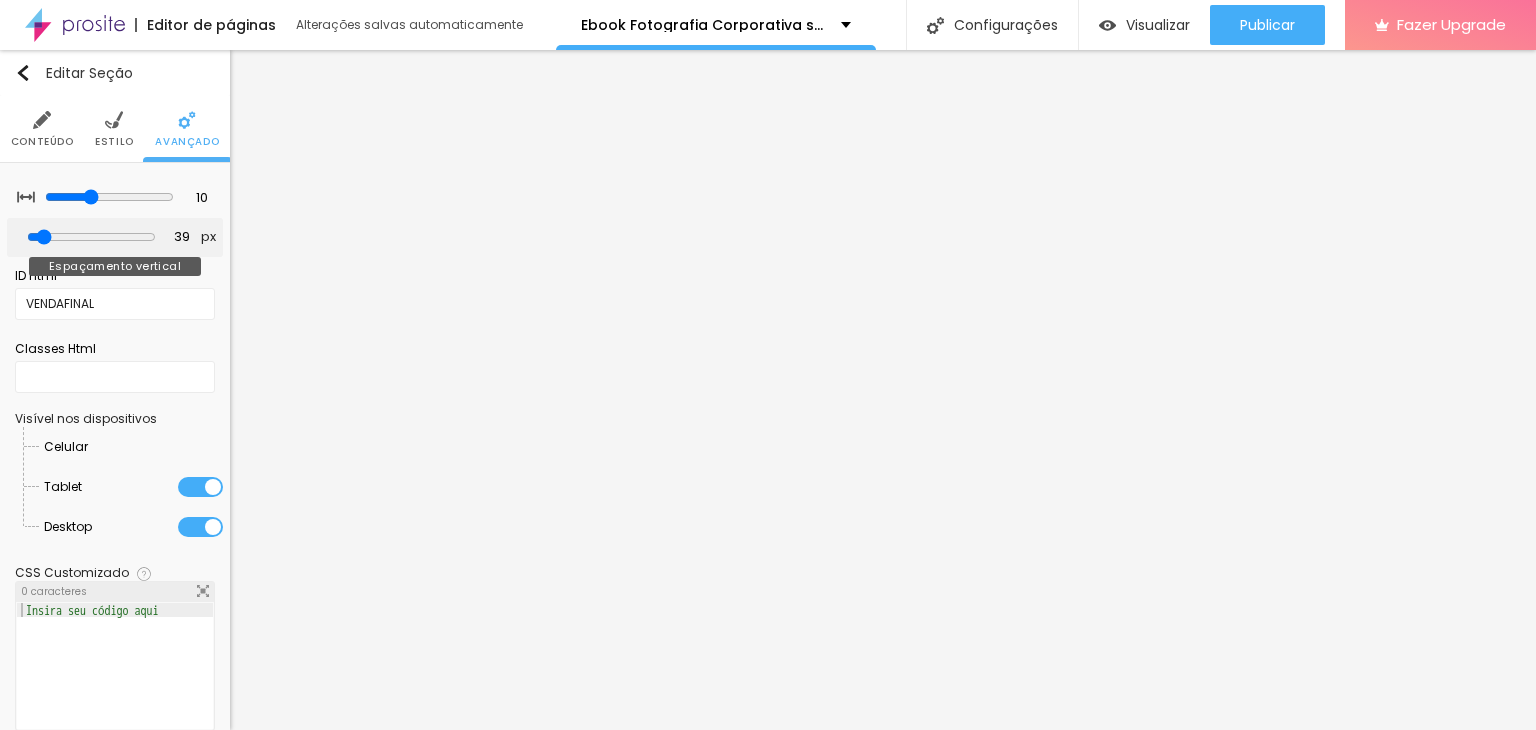type on "10" 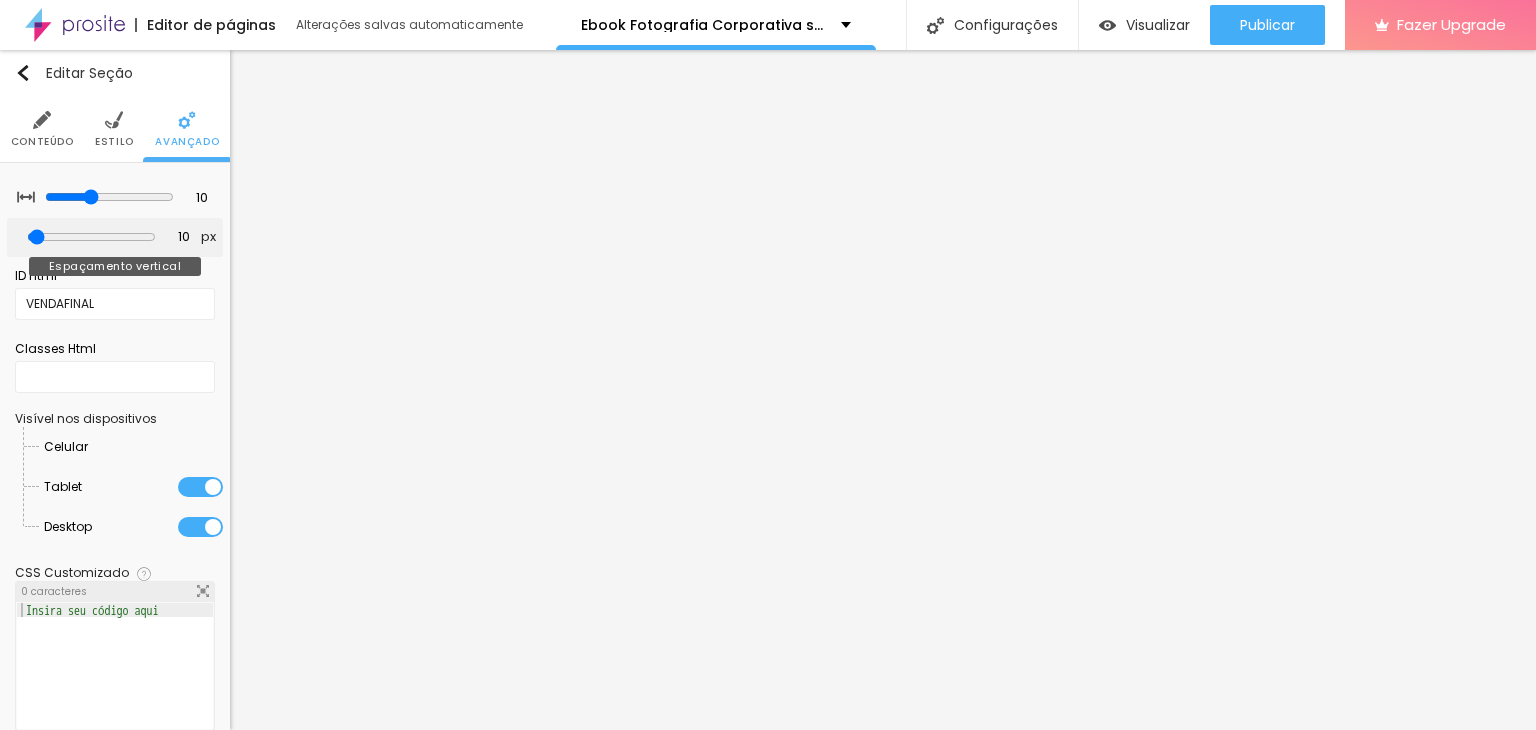 type on "0" 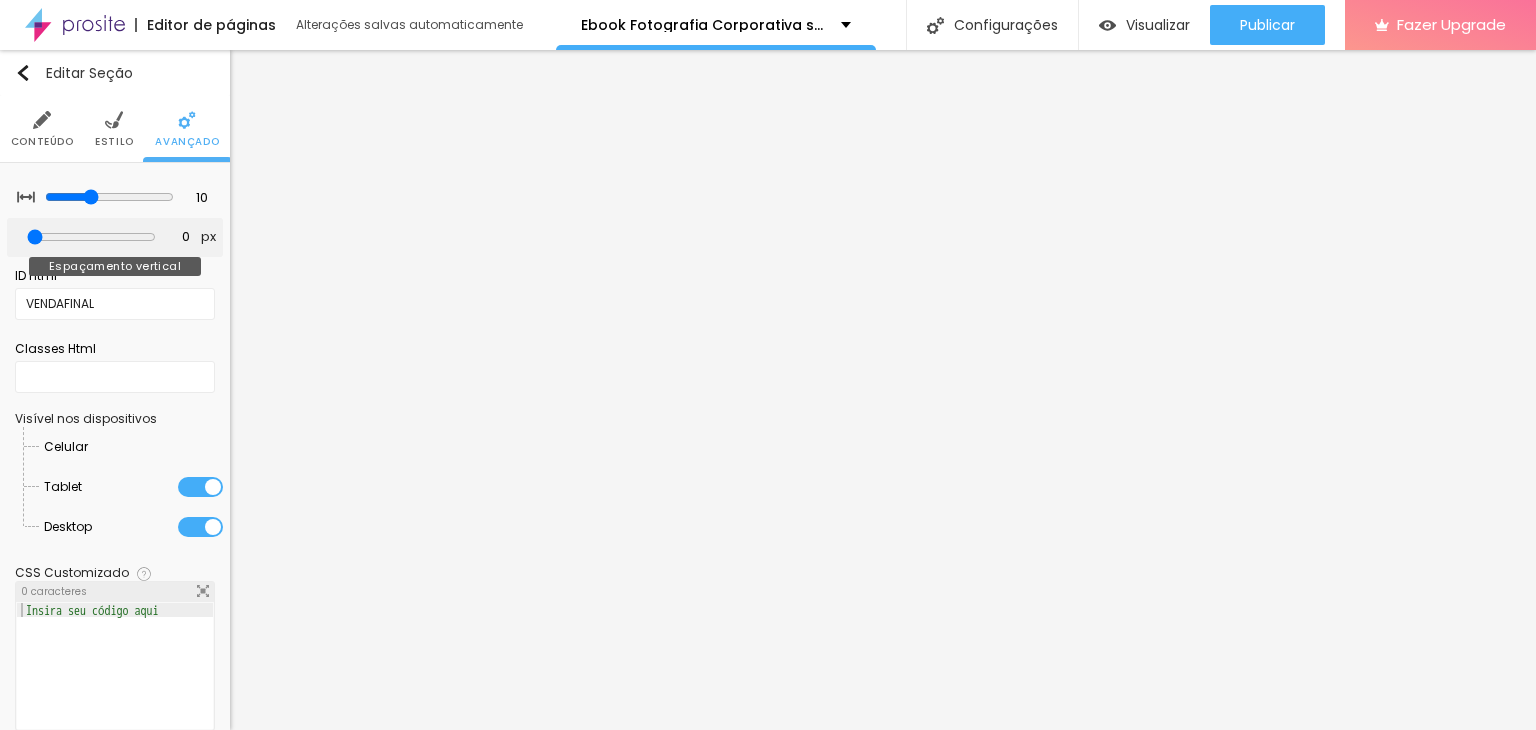 type on "0" 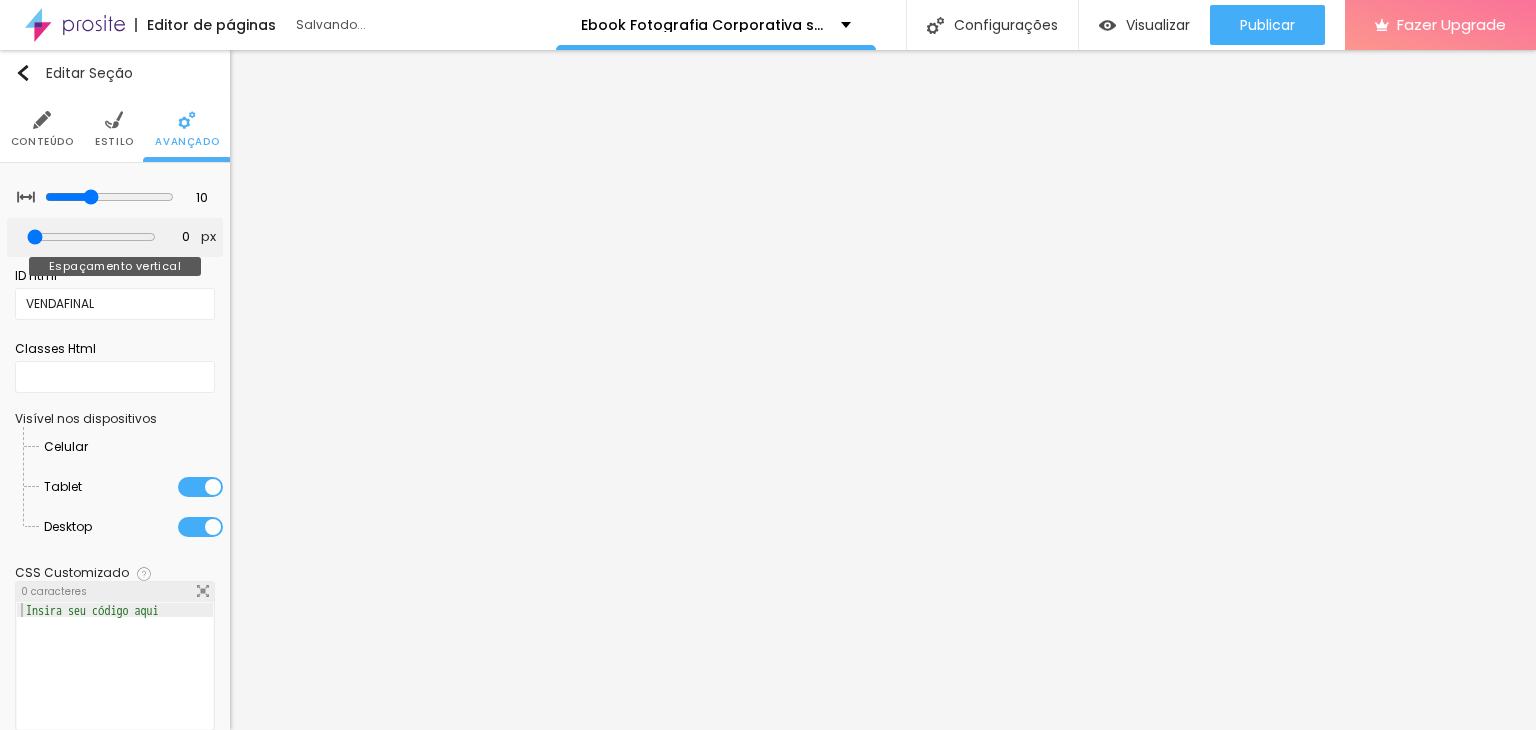 click at bounding box center (91, 237) 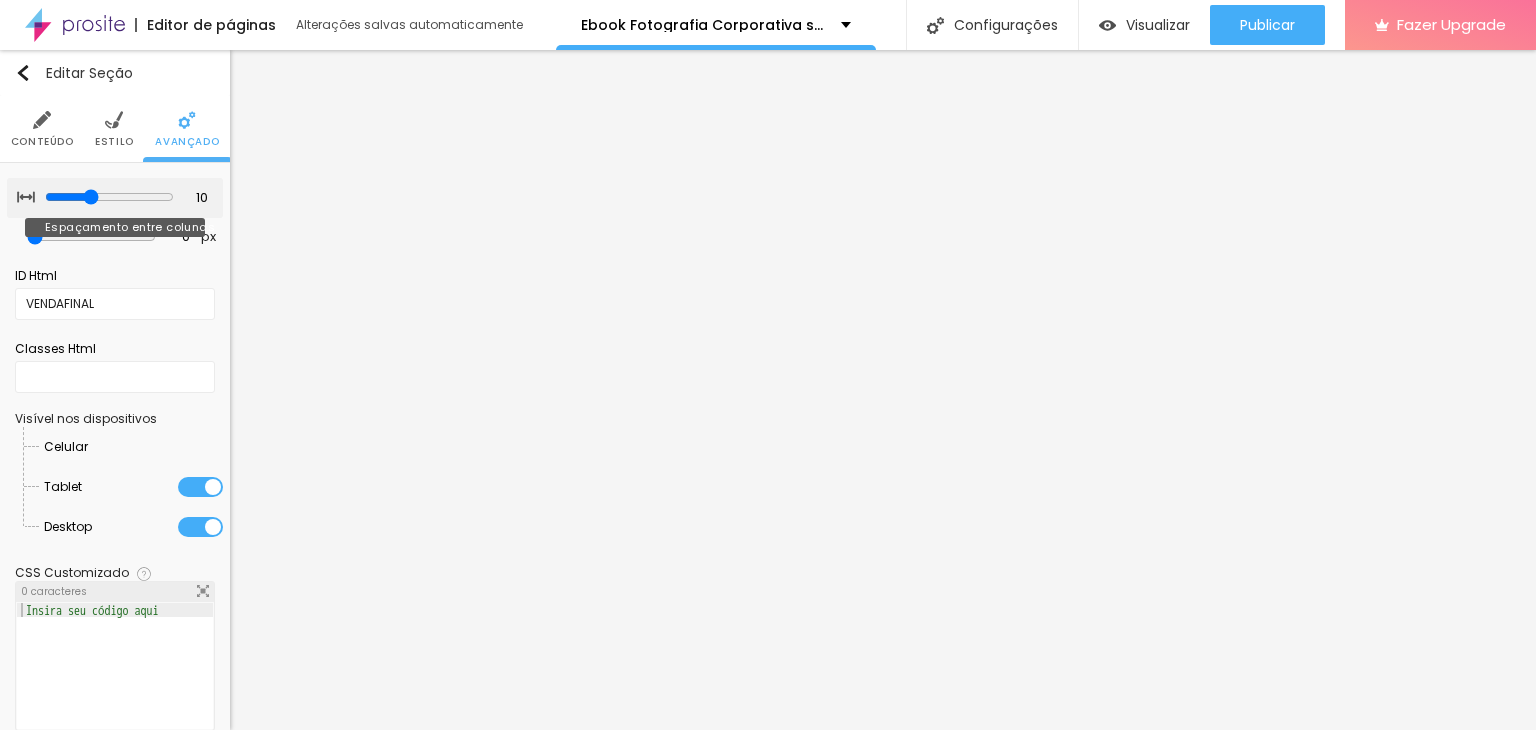 type on "5" 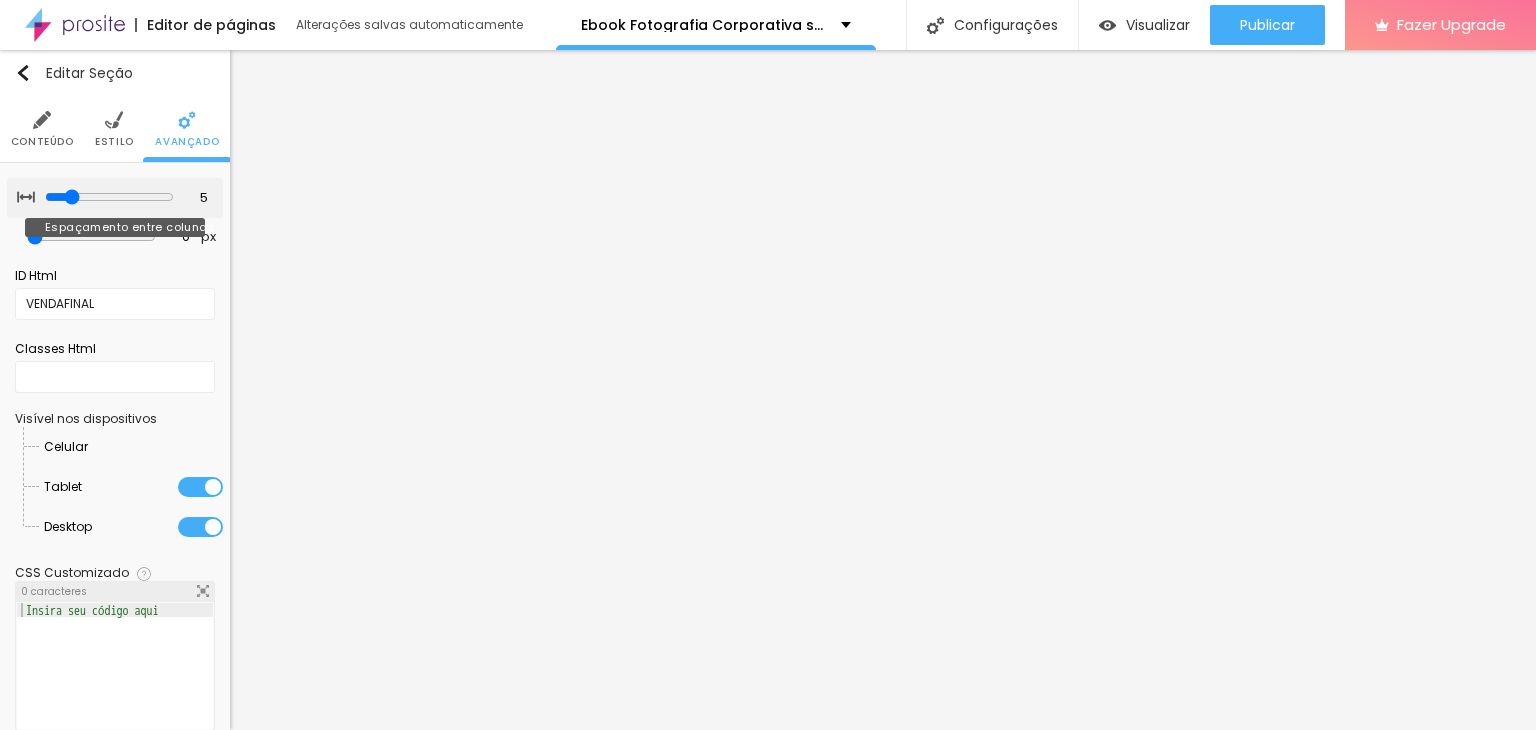 type on "0" 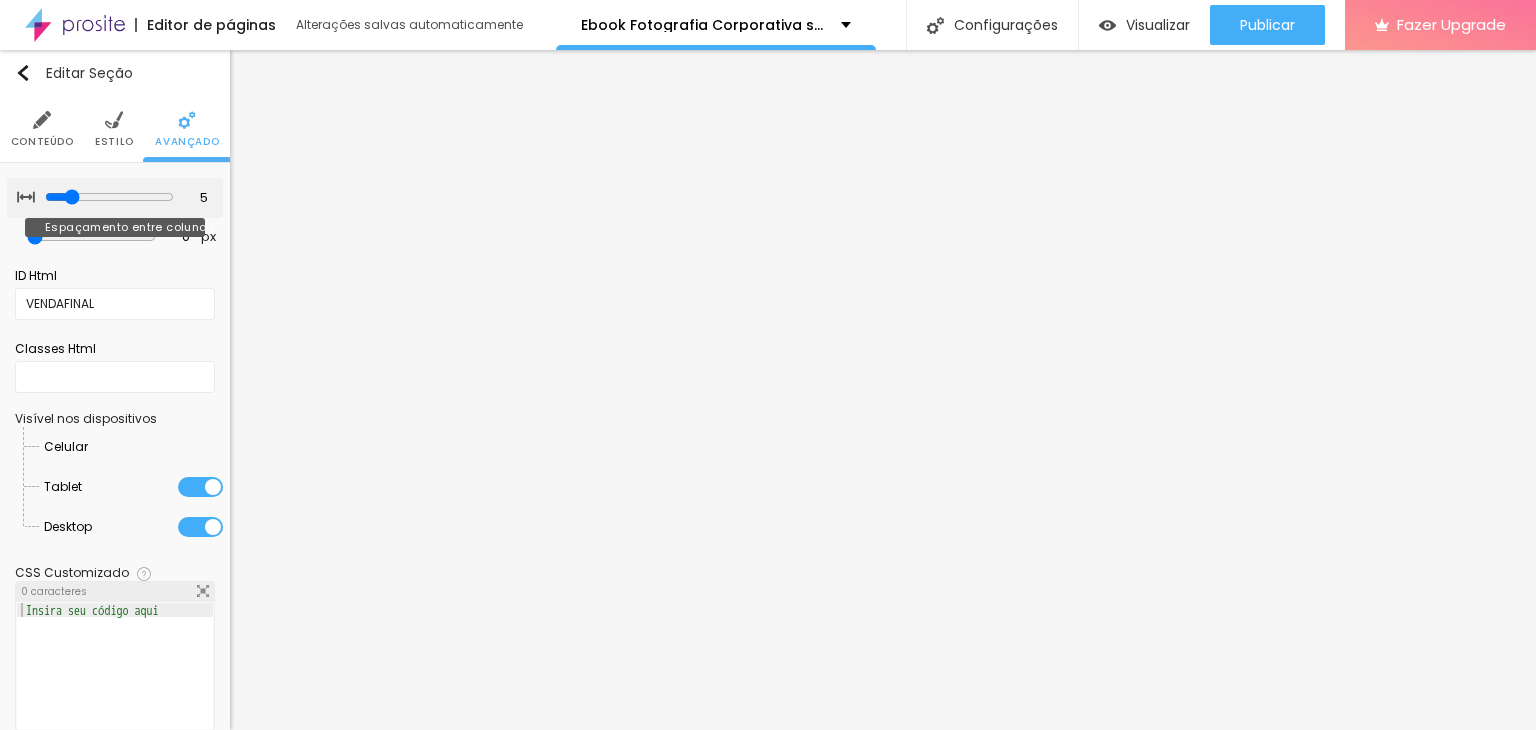 type on "0" 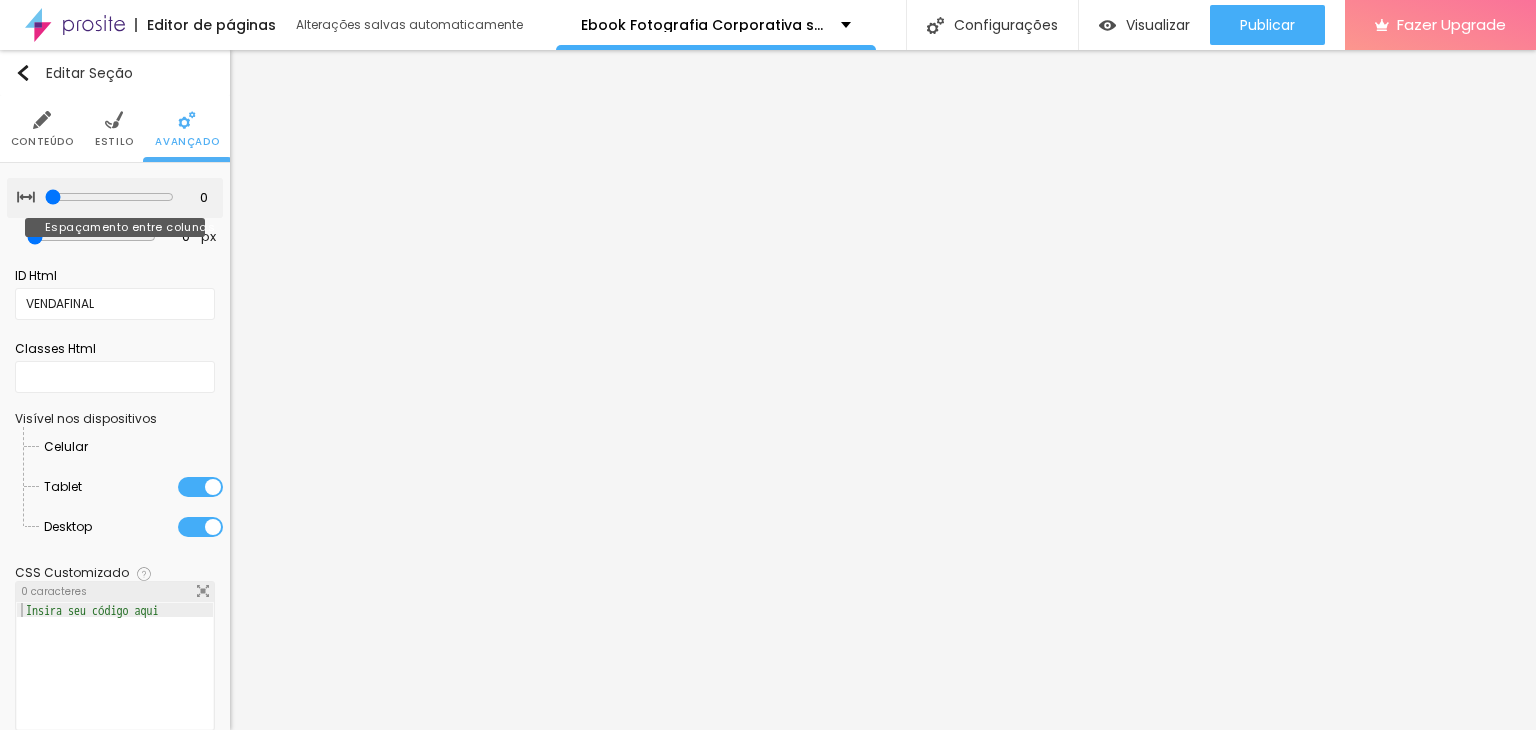 drag, startPoint x: 81, startPoint y: 201, endPoint x: 10, endPoint y: 205, distance: 71.11259 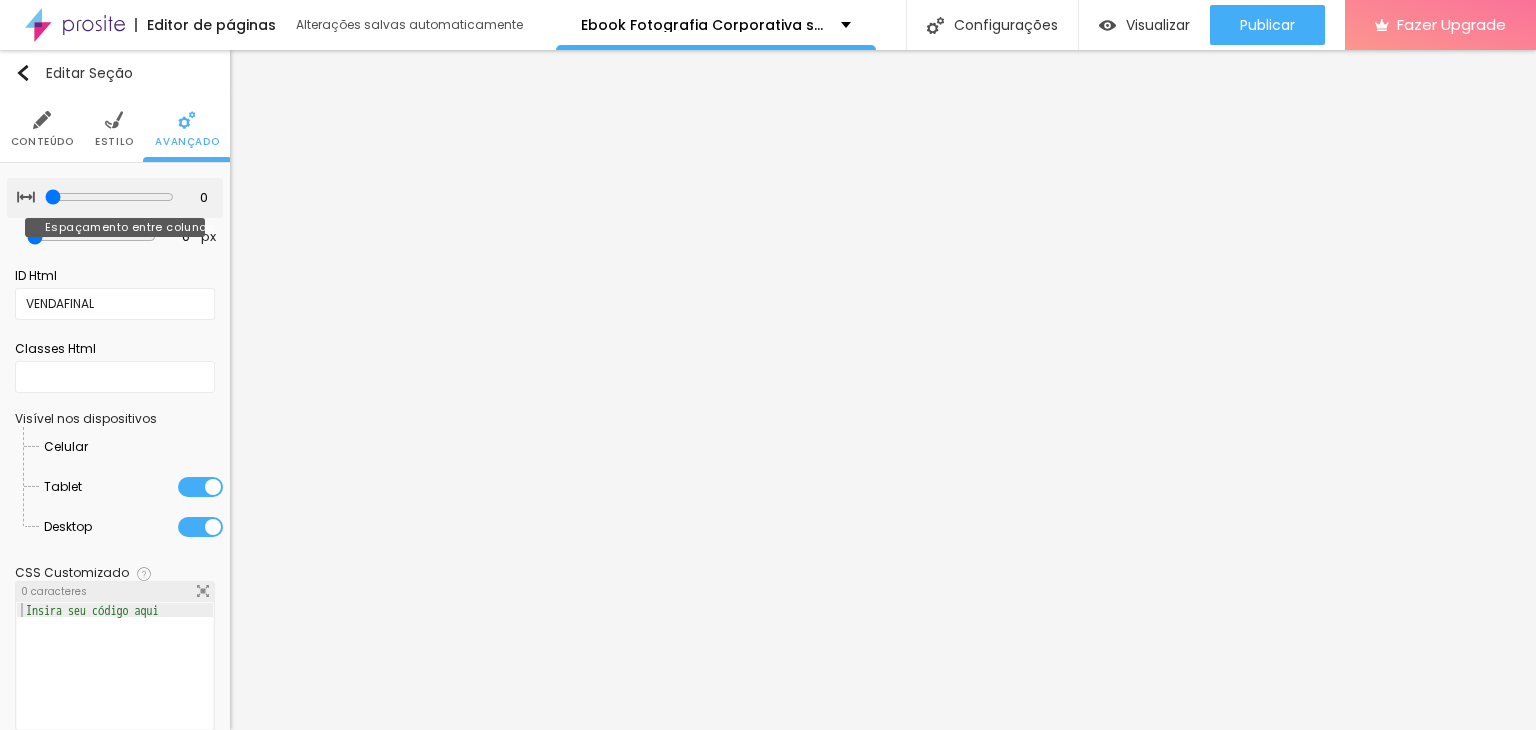 type on "0" 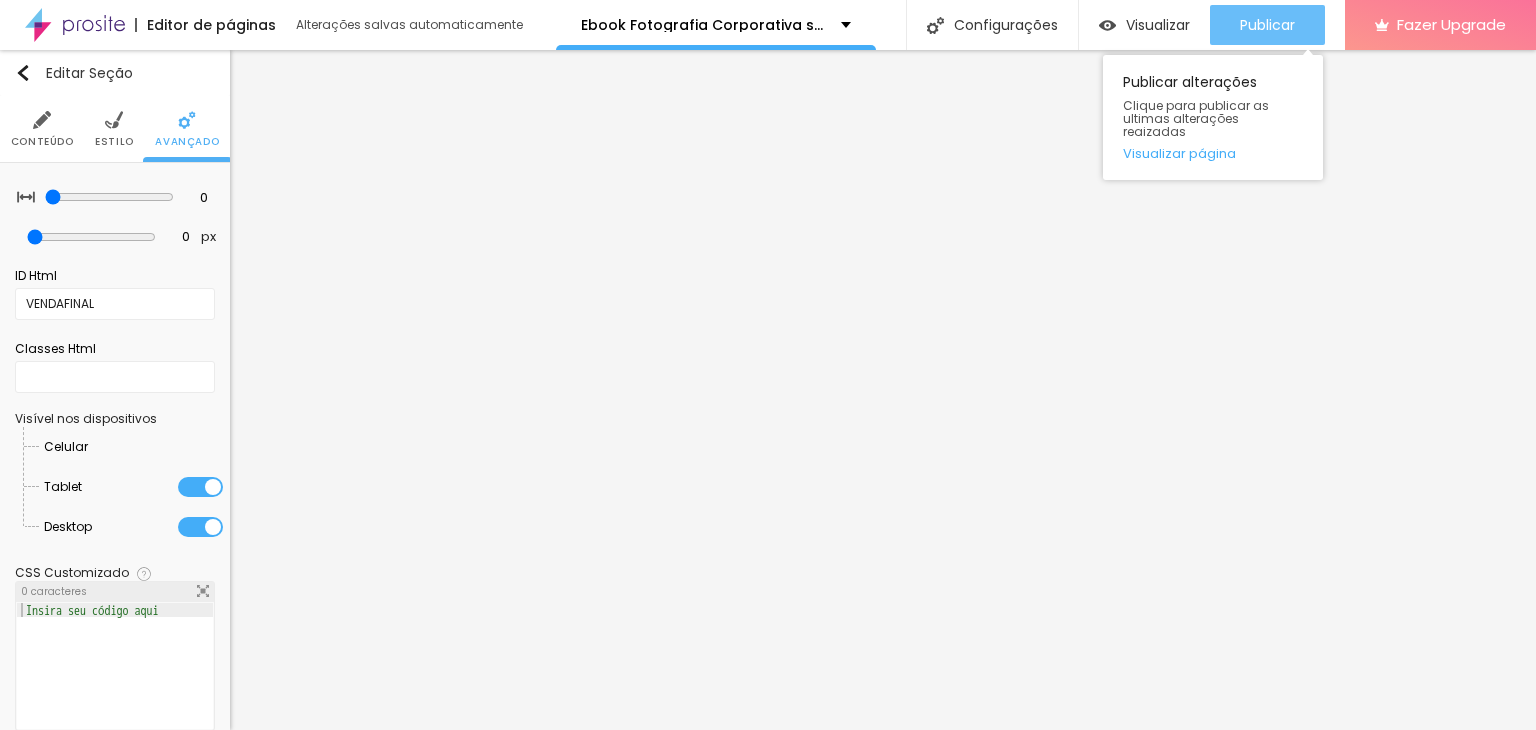 click on "Publicar" at bounding box center [1267, 25] 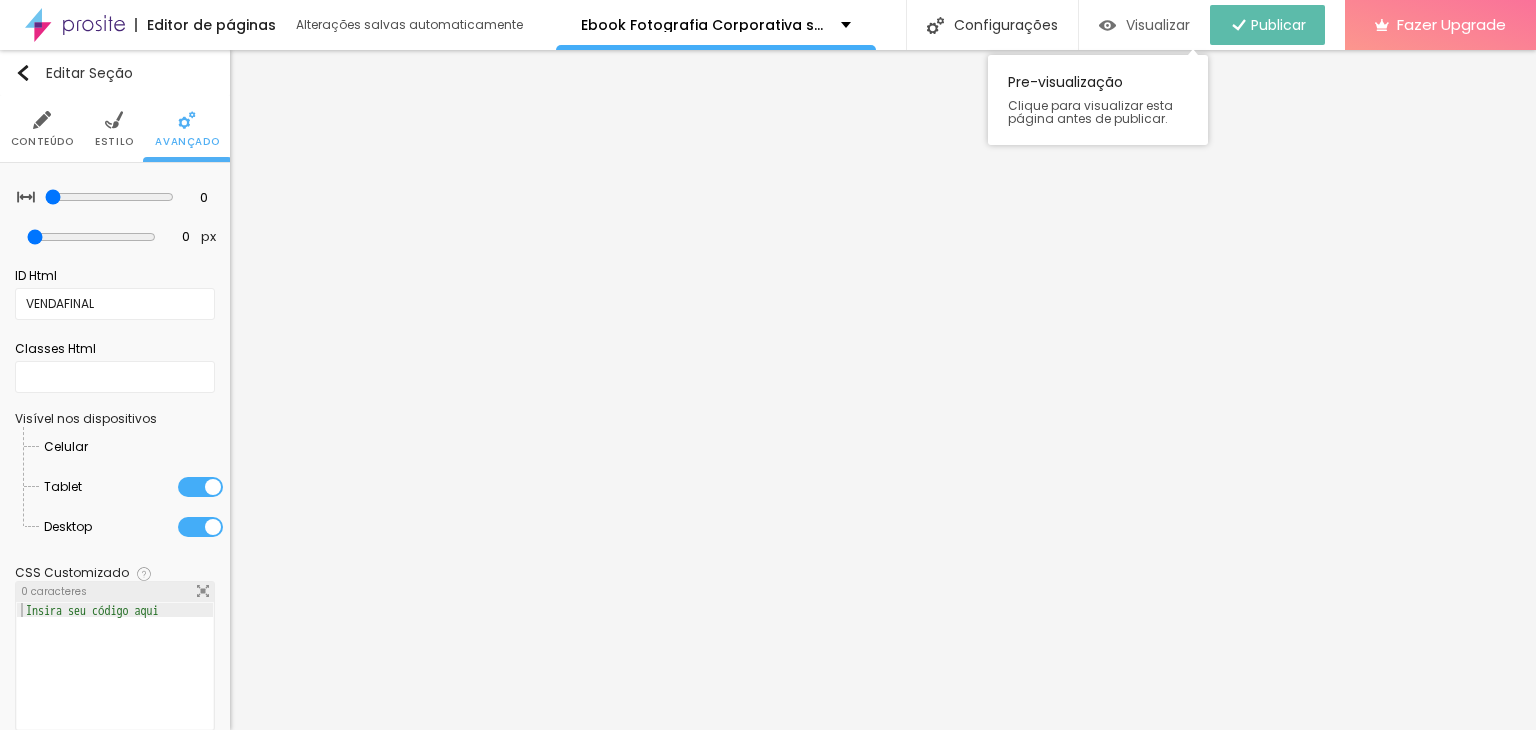 click on "Visualizar" at bounding box center (1158, 25) 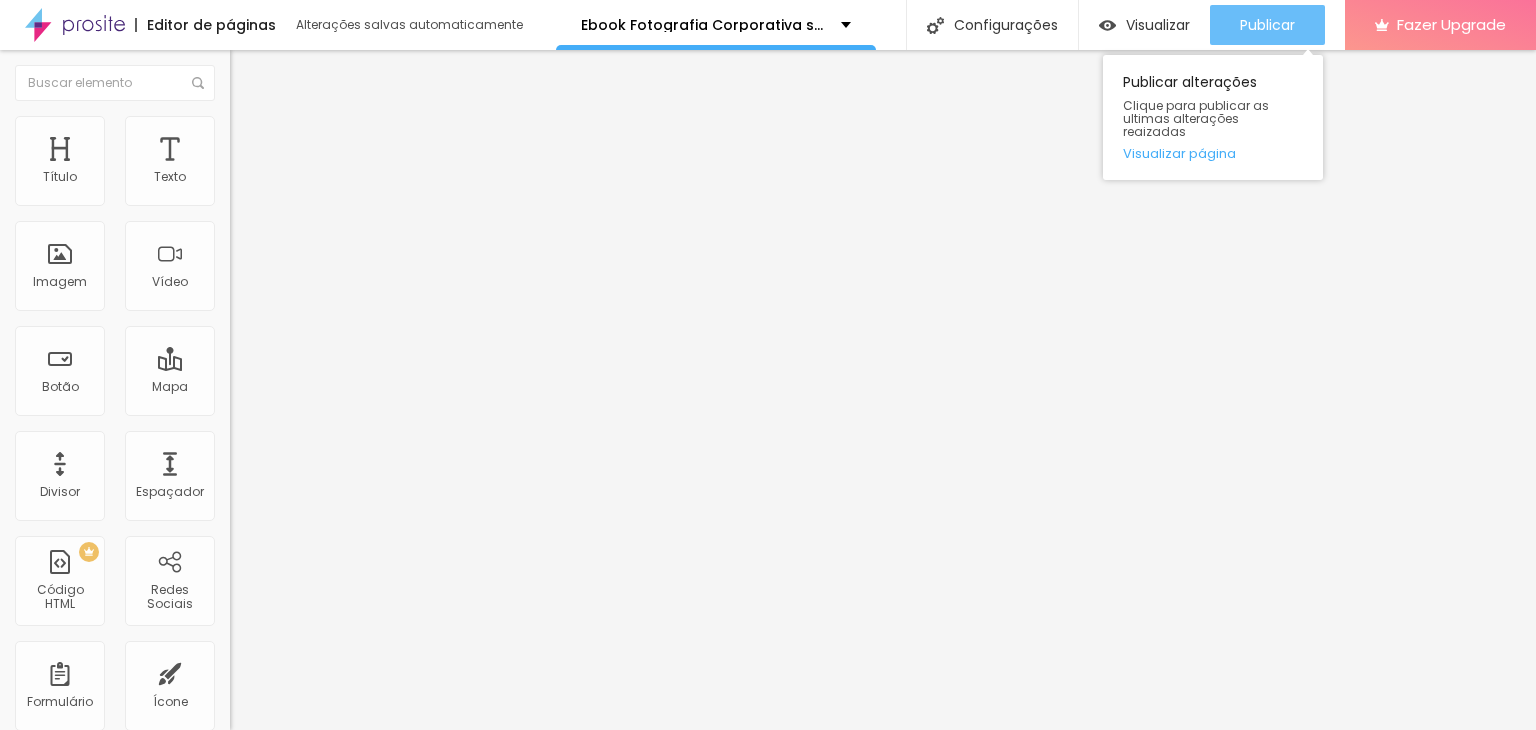 click on "Publicar" at bounding box center (1267, 25) 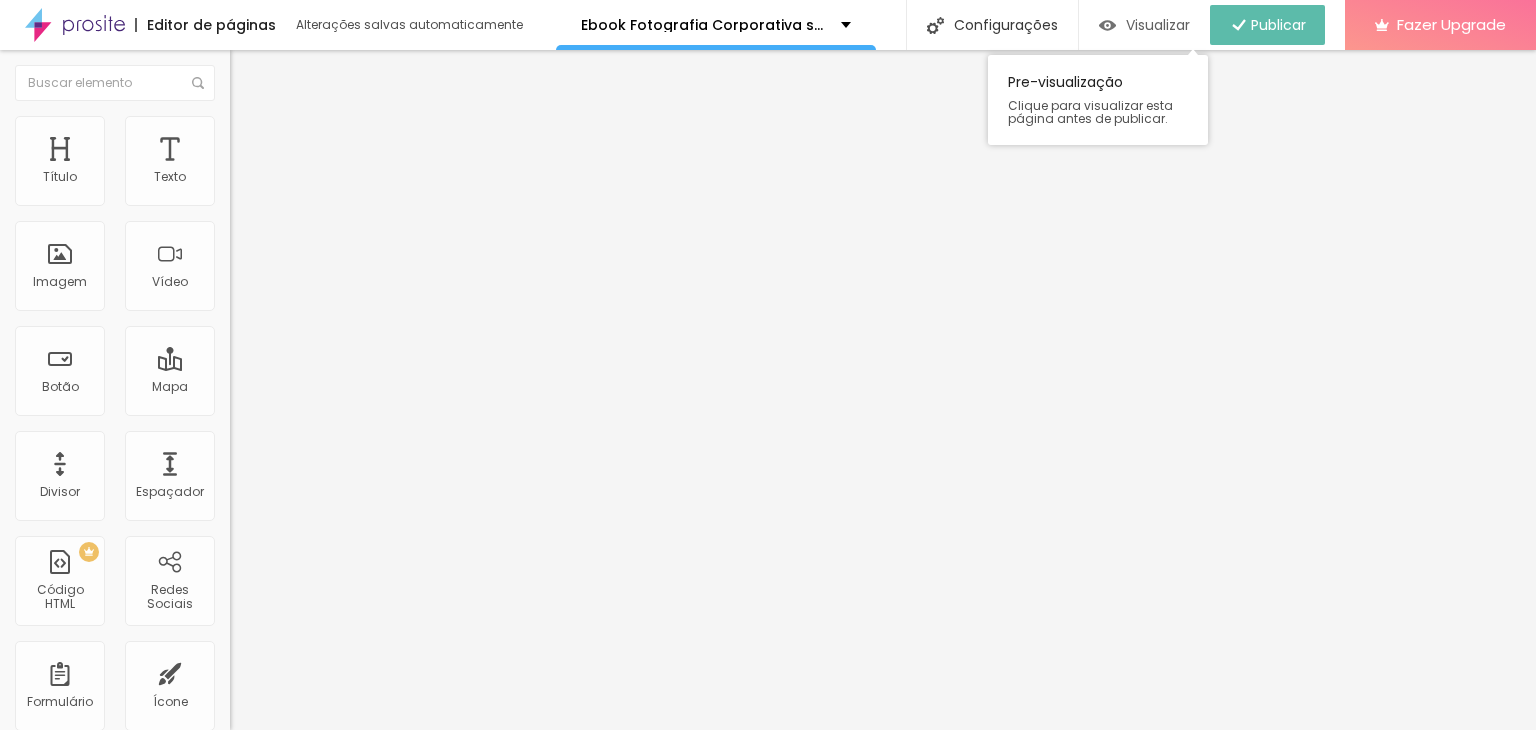 click on "Visualizar" at bounding box center (1158, 25) 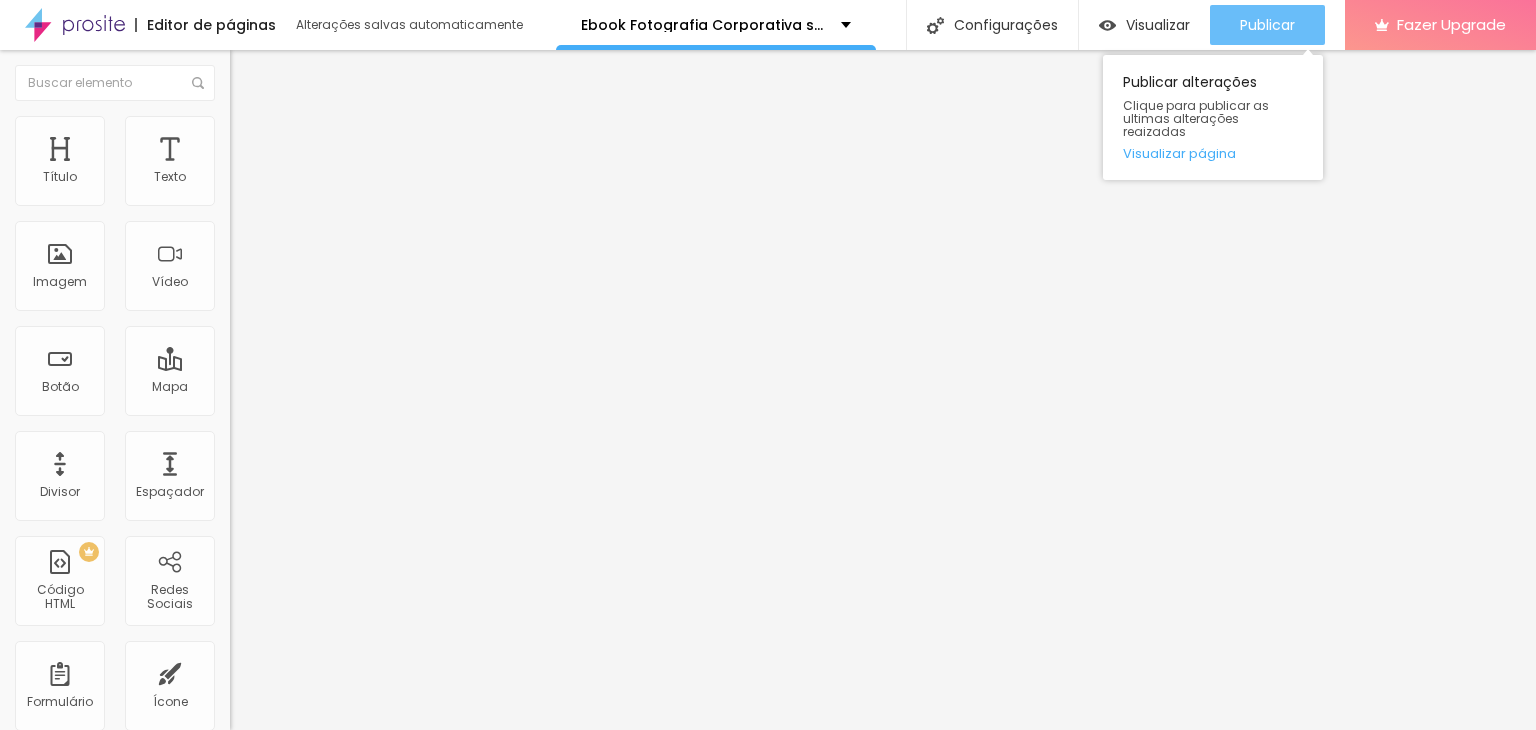 click on "Publicar" at bounding box center [1267, 25] 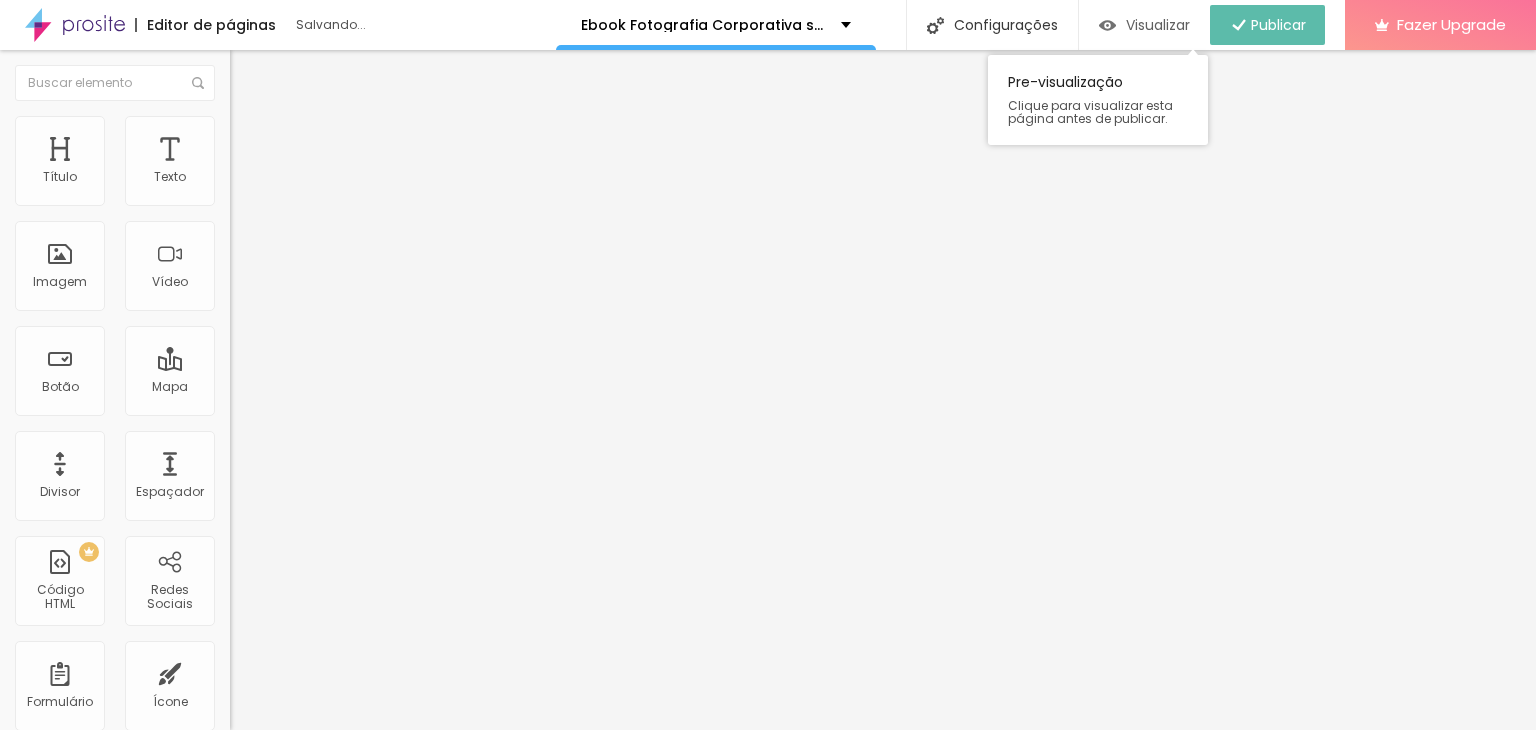 click on "Visualizar" at bounding box center [1158, 25] 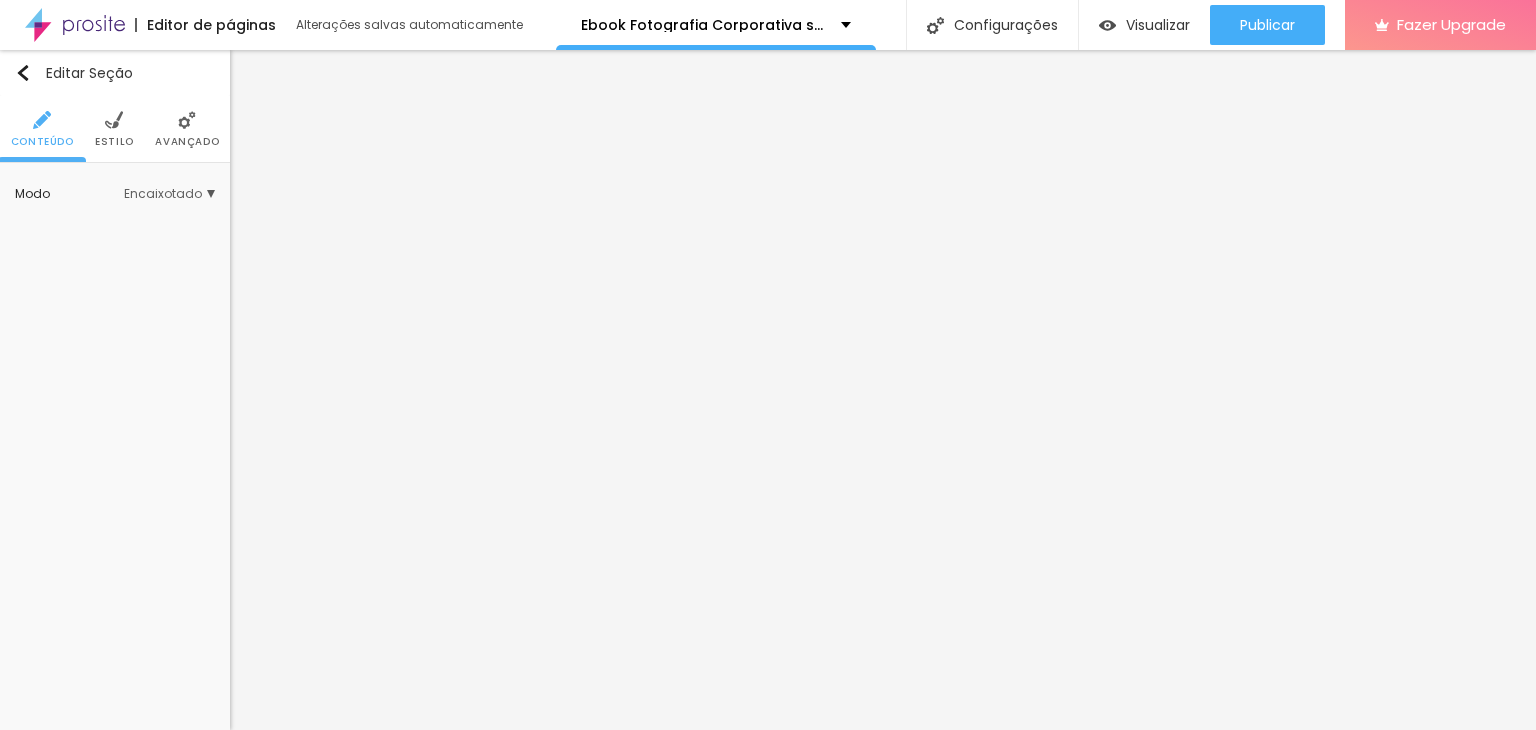 click on "Estilo" at bounding box center [114, 129] 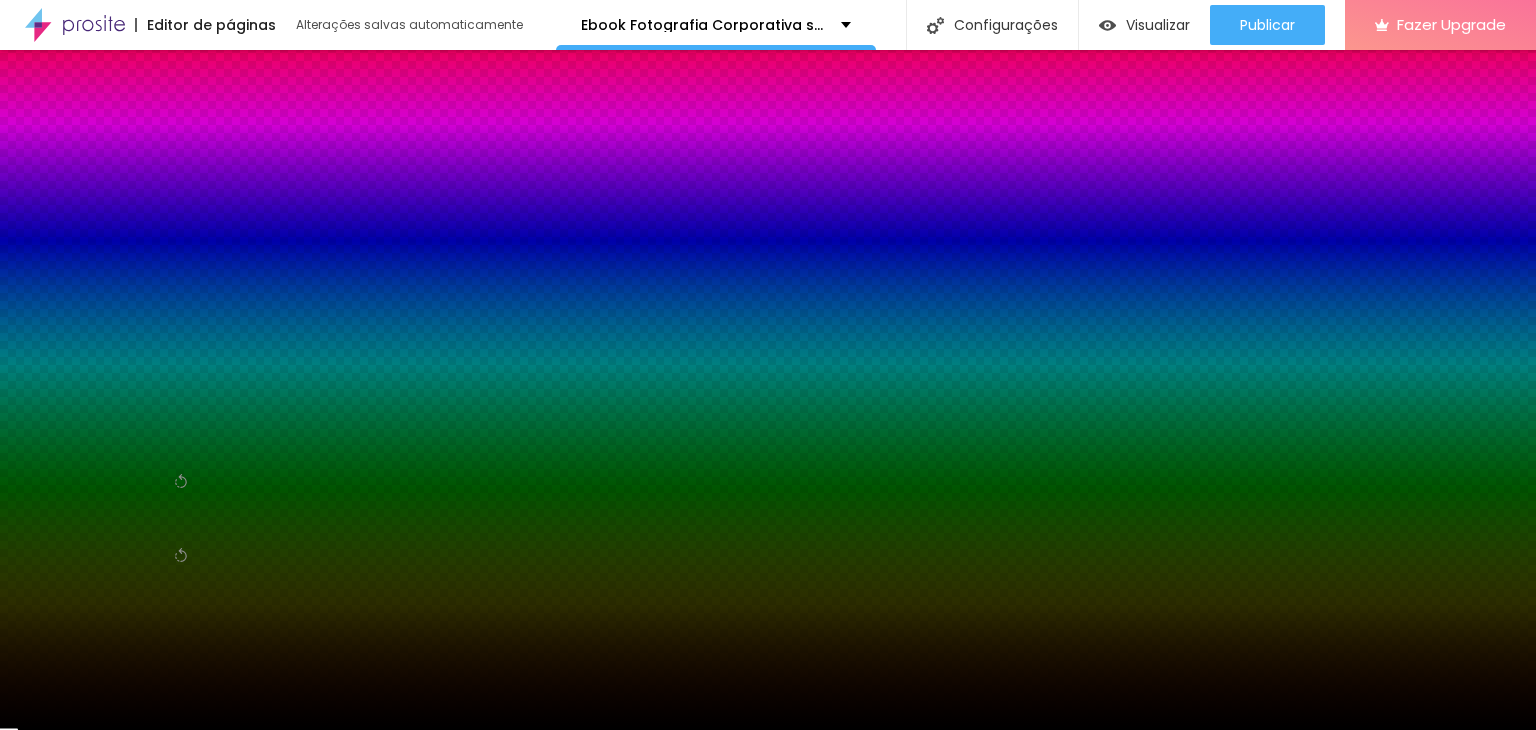 click at bounding box center [184, 508] 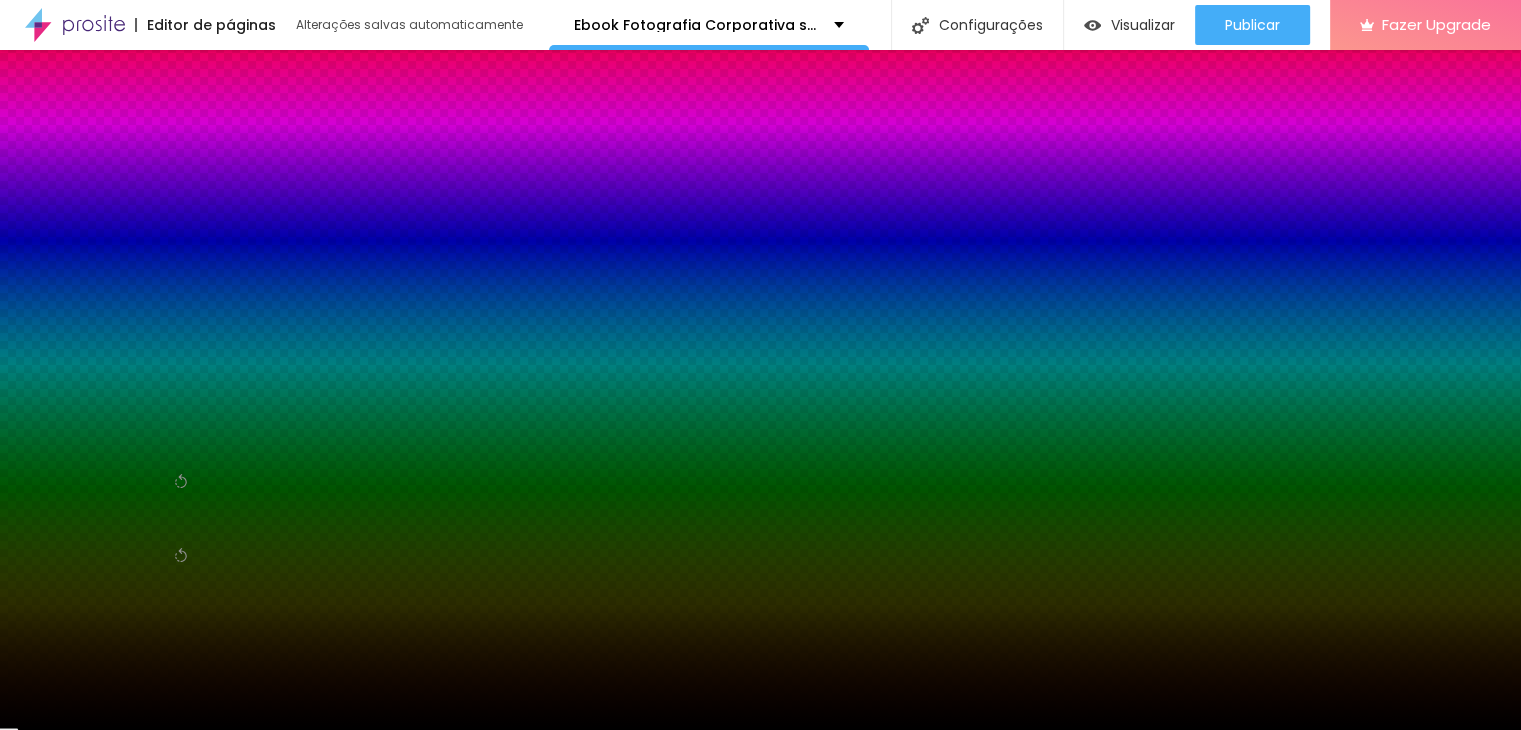 scroll, scrollTop: 112, scrollLeft: 0, axis: vertical 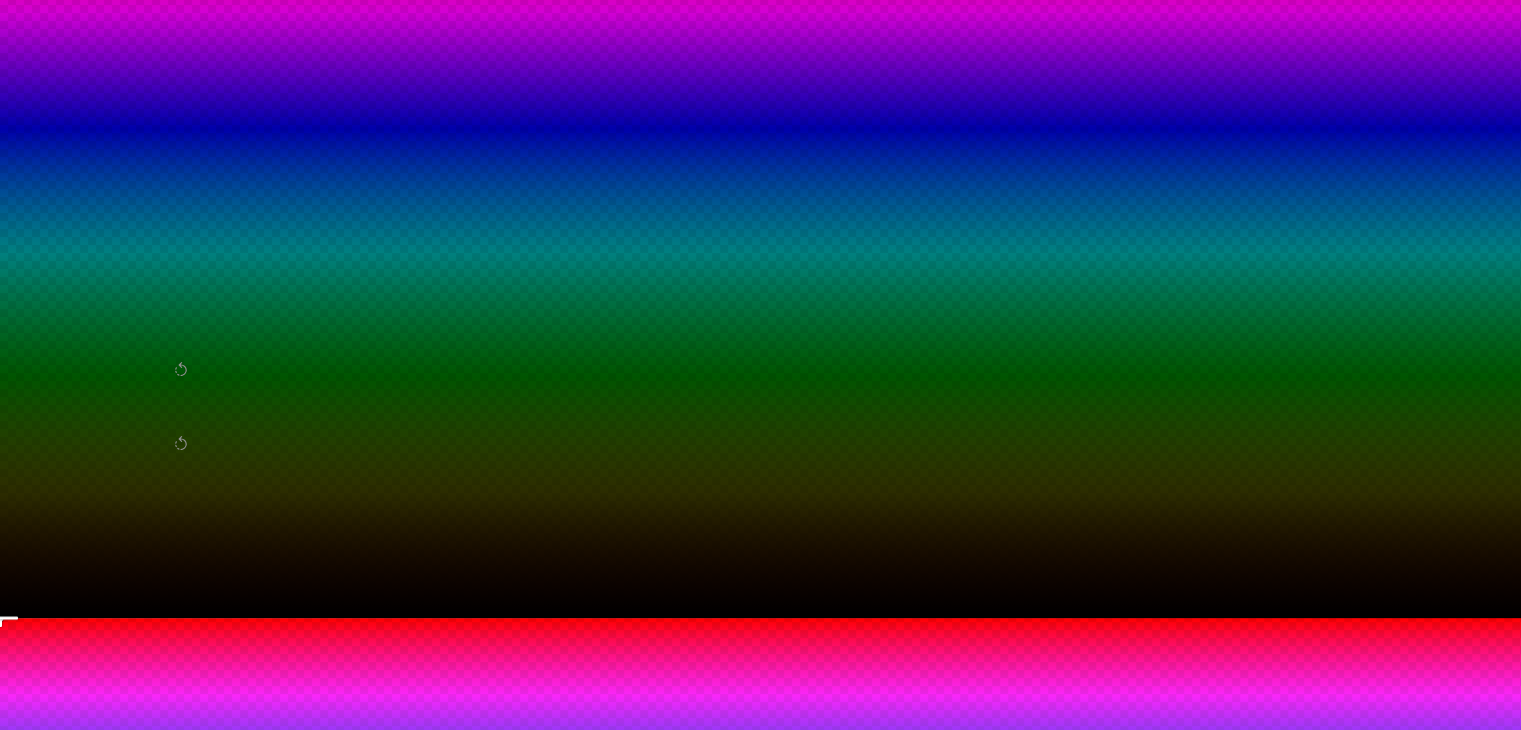 click at bounding box center (14, 904) 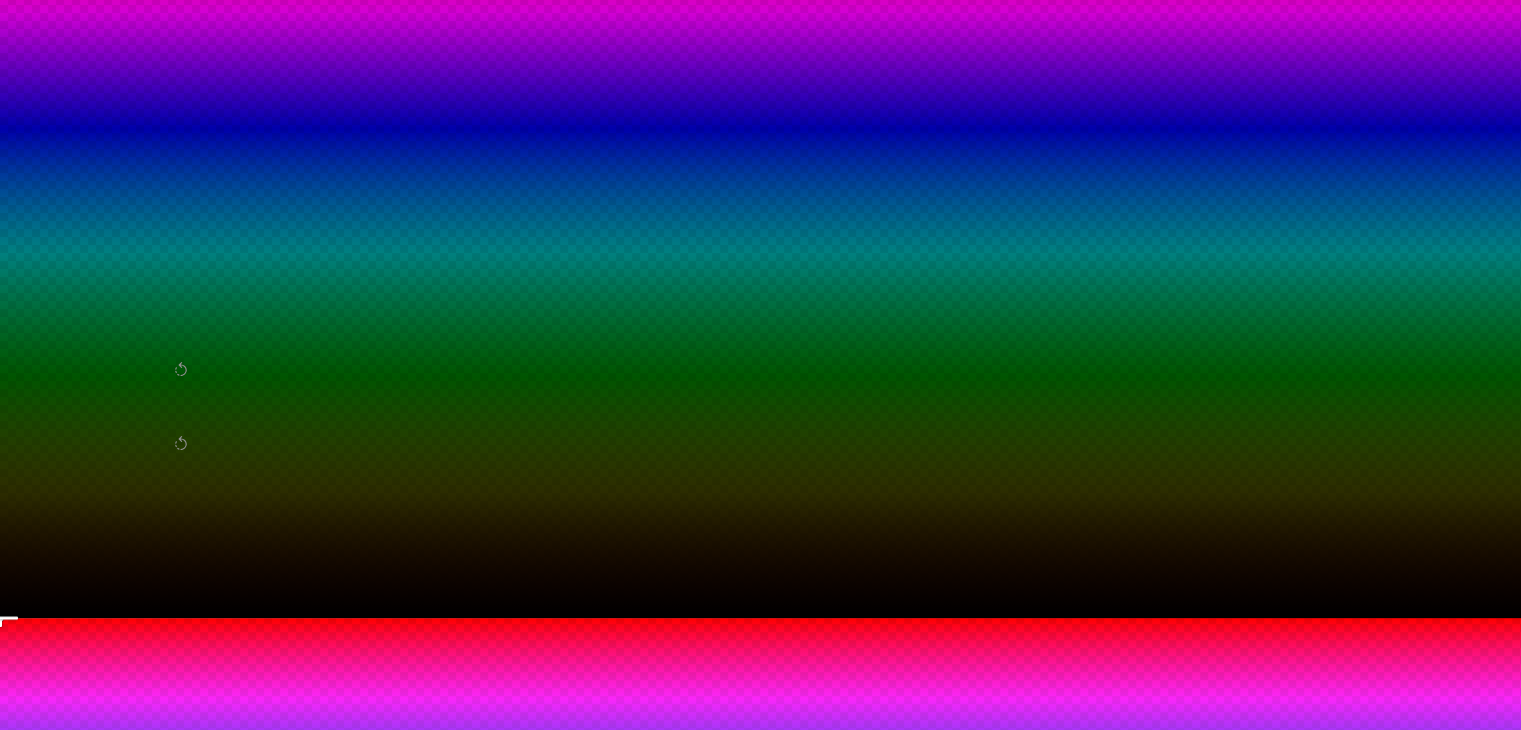 click at bounding box center (760, 630) 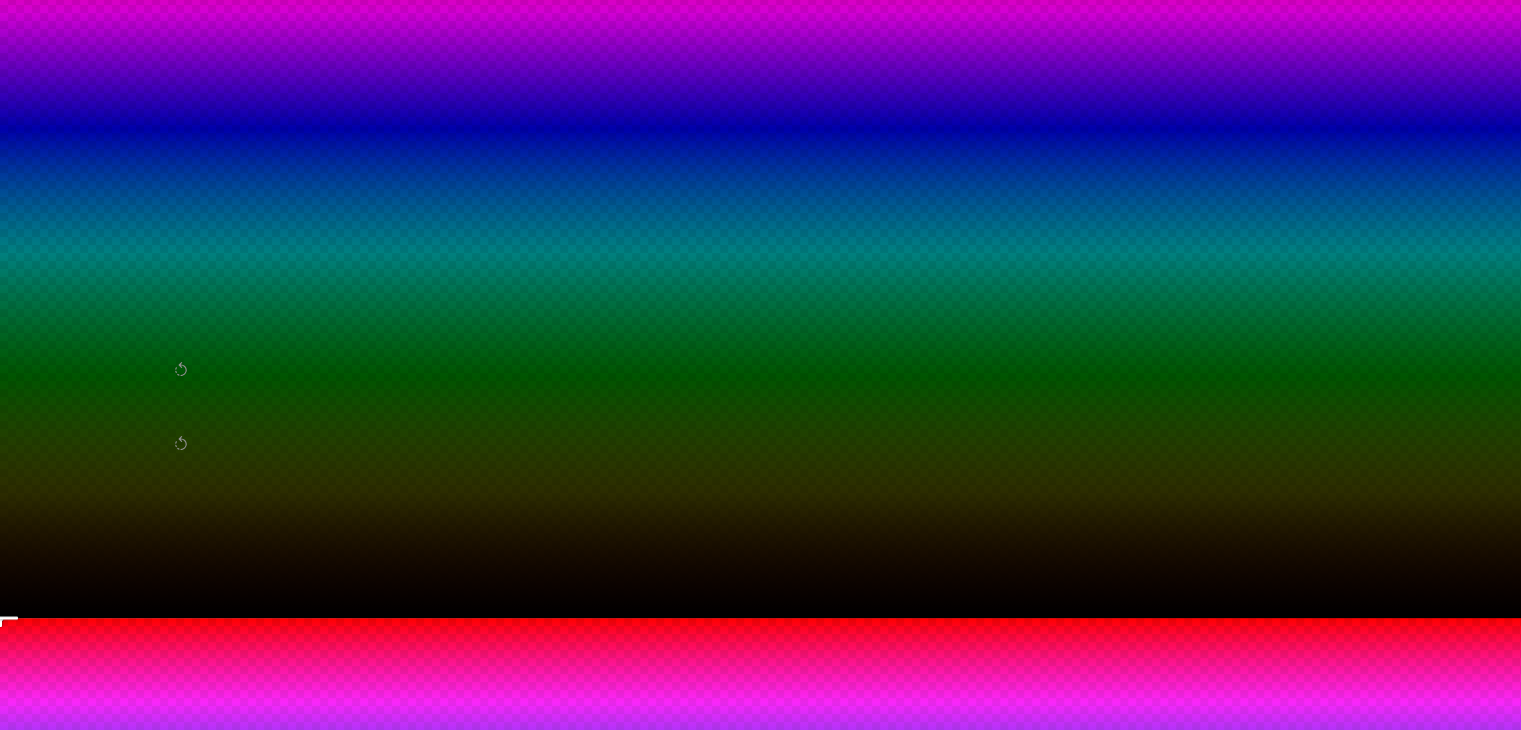 click at bounding box center [760, 618] 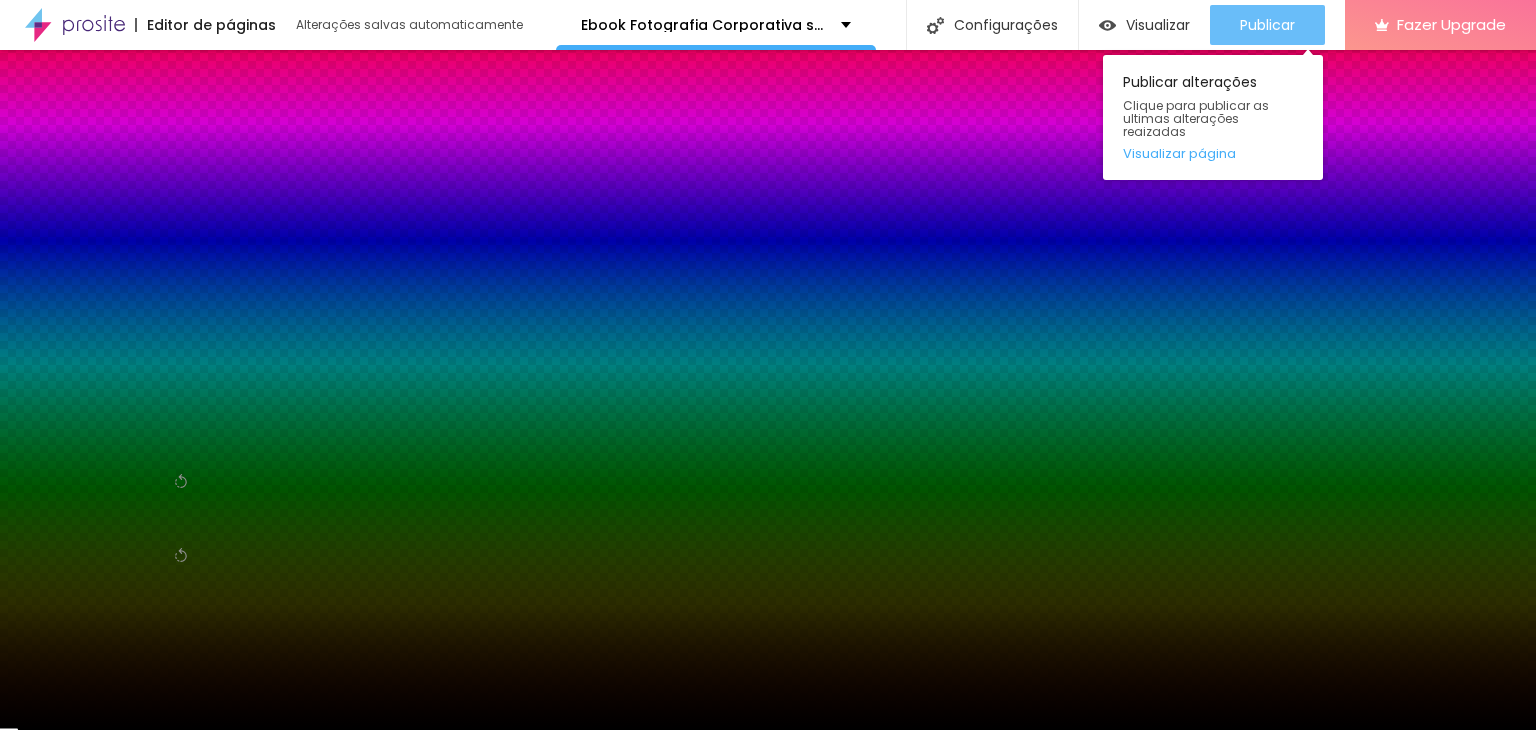 click on "Publicar" at bounding box center [1267, 25] 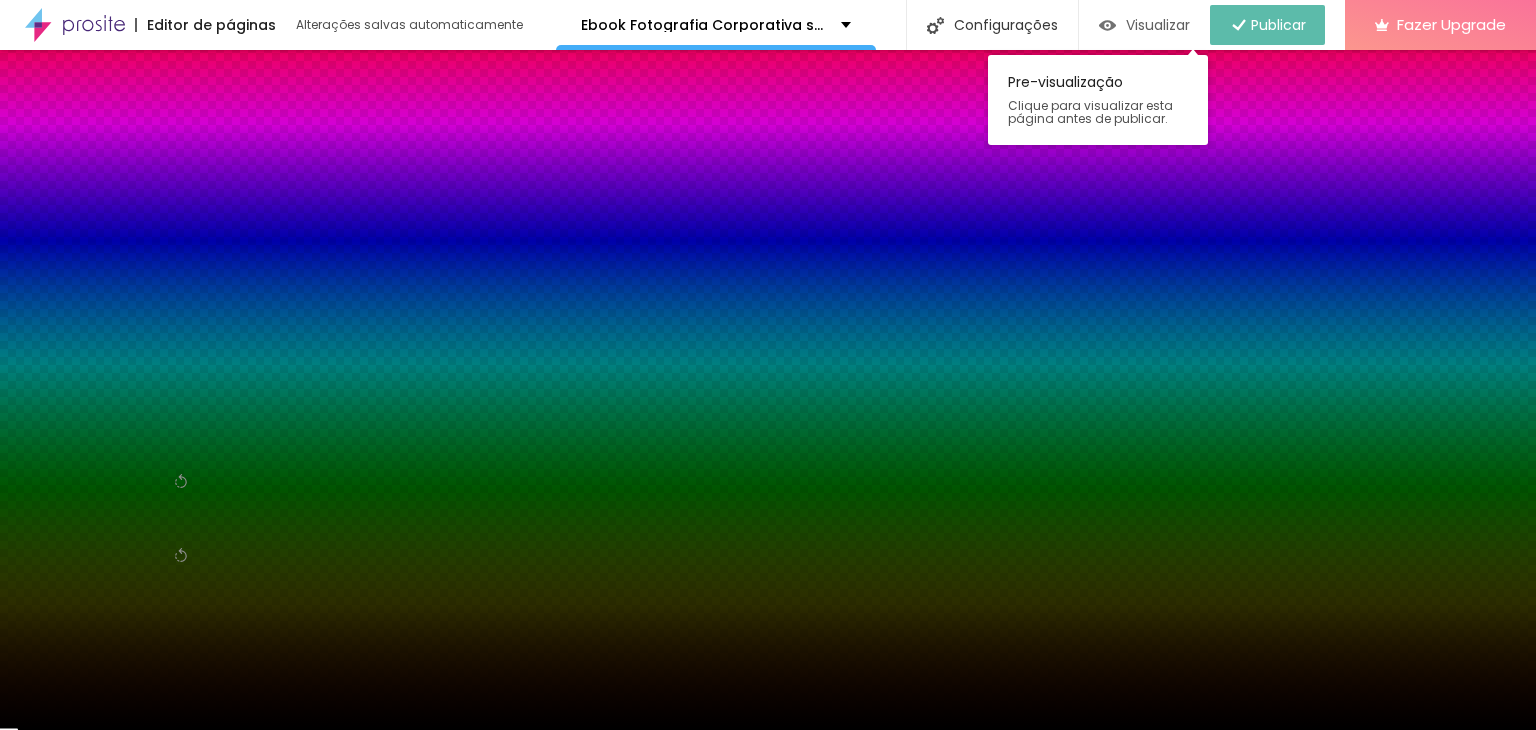 click on "Visualizar" at bounding box center (1158, 25) 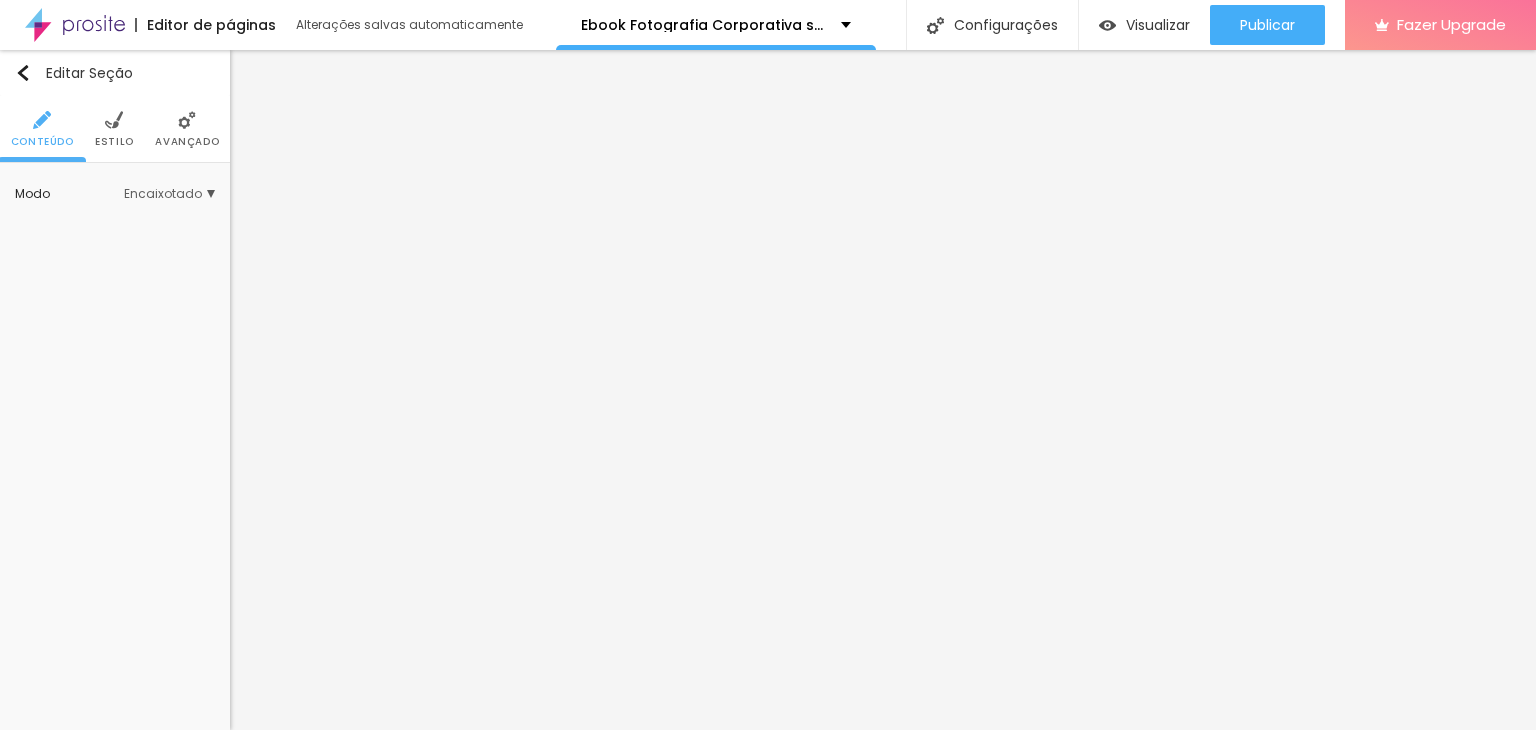 click on "Estilo" at bounding box center [114, 129] 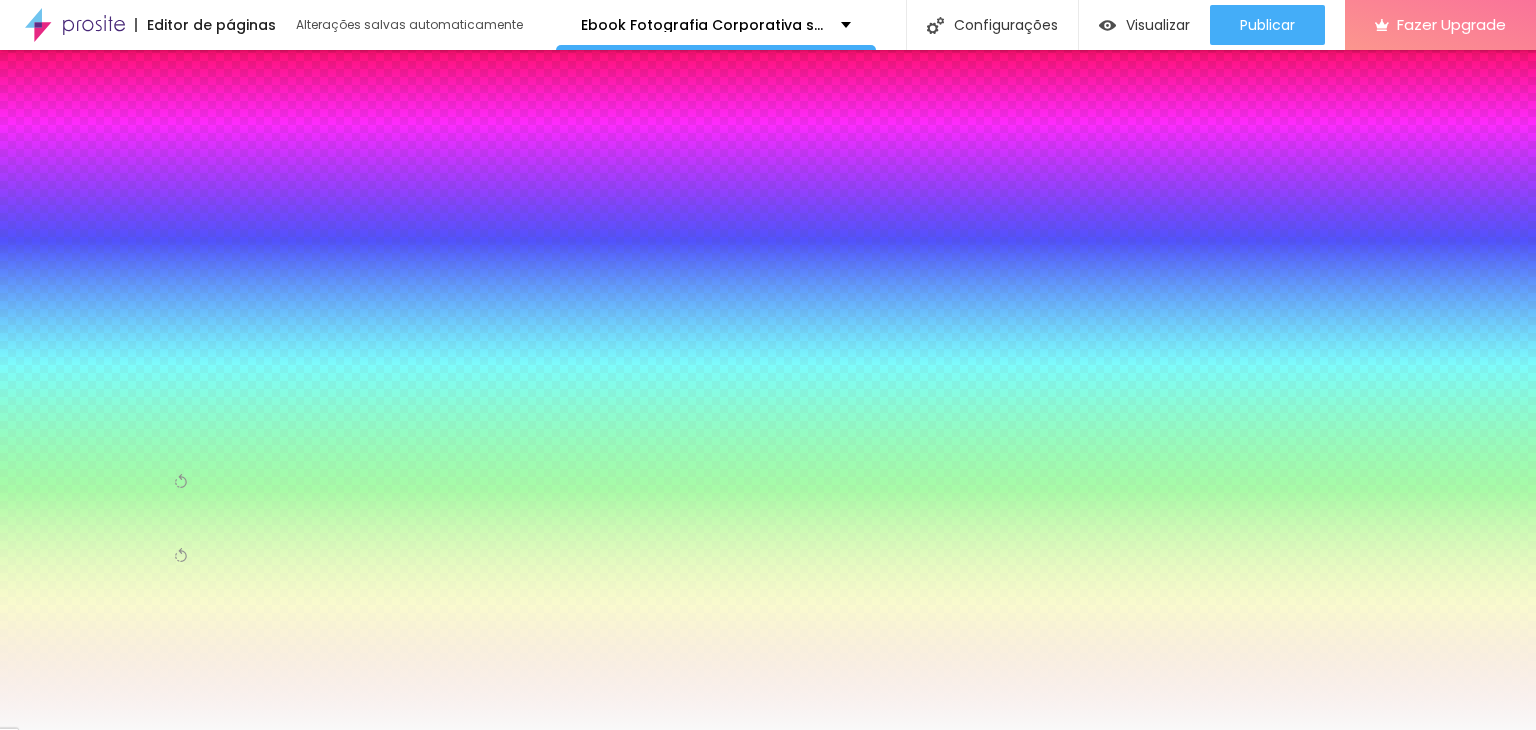 click at bounding box center (184, 582) 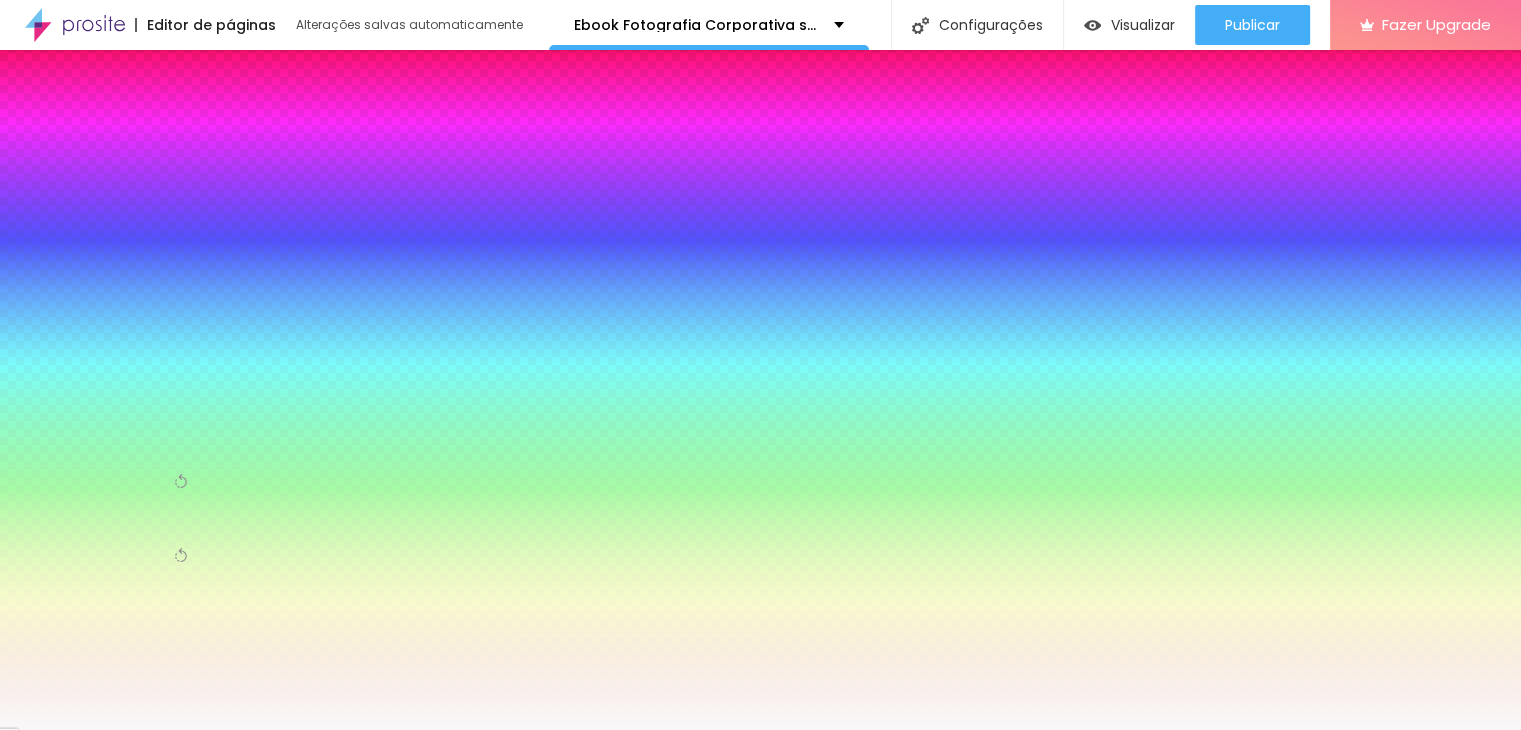 click at bounding box center (760, 730) 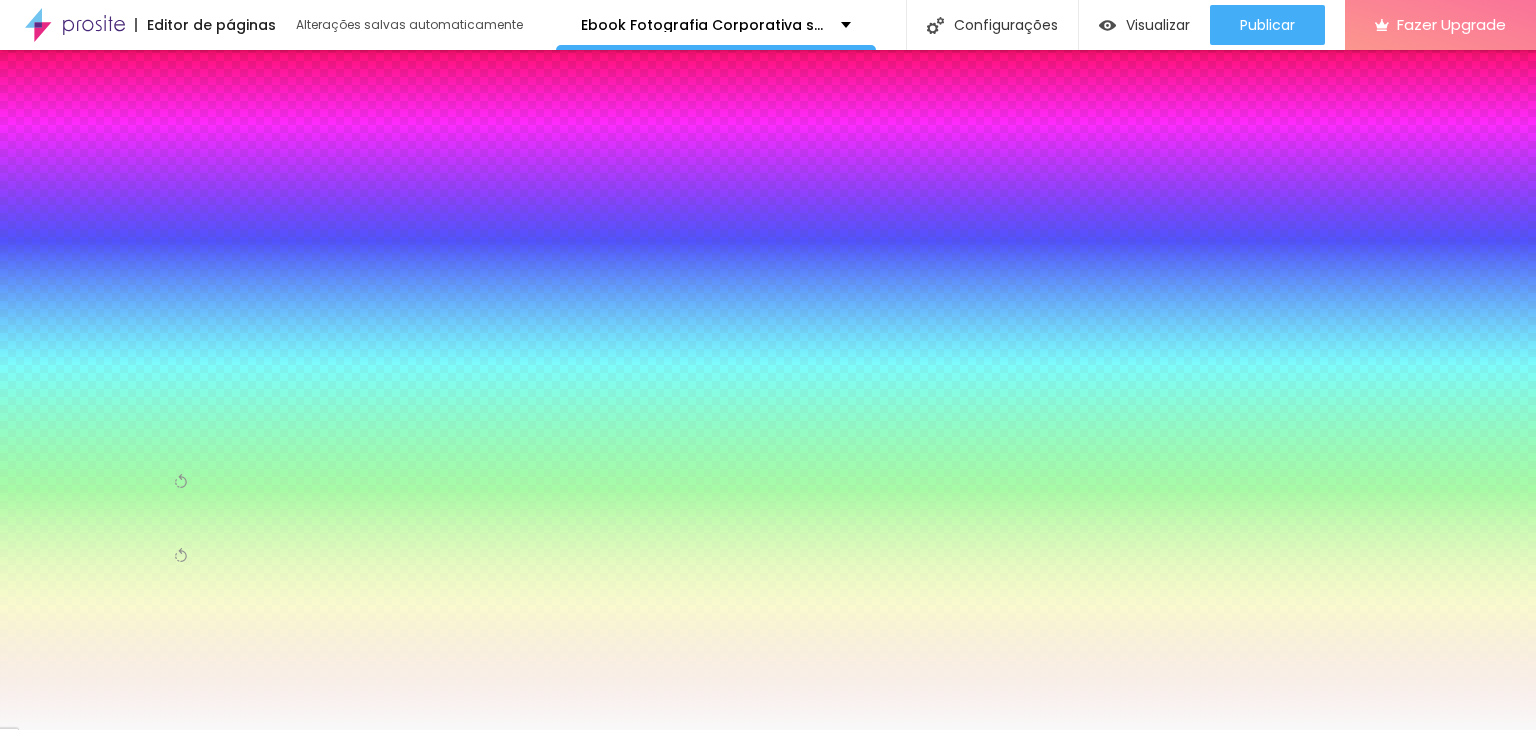click at bounding box center (184, 508) 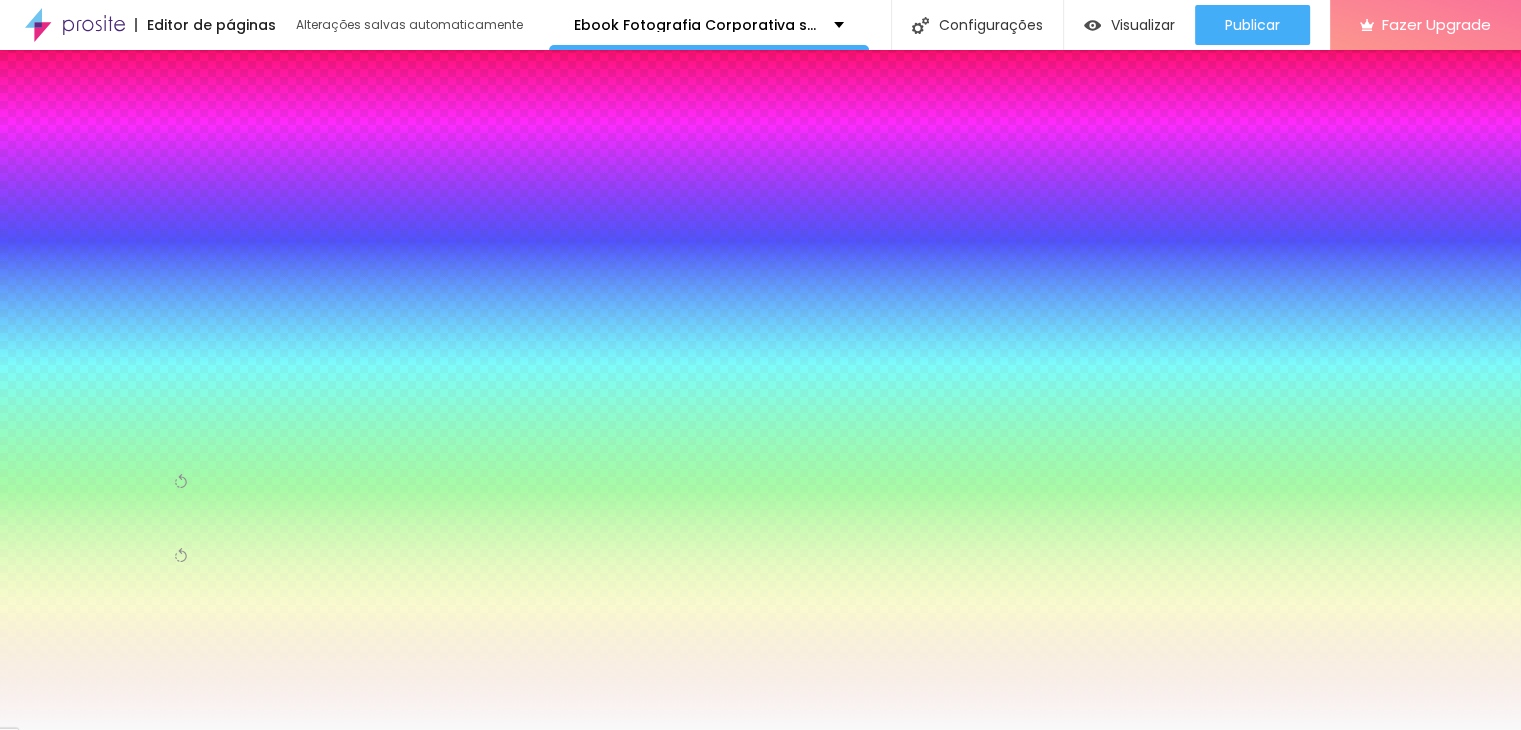 click at bounding box center [760, 730] 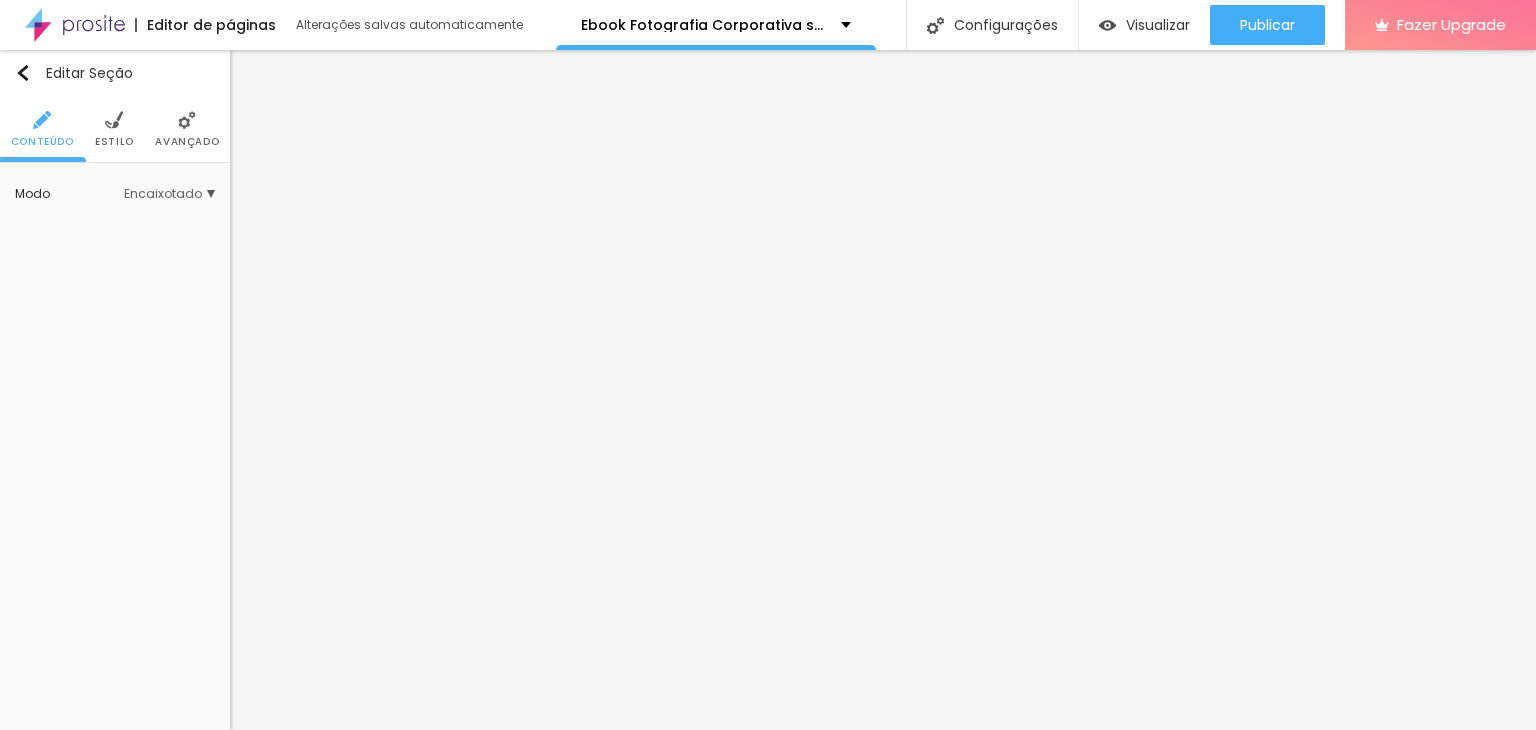 click on "Estilo" at bounding box center [114, 142] 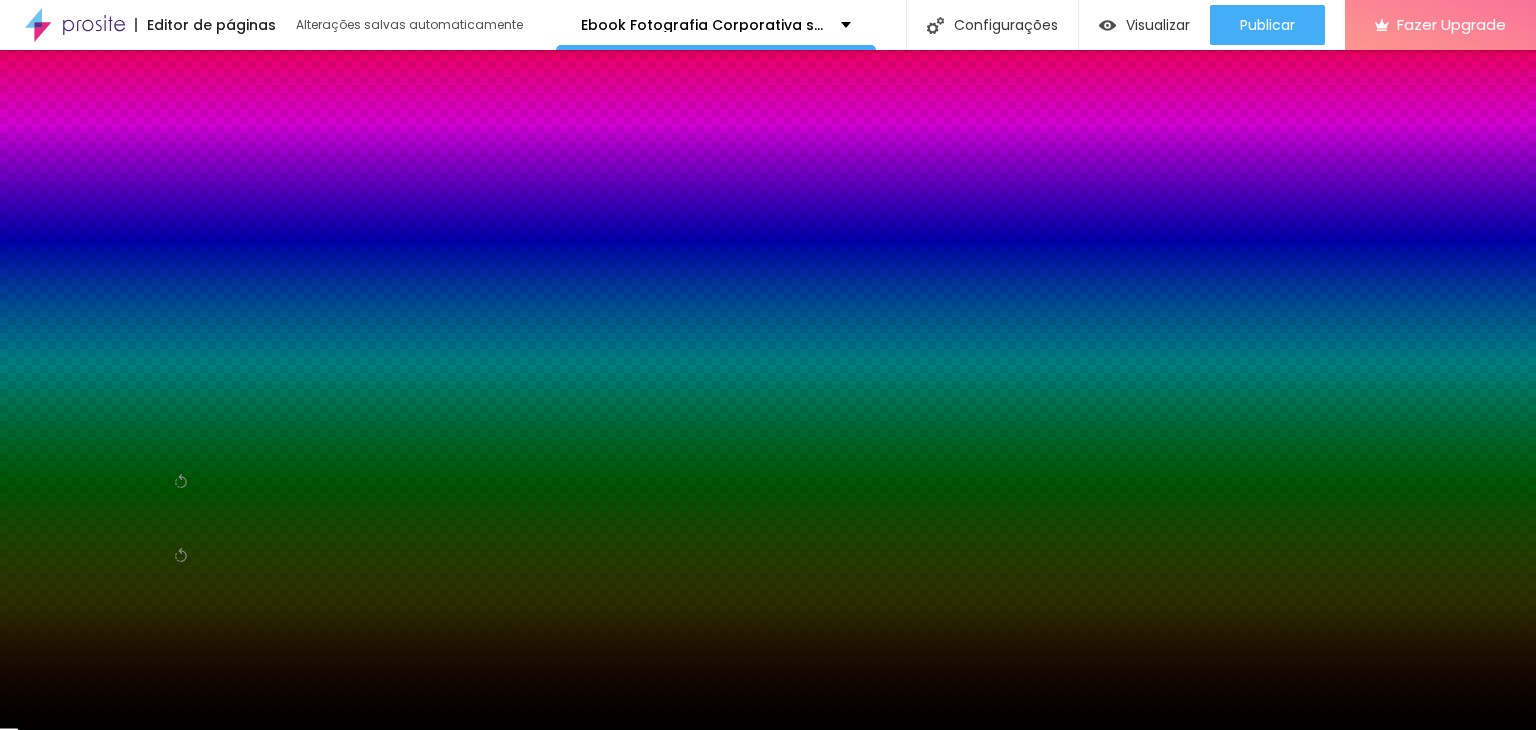 click 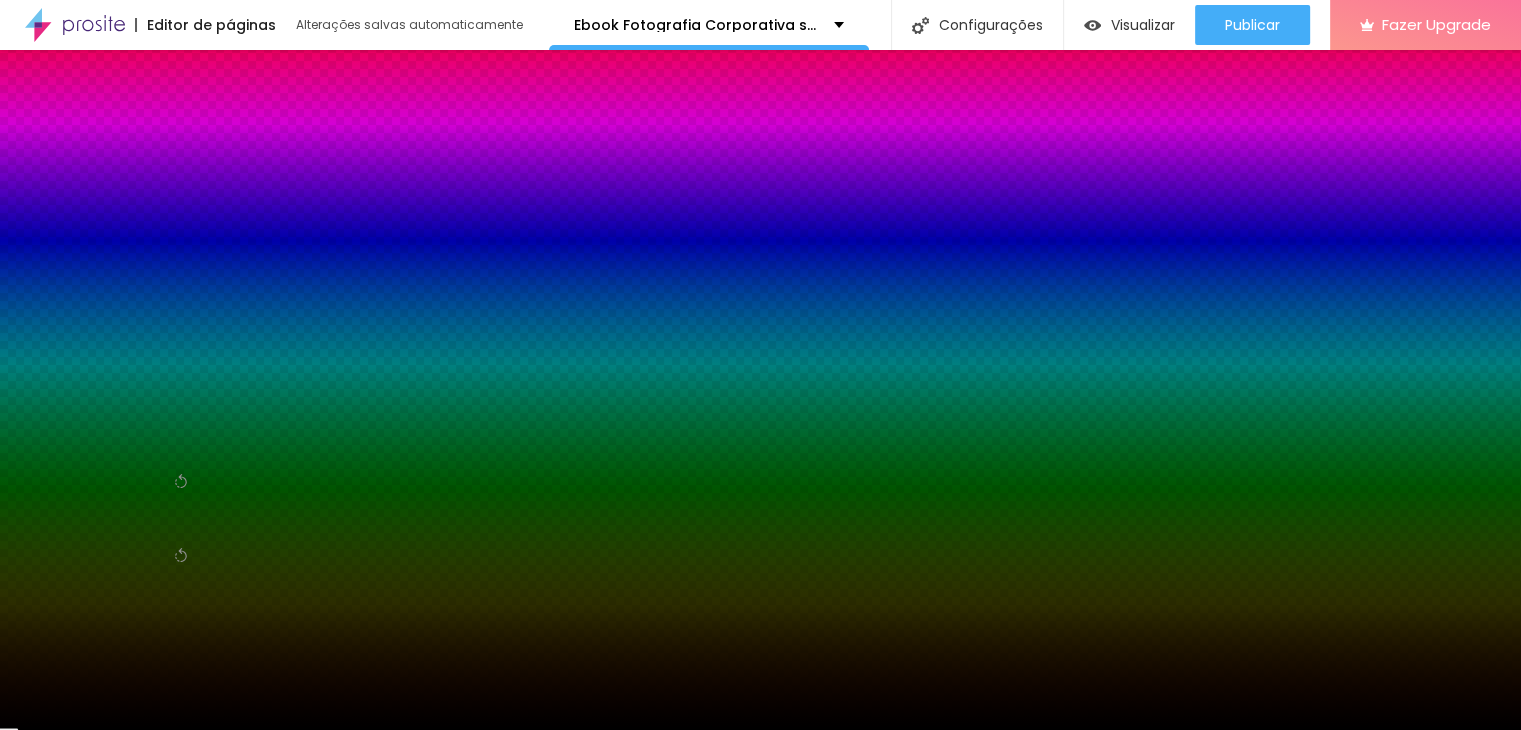 scroll, scrollTop: 100, scrollLeft: 0, axis: vertical 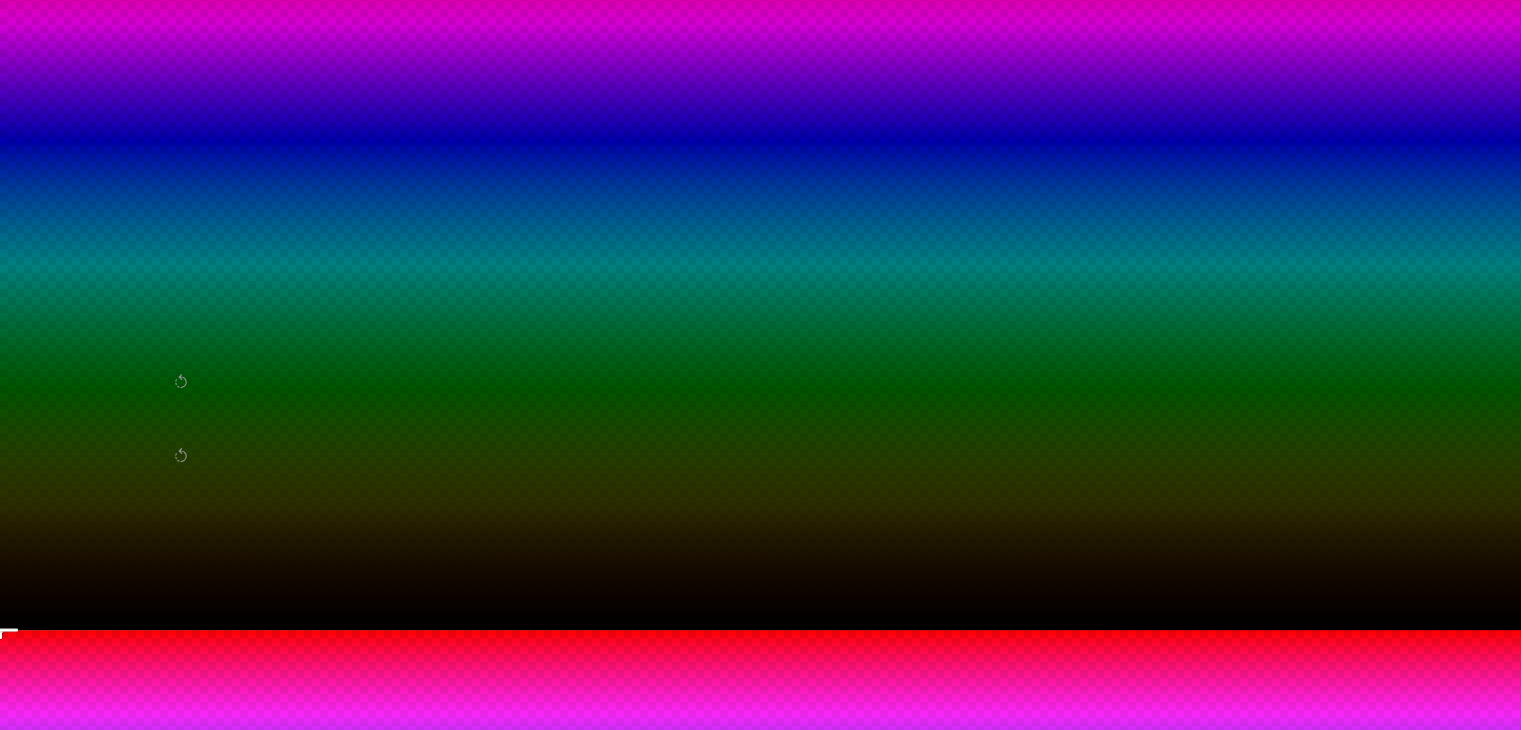 drag, startPoint x: 399, startPoint y: 557, endPoint x: 473, endPoint y: 562, distance: 74.168724 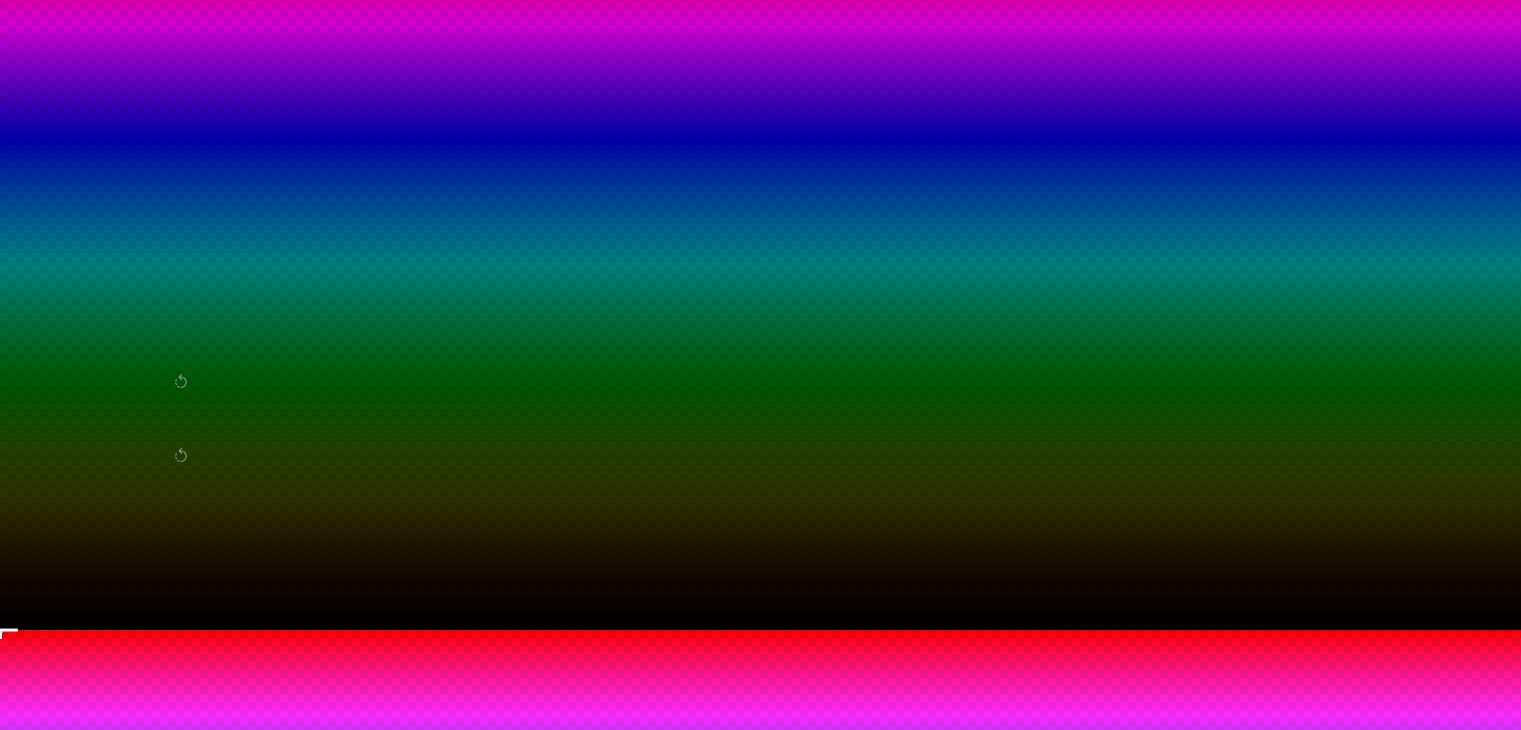 type on "#F9F9F9" 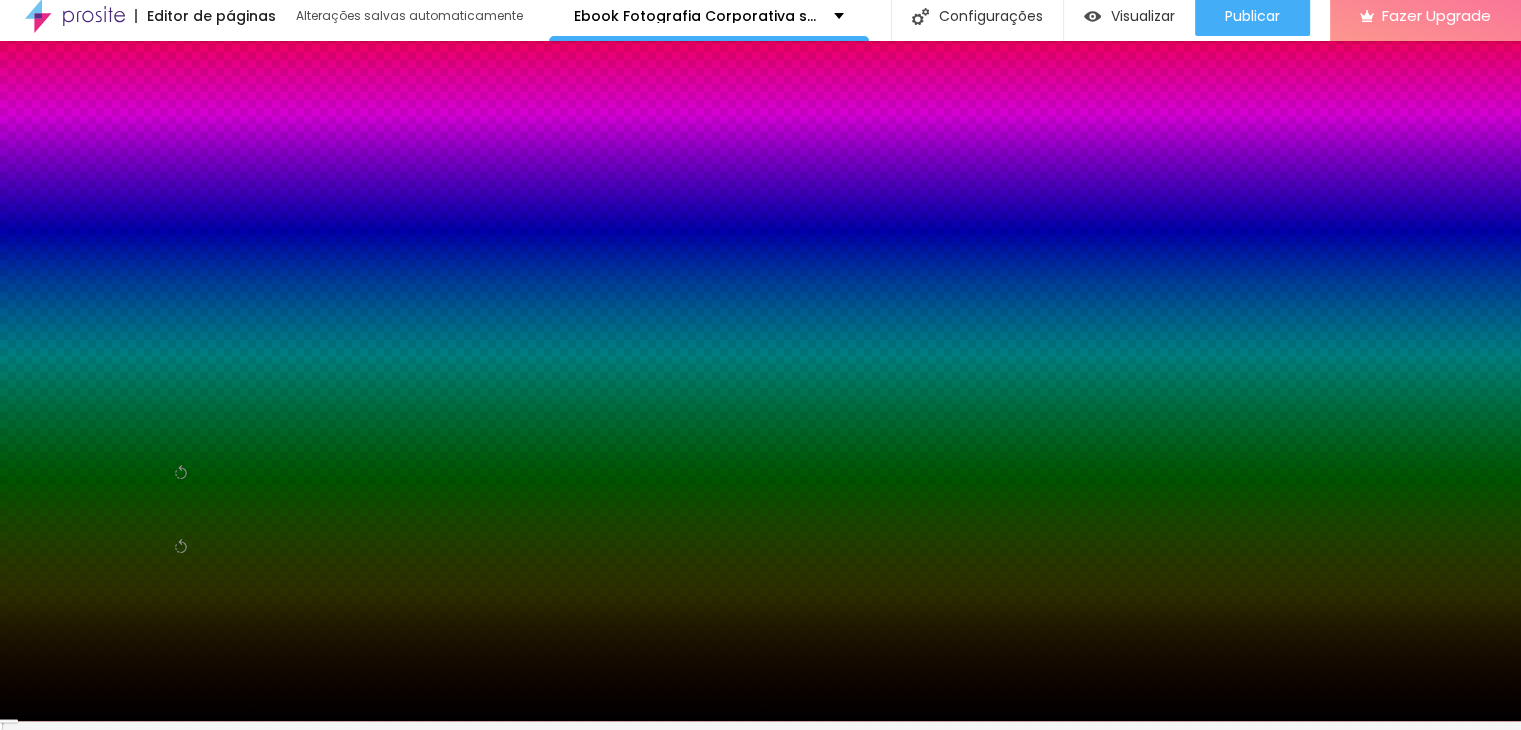 scroll, scrollTop: 0, scrollLeft: 0, axis: both 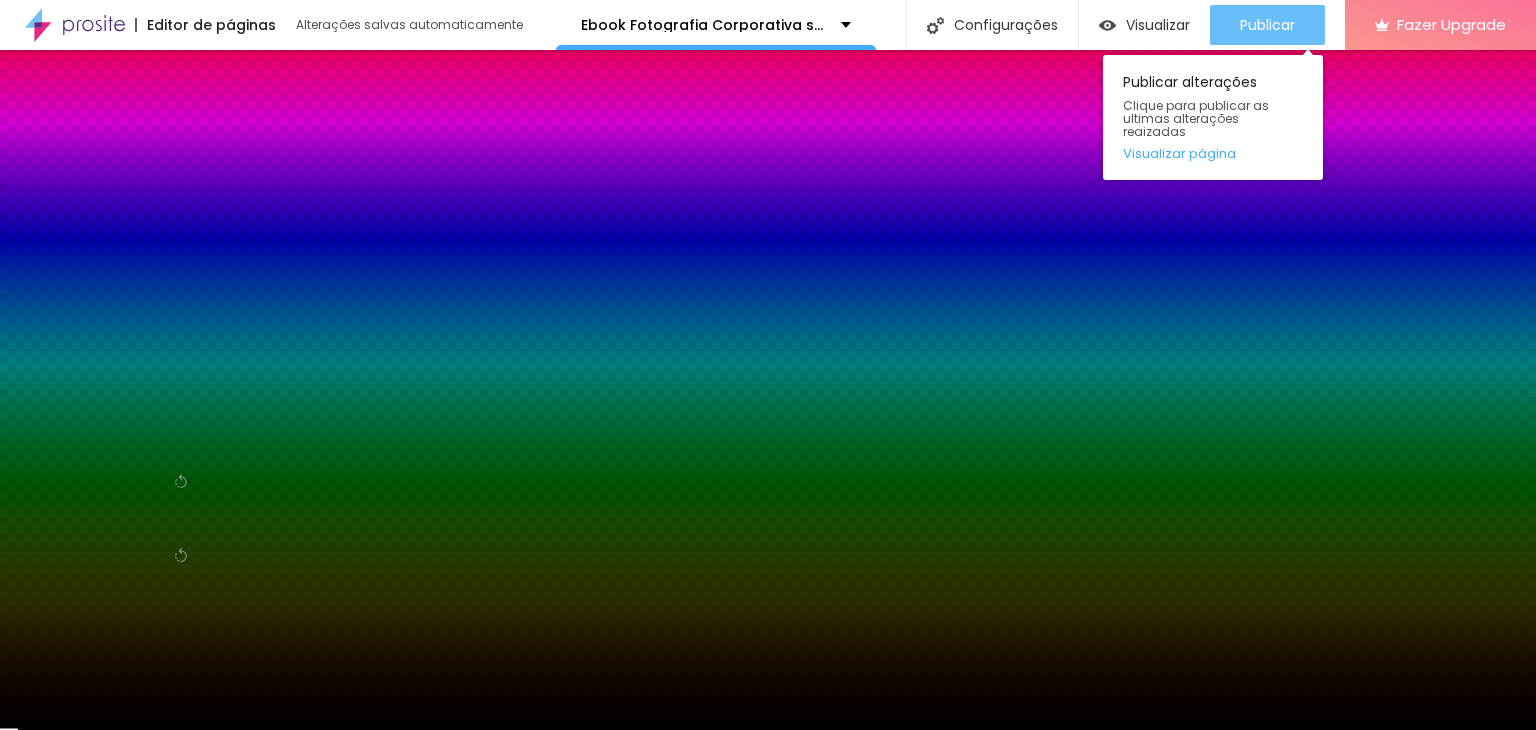 click on "Publicar" at bounding box center [1267, 25] 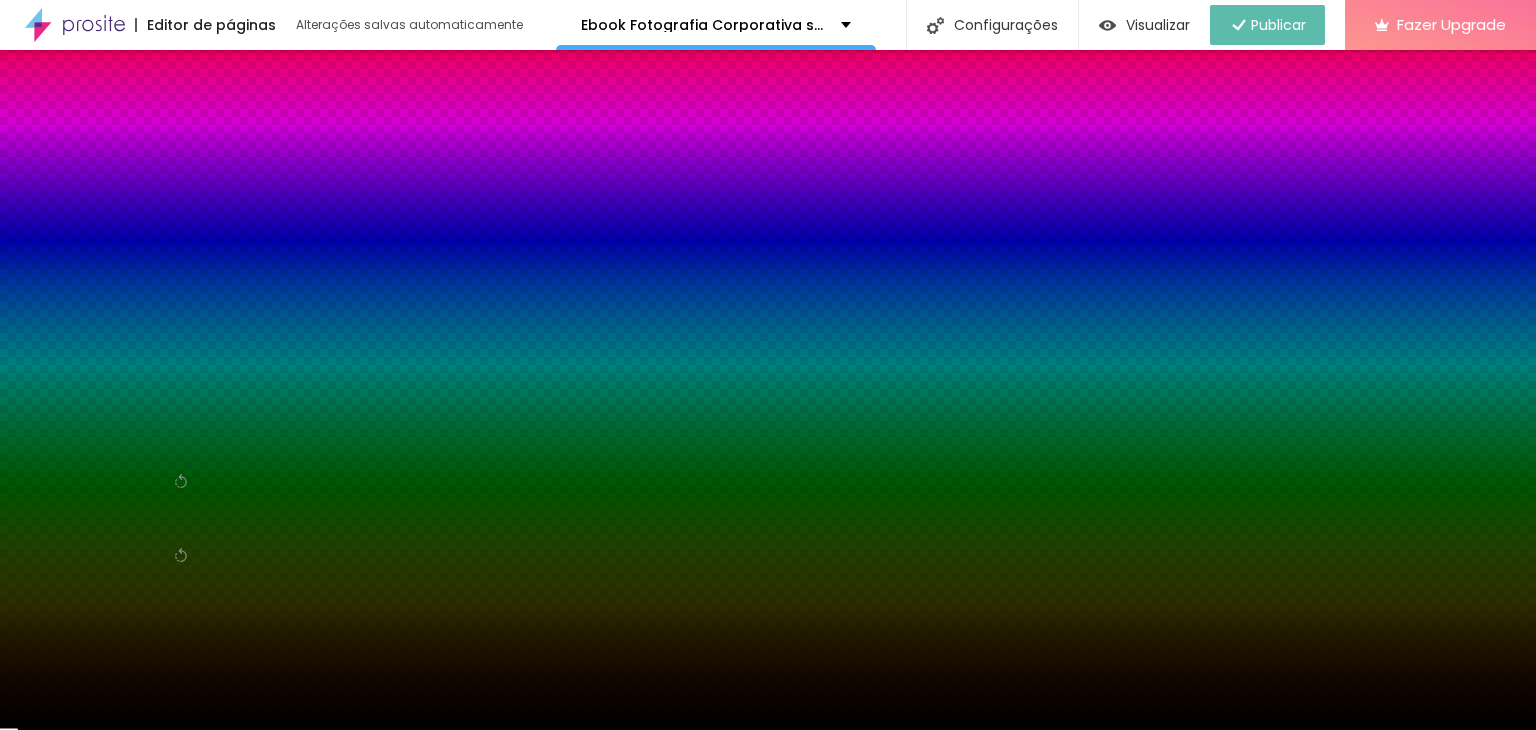 click at bounding box center [184, 508] 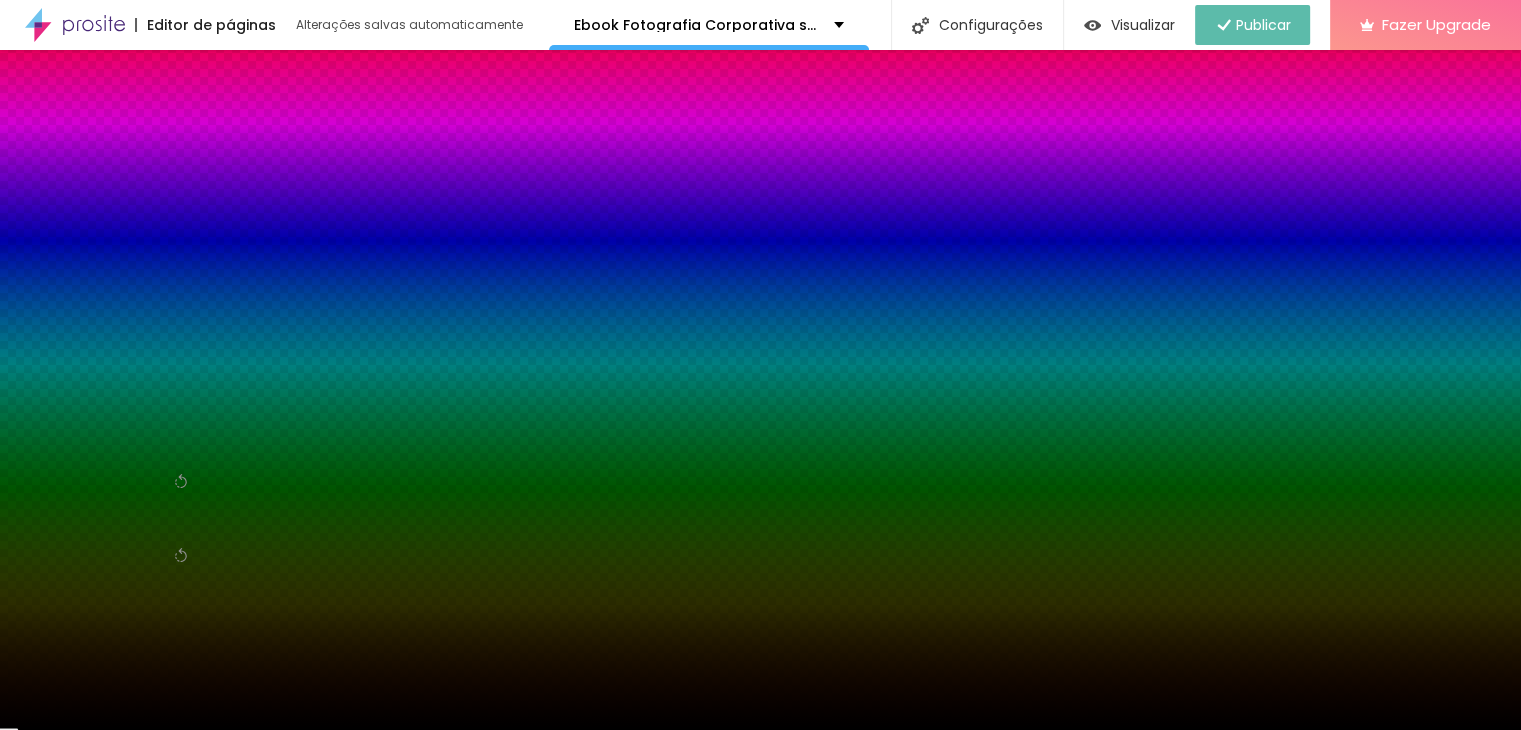scroll, scrollTop: 100, scrollLeft: 0, axis: vertical 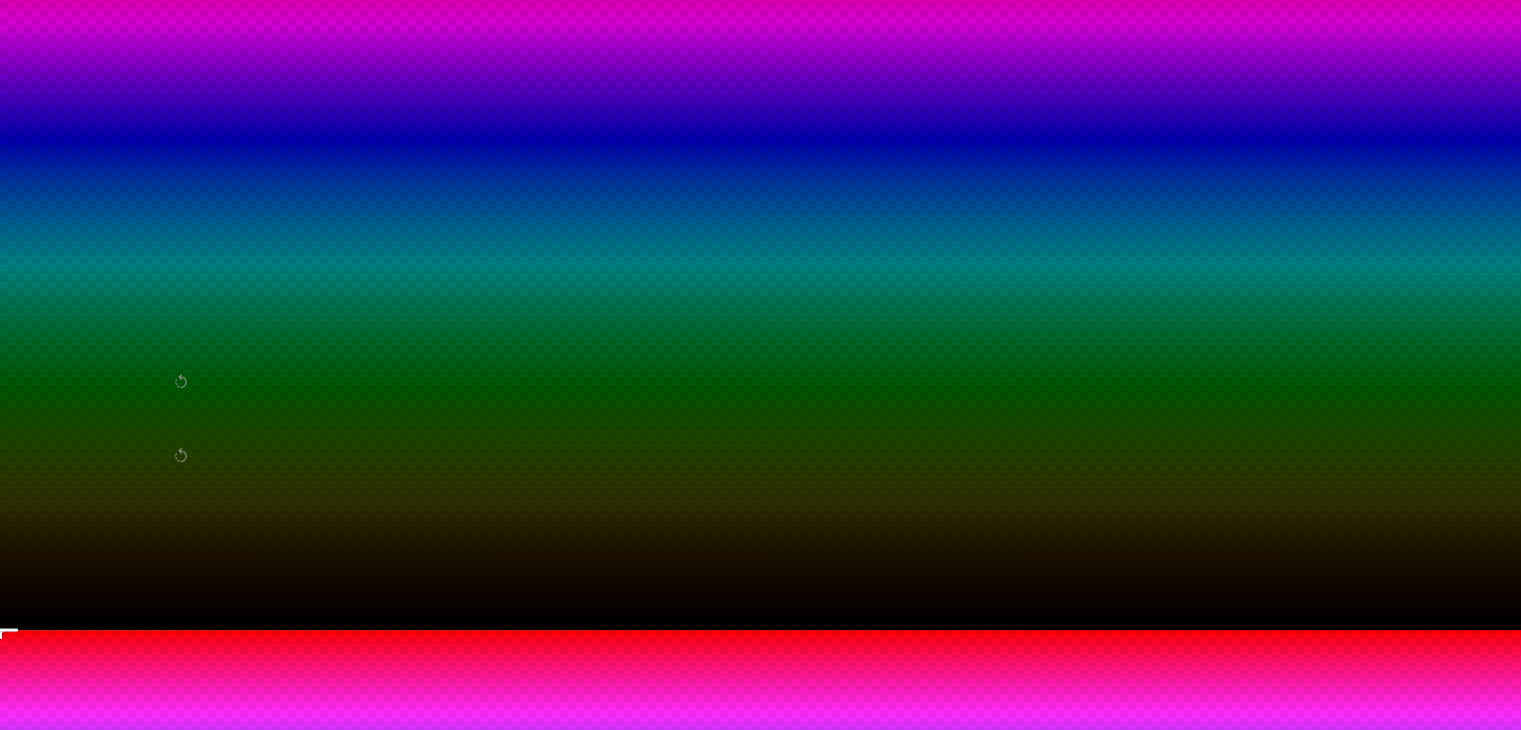 type on "105" 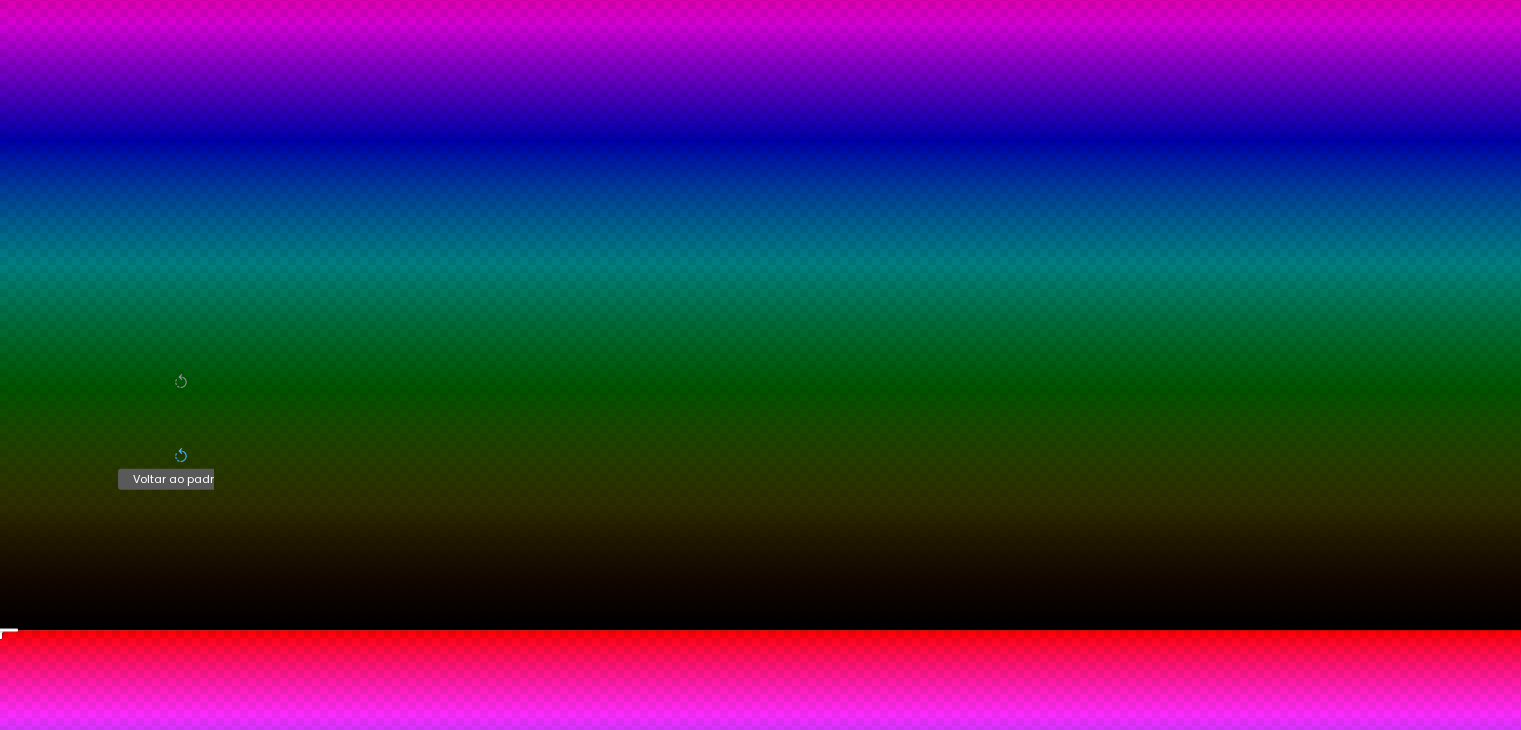 scroll, scrollTop: 0, scrollLeft: 0, axis: both 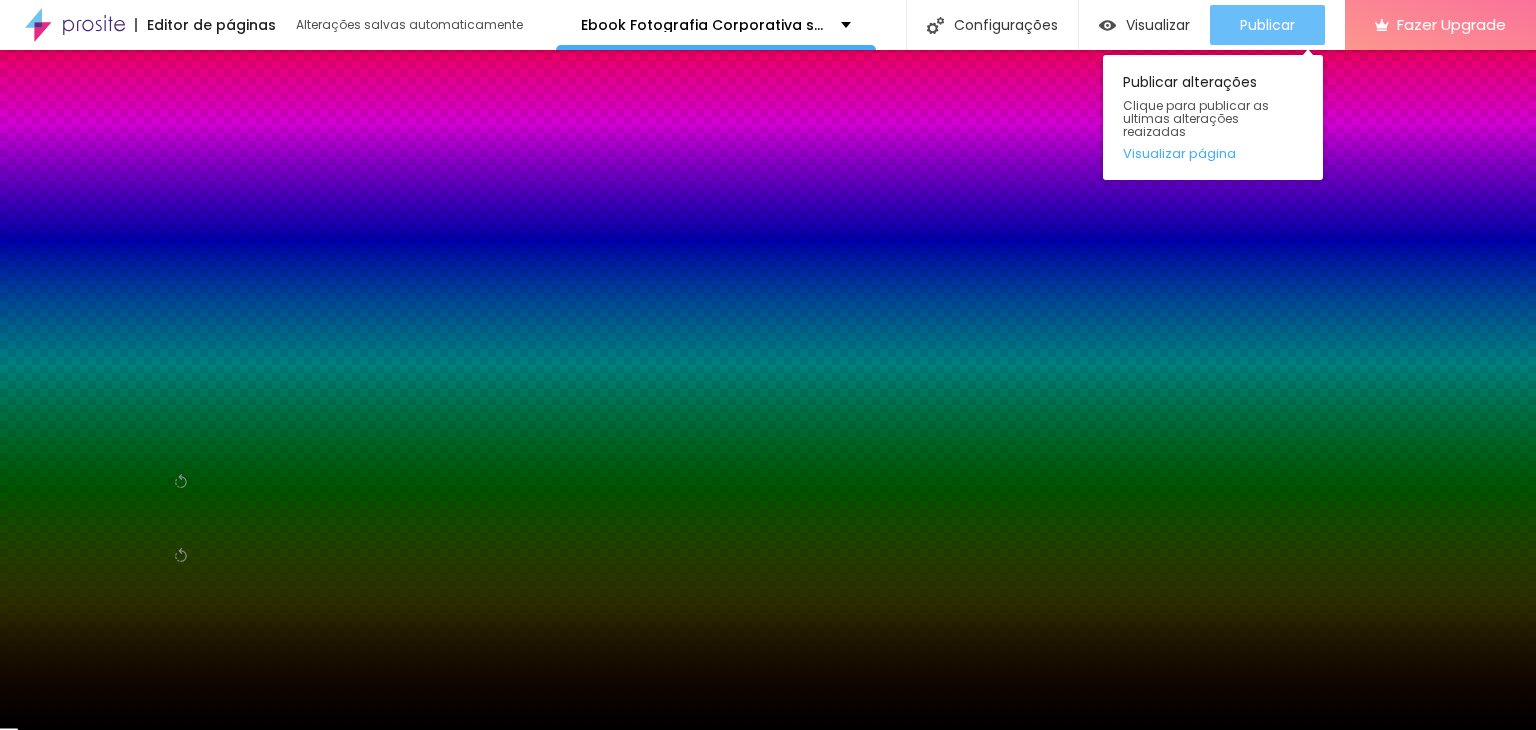 click on "Publicar" at bounding box center [1267, 25] 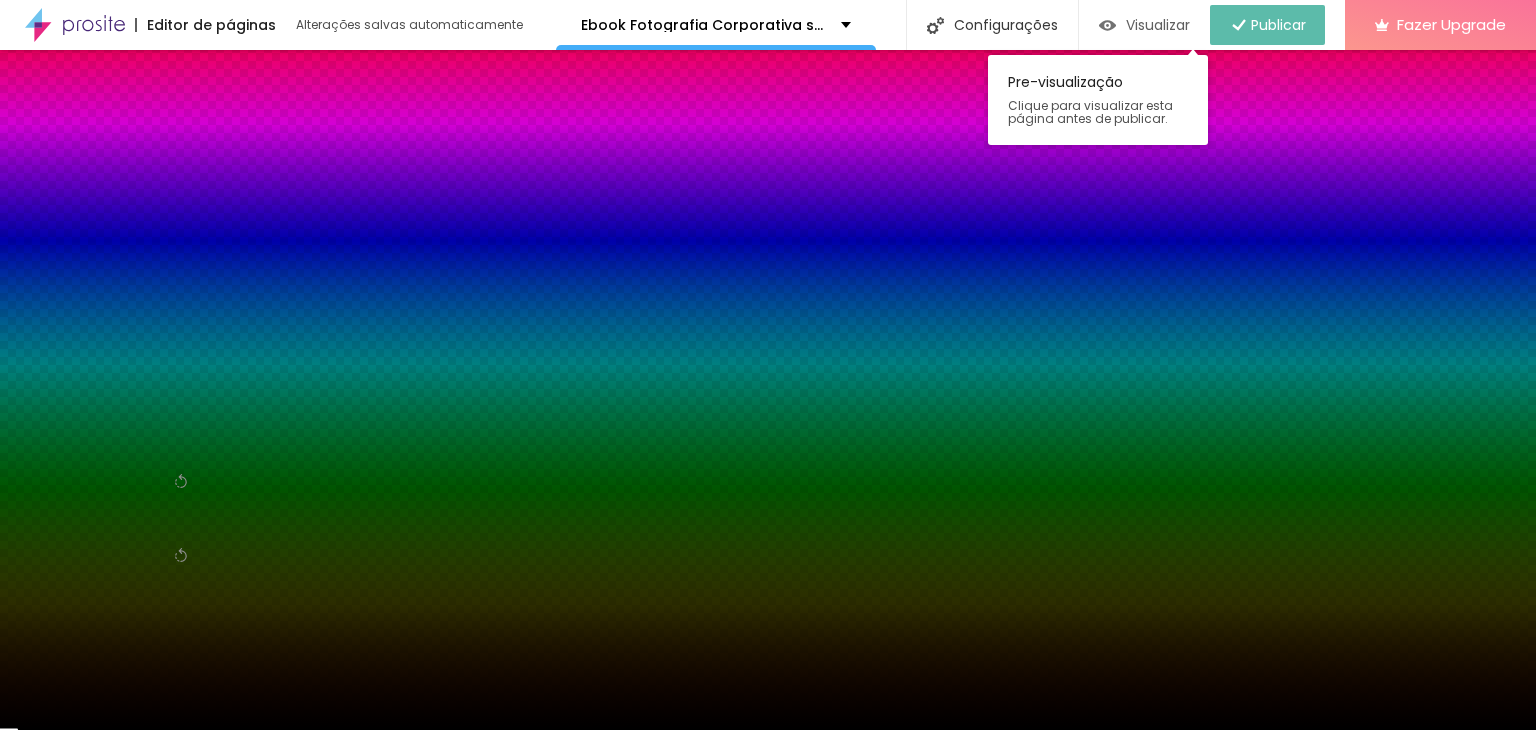 click on "Visualizar" at bounding box center [1158, 25] 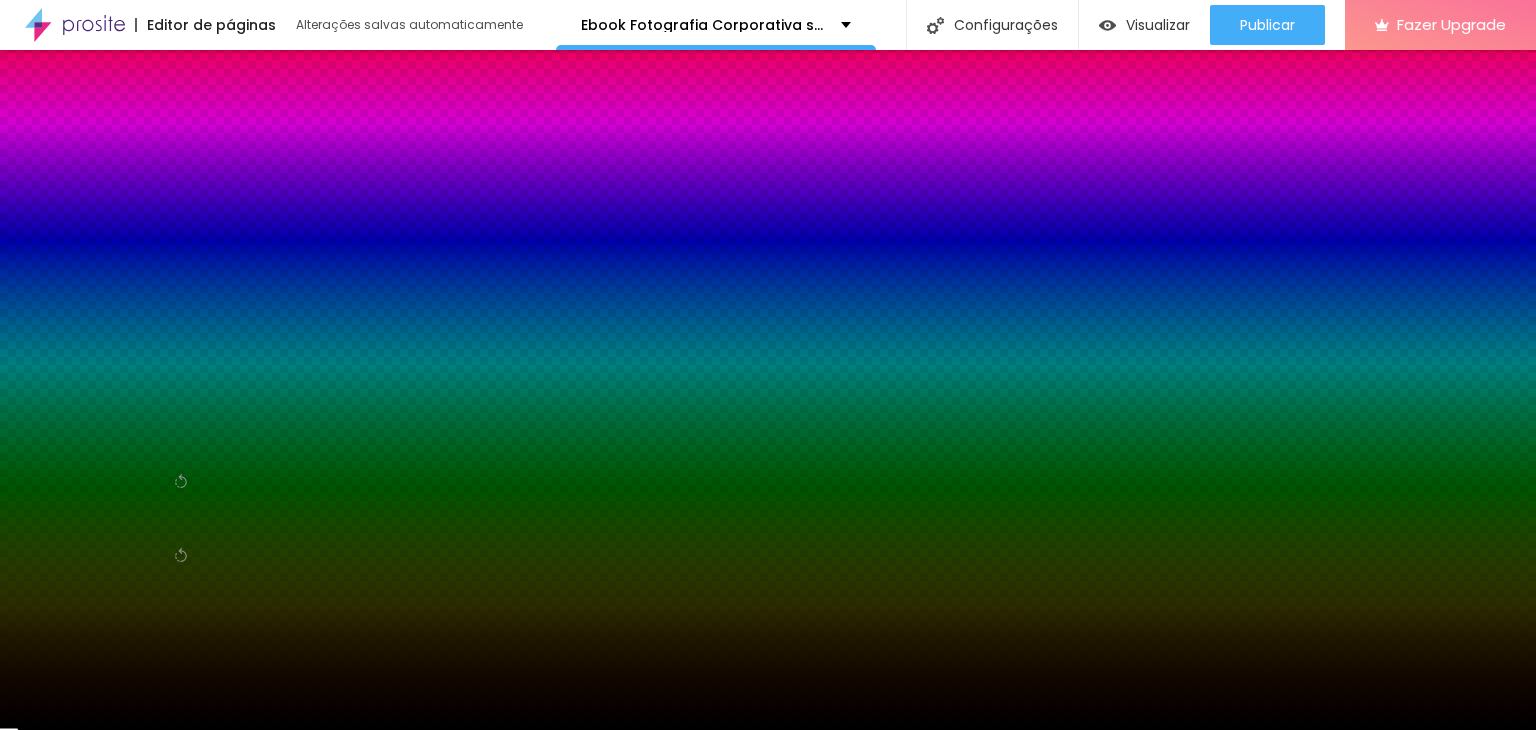 click at bounding box center [184, 508] 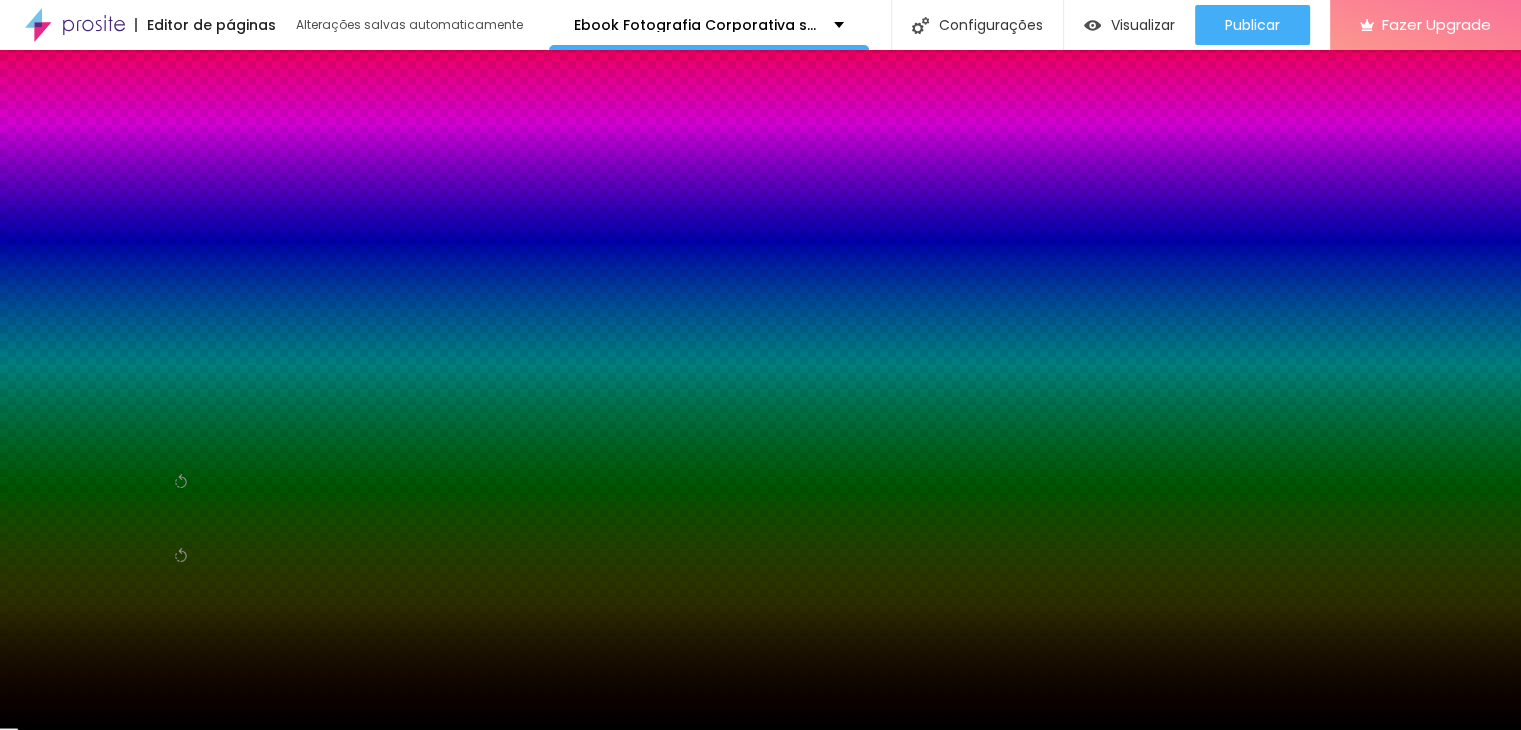 click at bounding box center (760, 730) 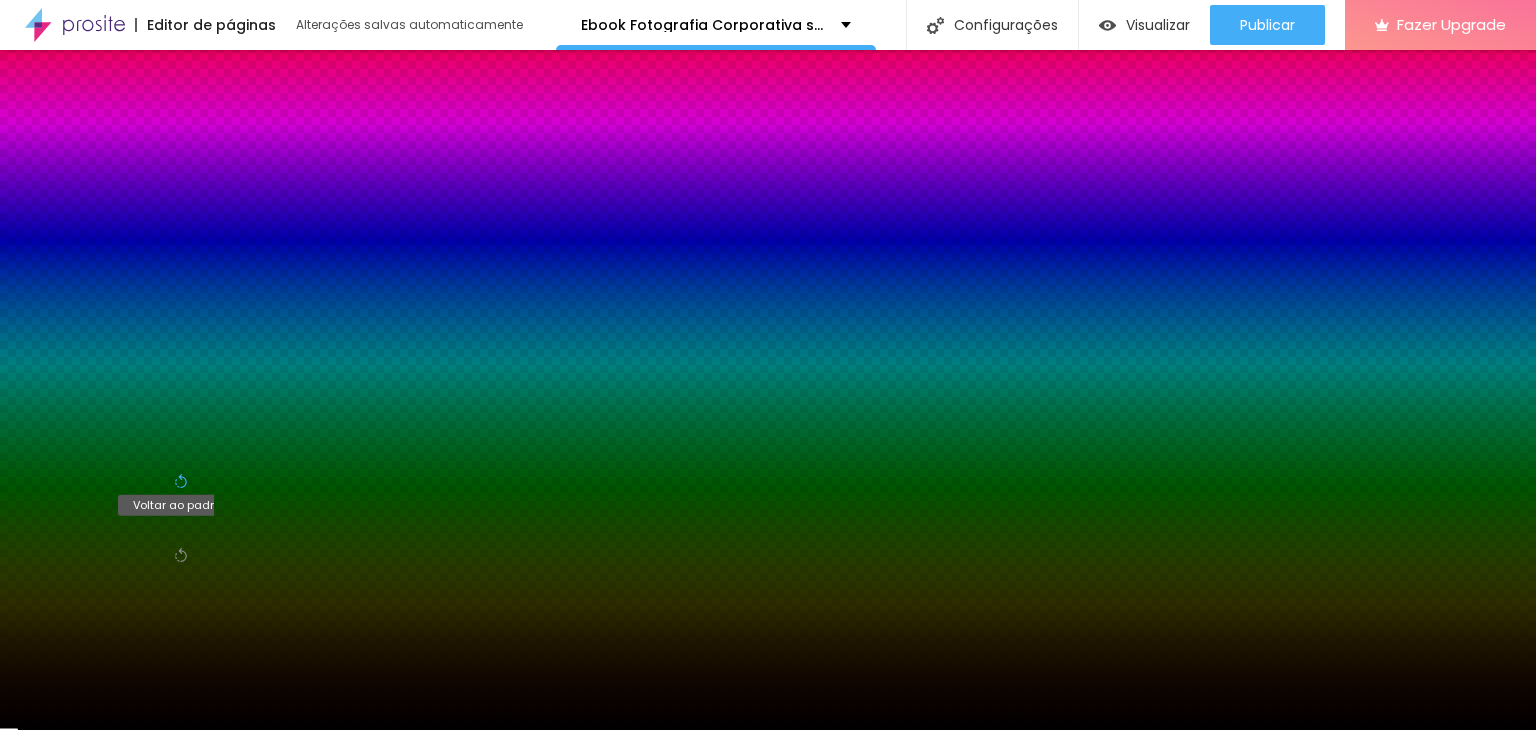 click 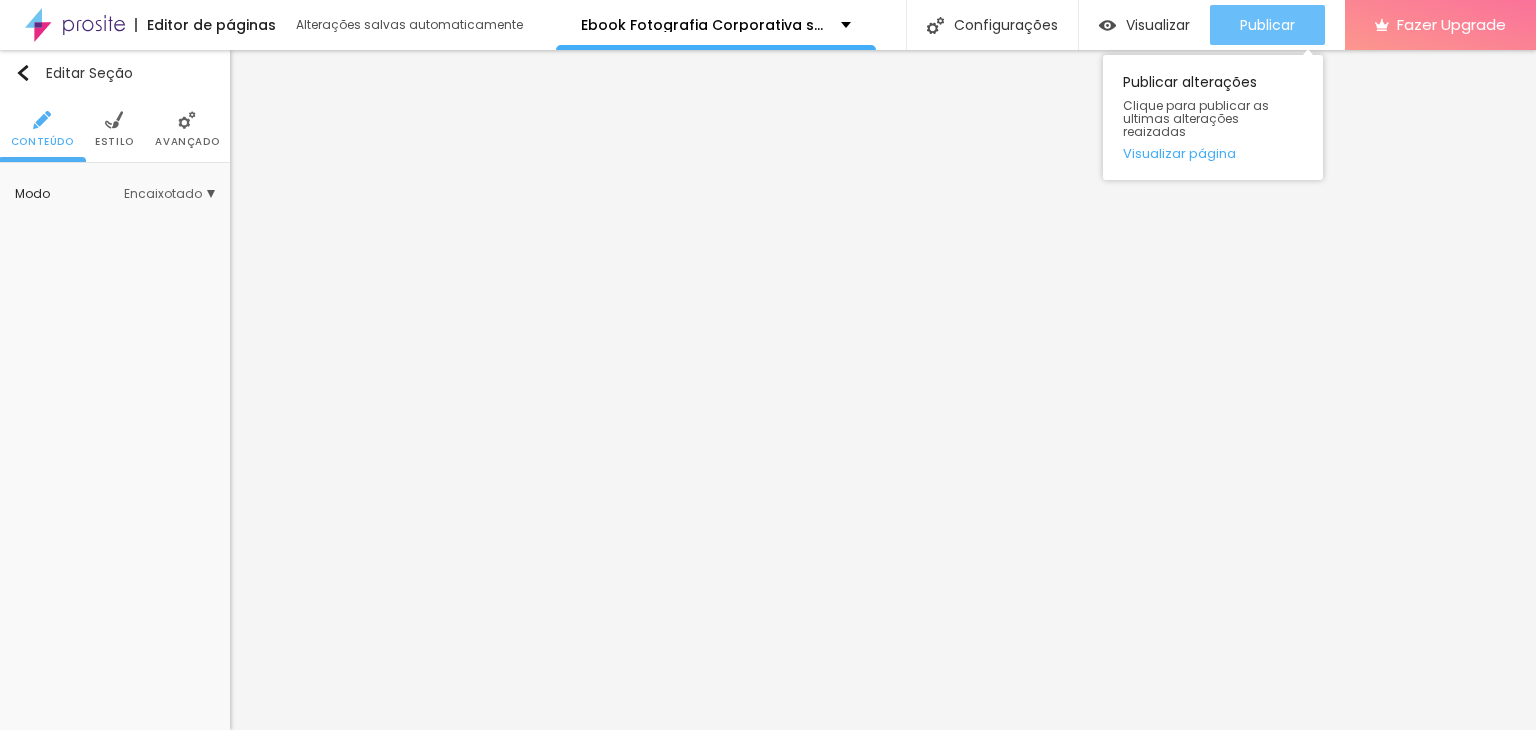 click on "Publicar" at bounding box center [1267, 25] 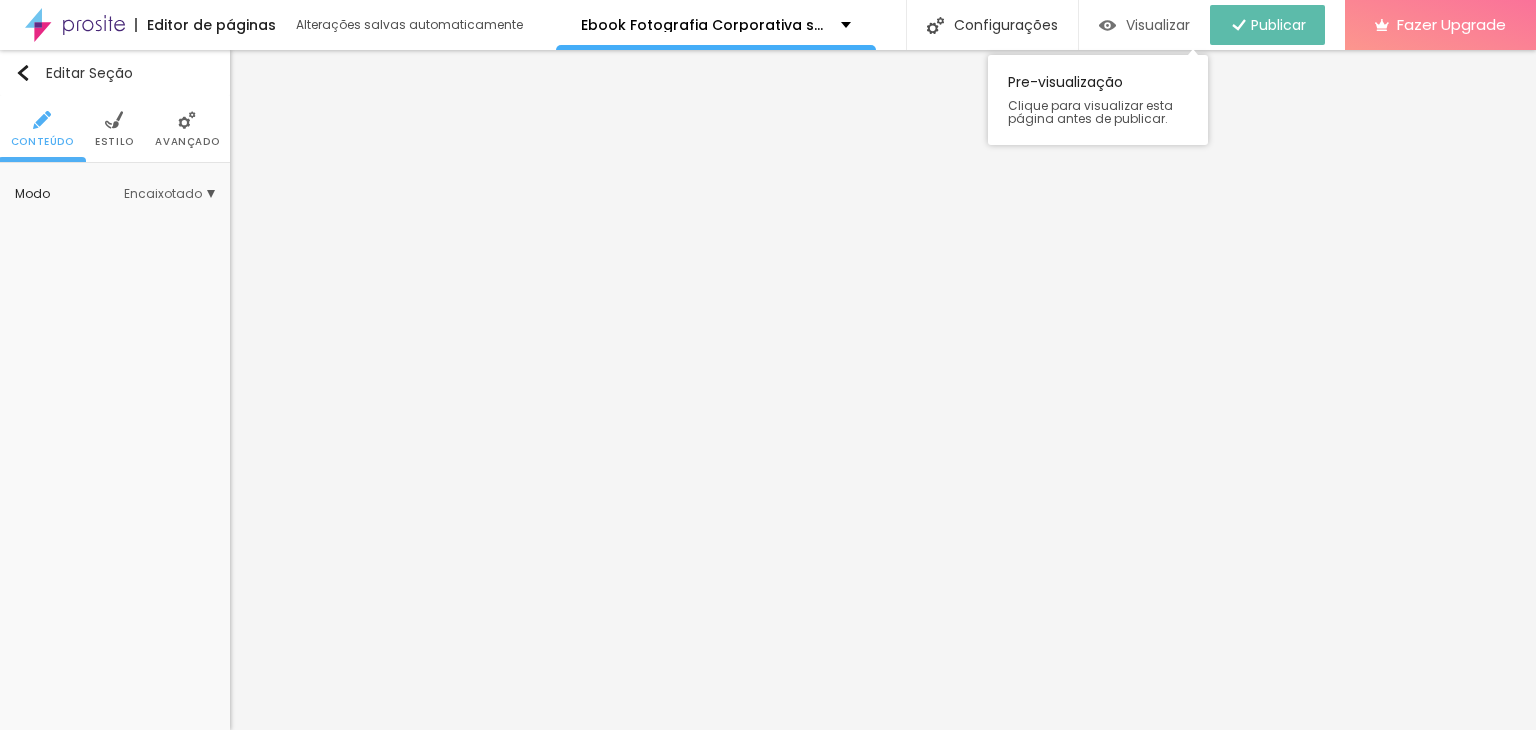 click on "Visualizar" at bounding box center (1144, 25) 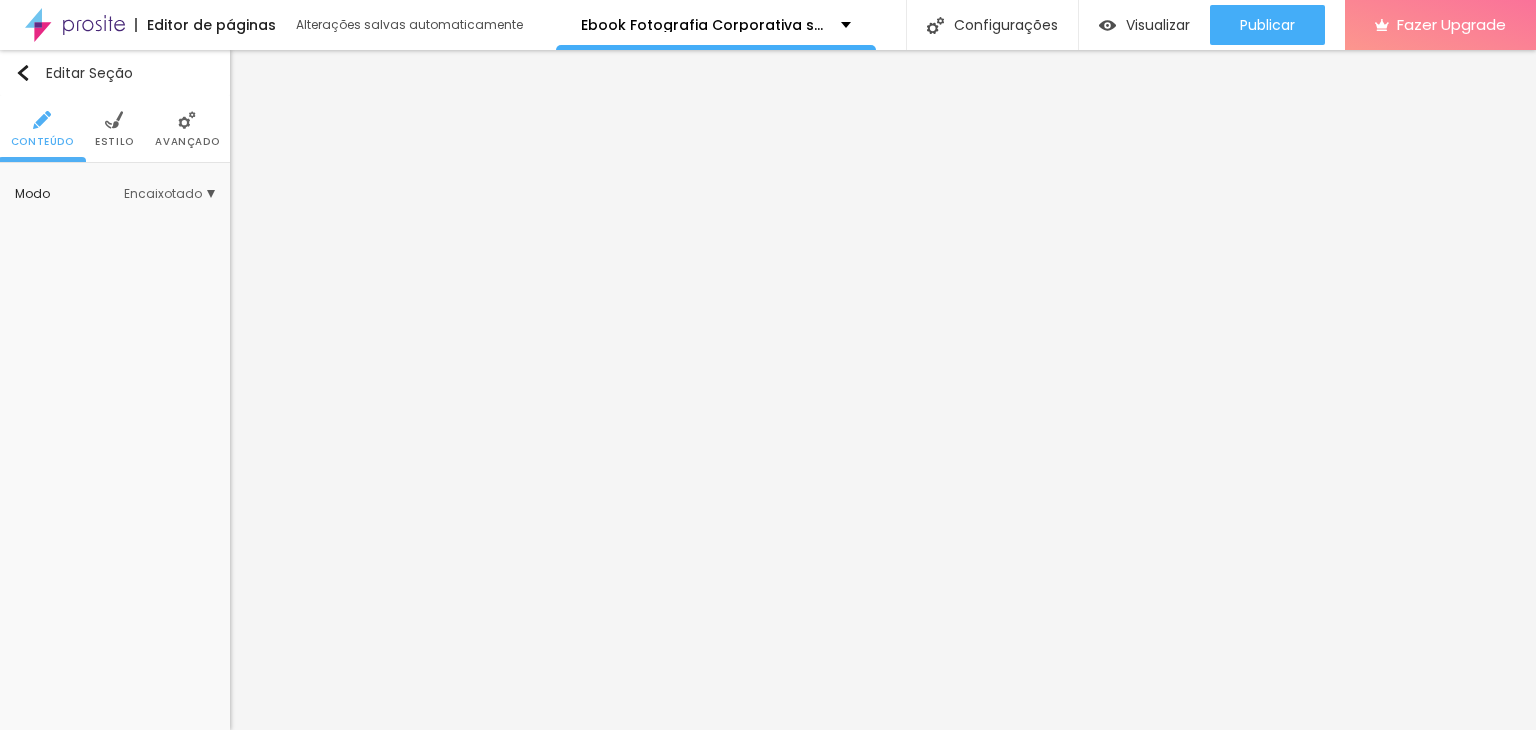 click on "Conteúdo Estilo Avançado" at bounding box center (115, 129) 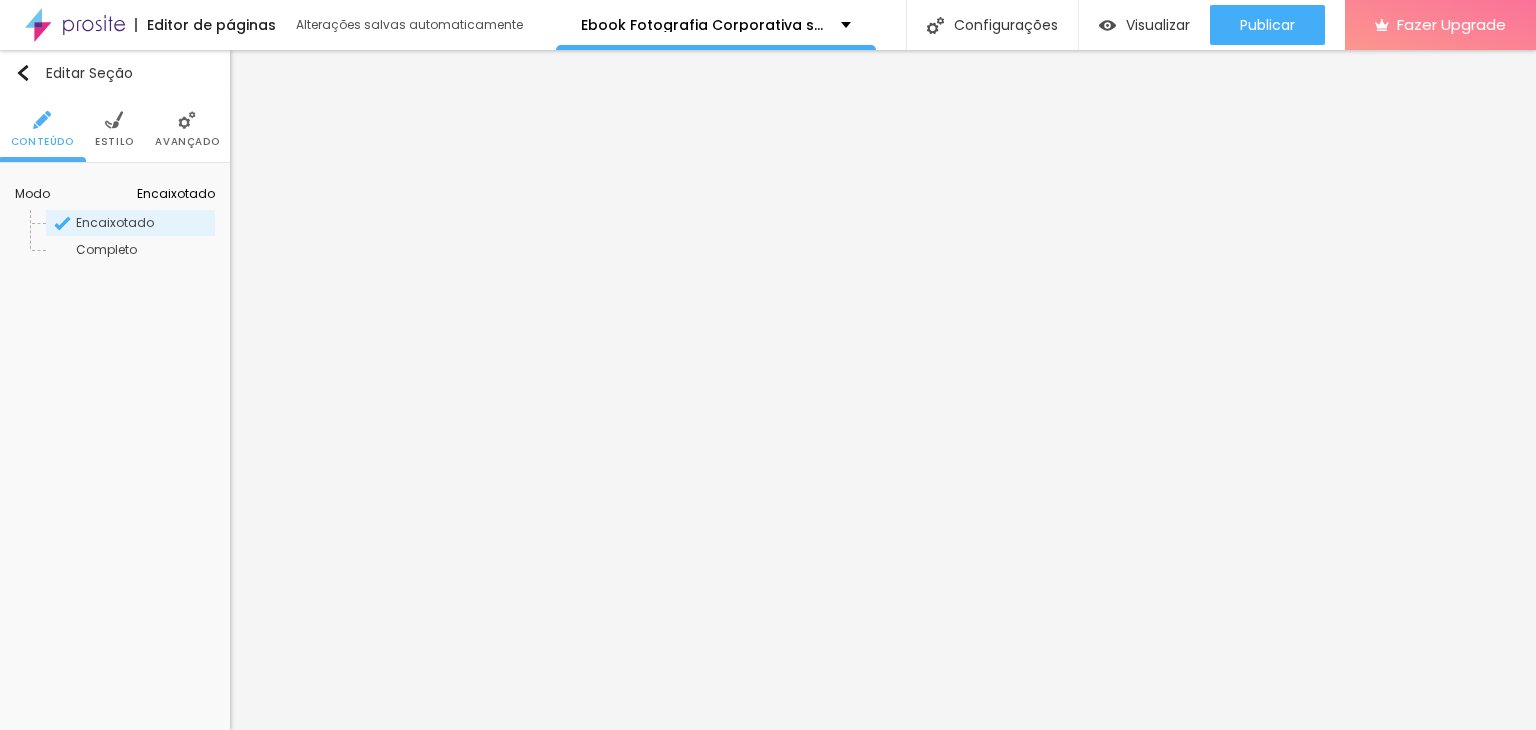 click on "Conteúdo Estilo Avançado" at bounding box center [115, 129] 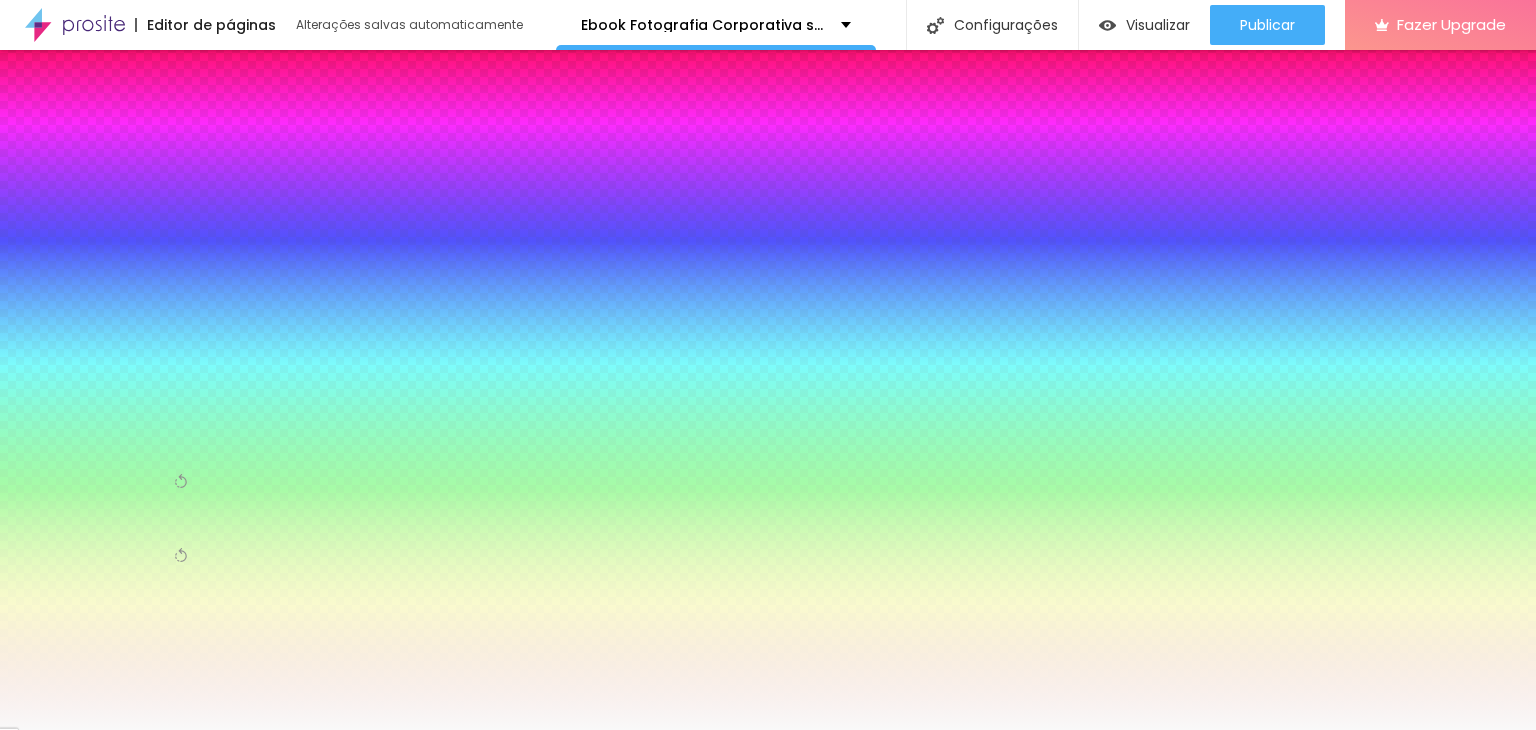 click 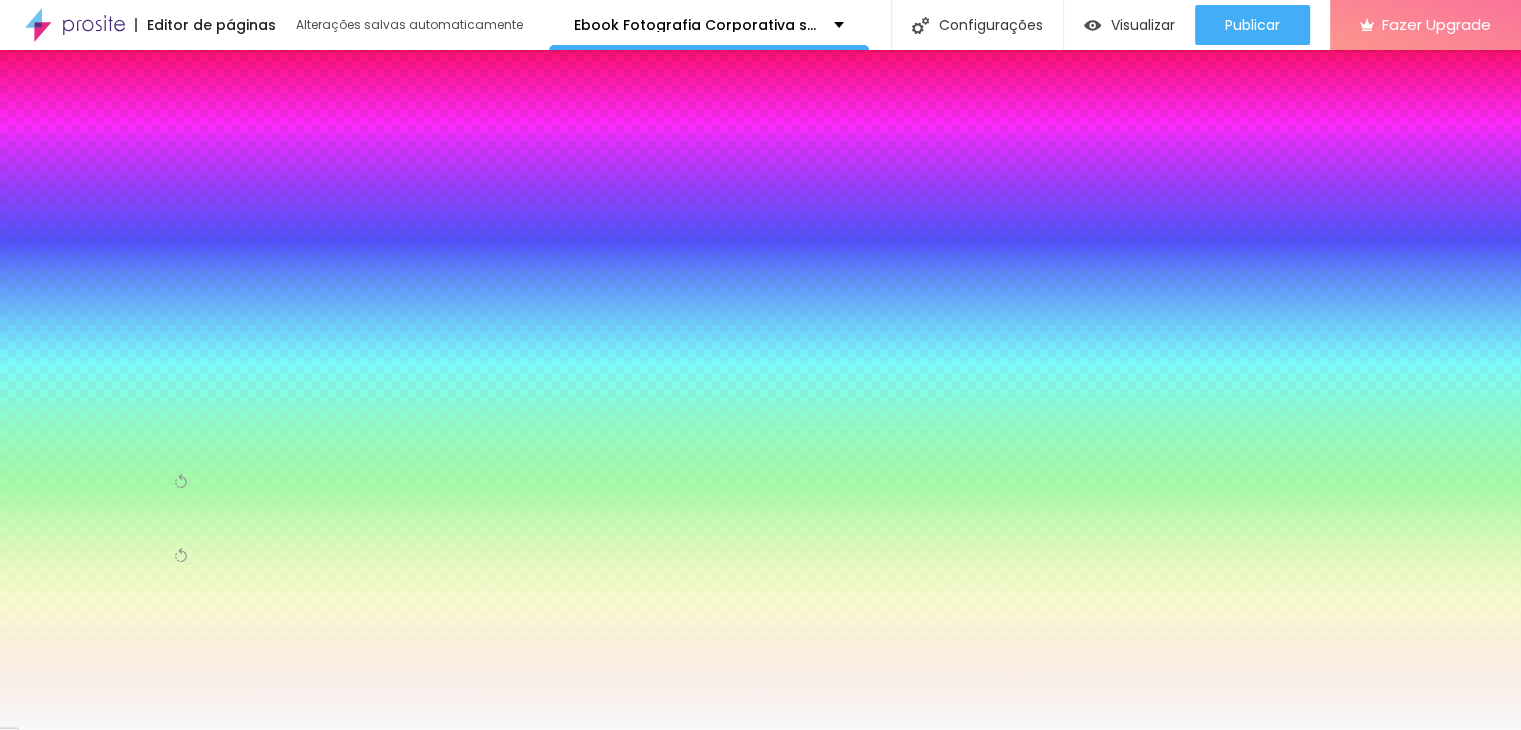 scroll, scrollTop: 159, scrollLeft: 0, axis: vertical 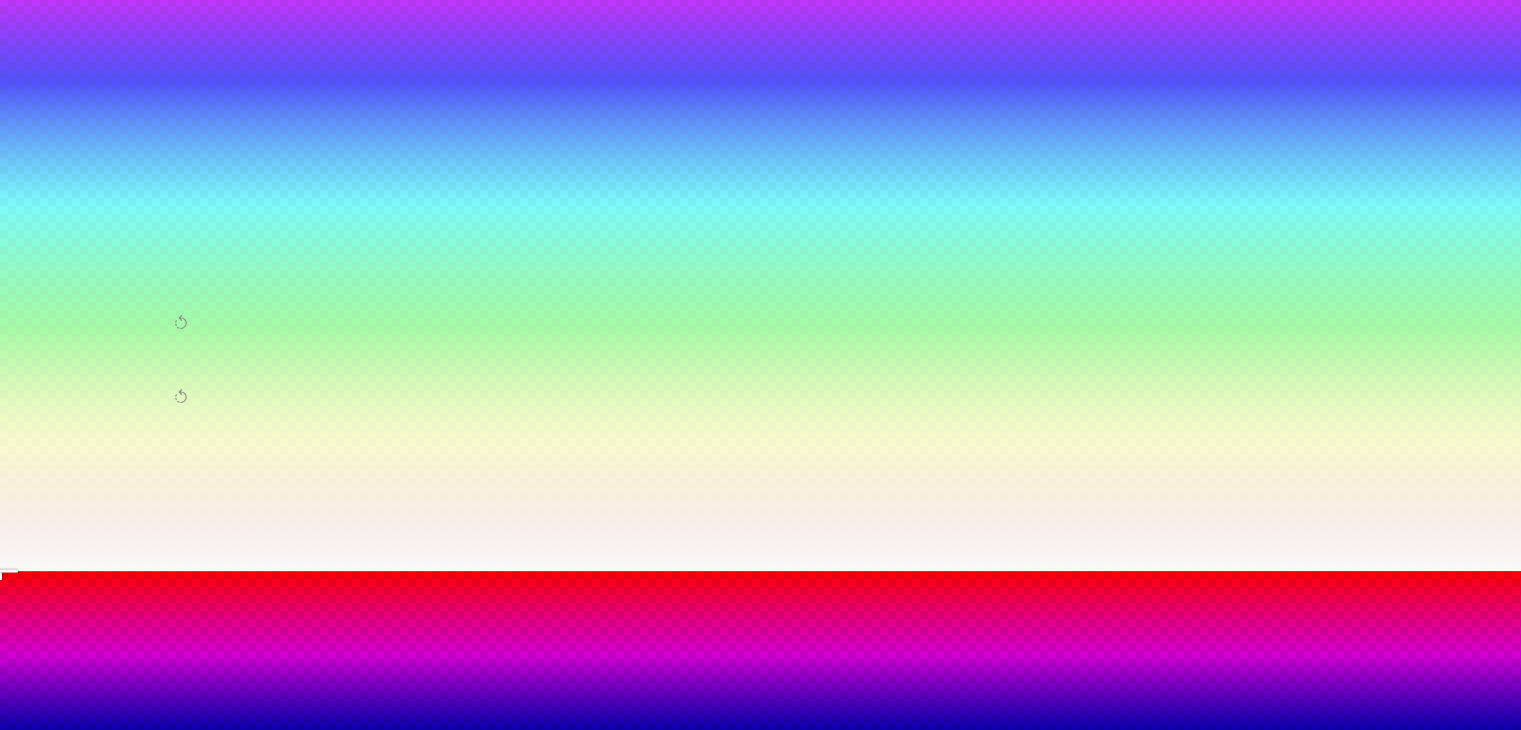 click at bounding box center (14, 877) 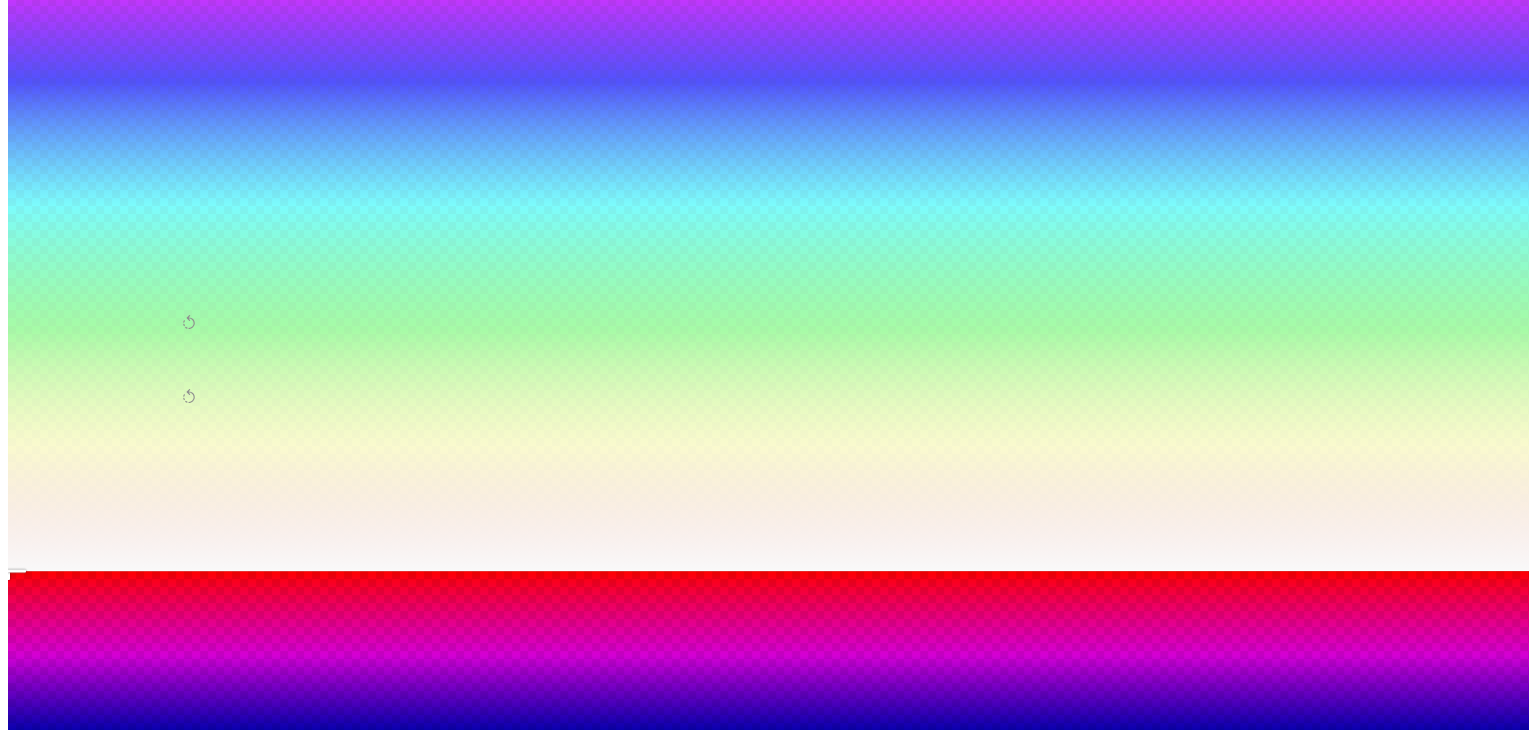 scroll, scrollTop: 0, scrollLeft: 0, axis: both 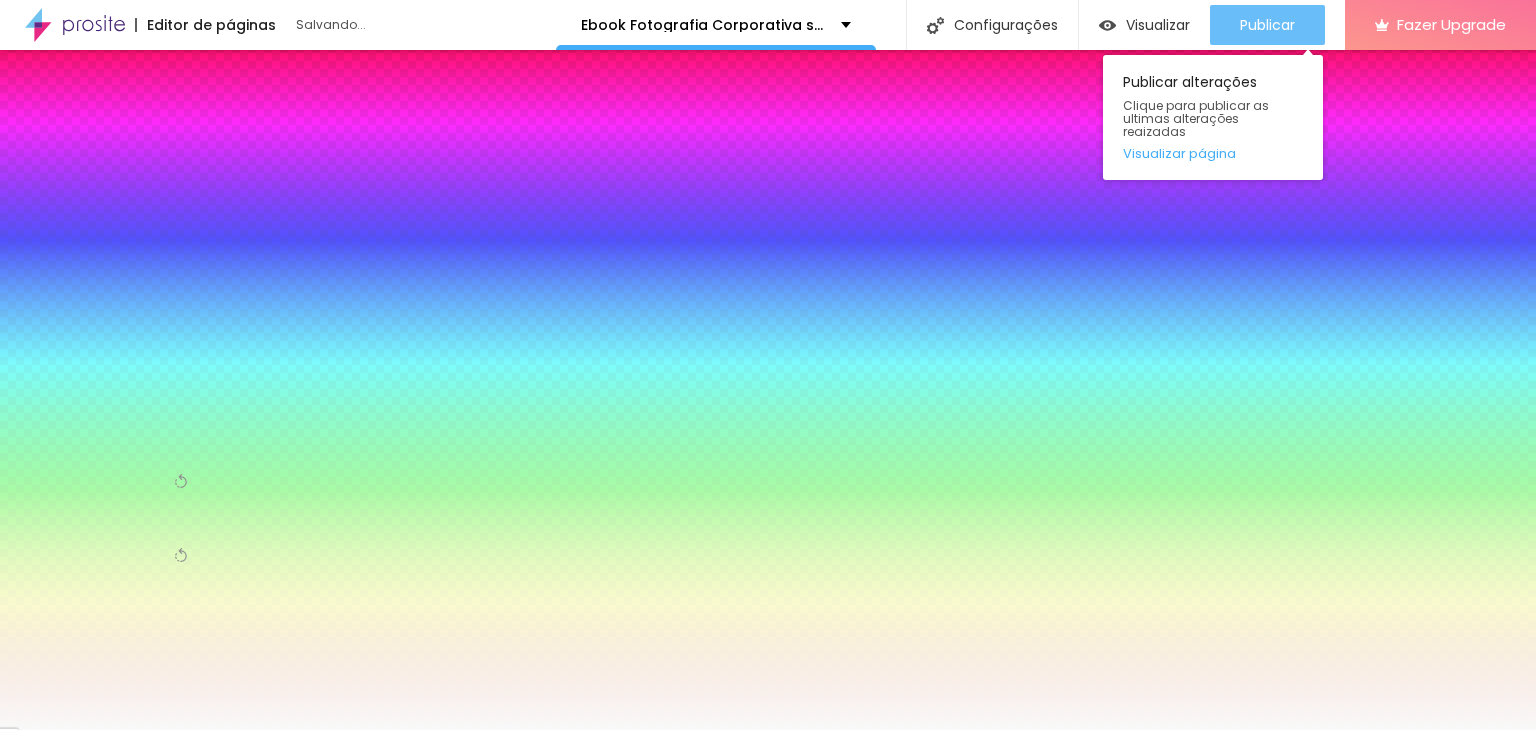 click on "Publicar" at bounding box center (1267, 25) 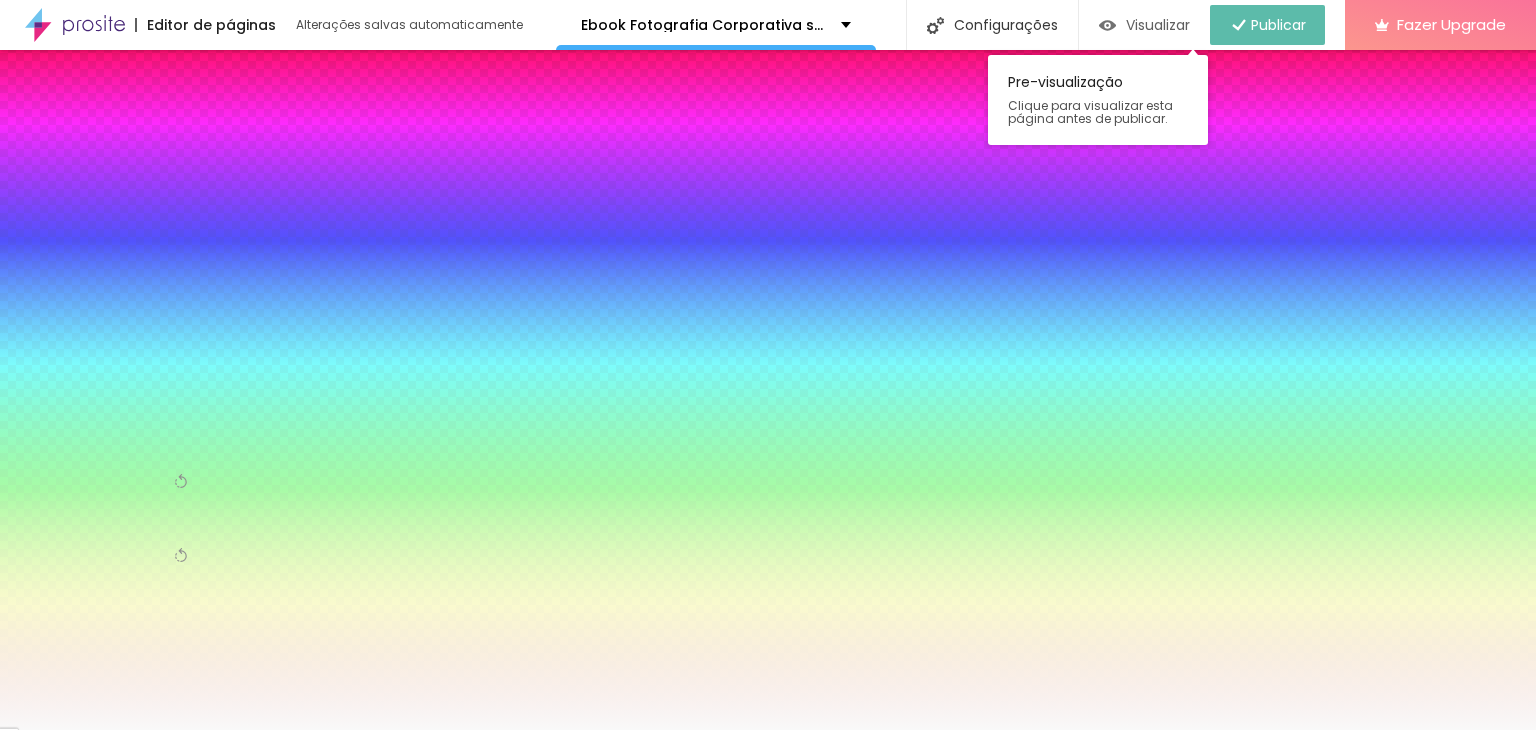 click on "Visualizar" at bounding box center (1158, 25) 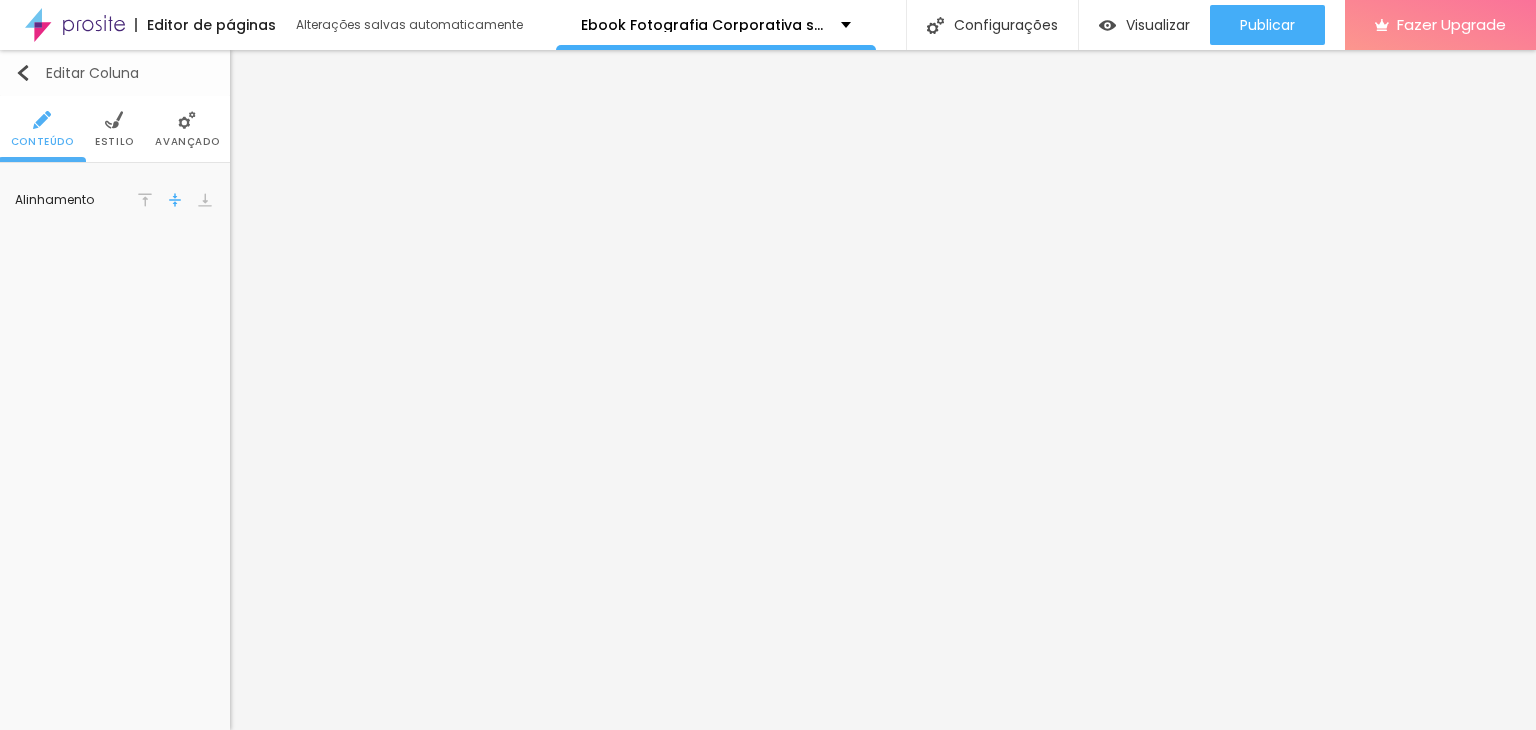 click at bounding box center (23, 73) 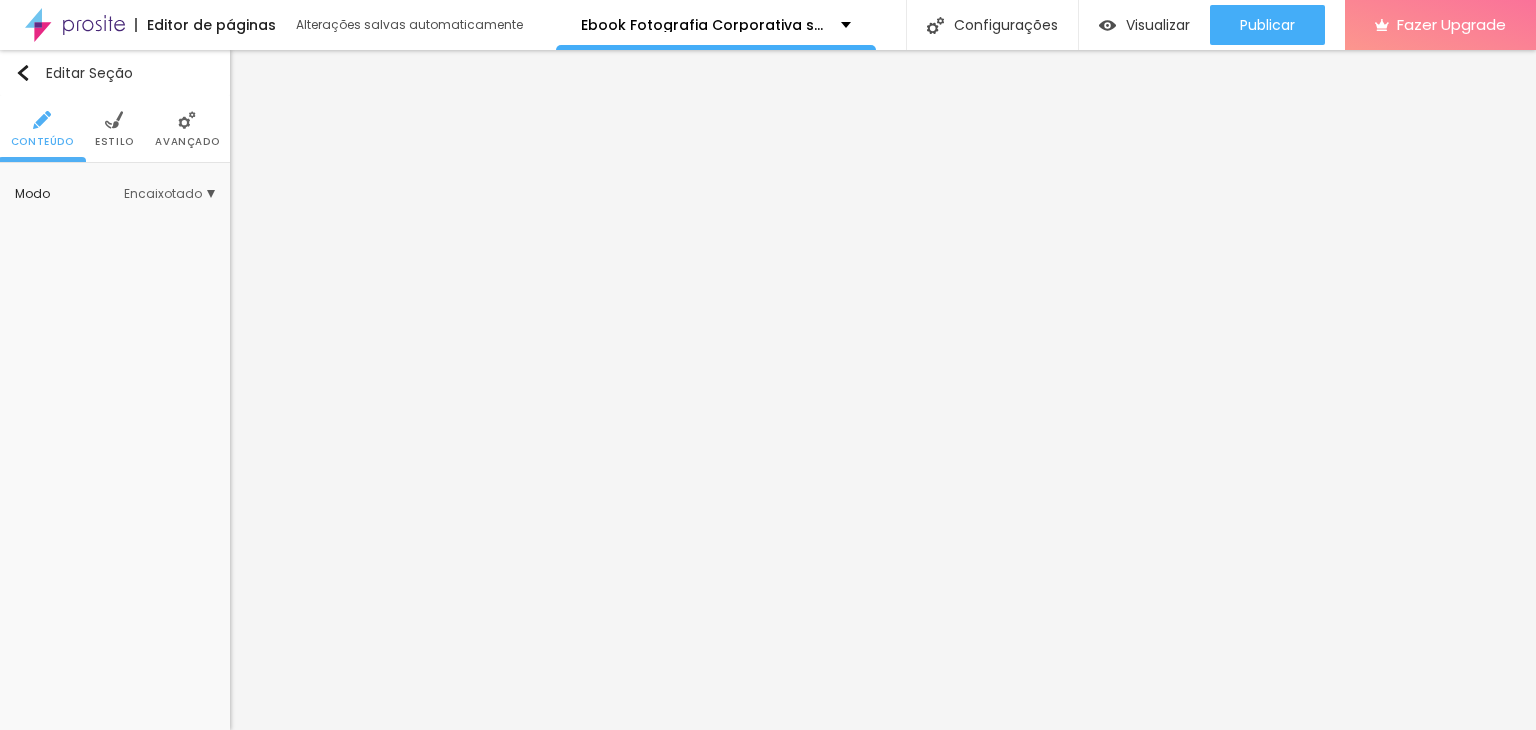 click on "Estilo" at bounding box center (114, 142) 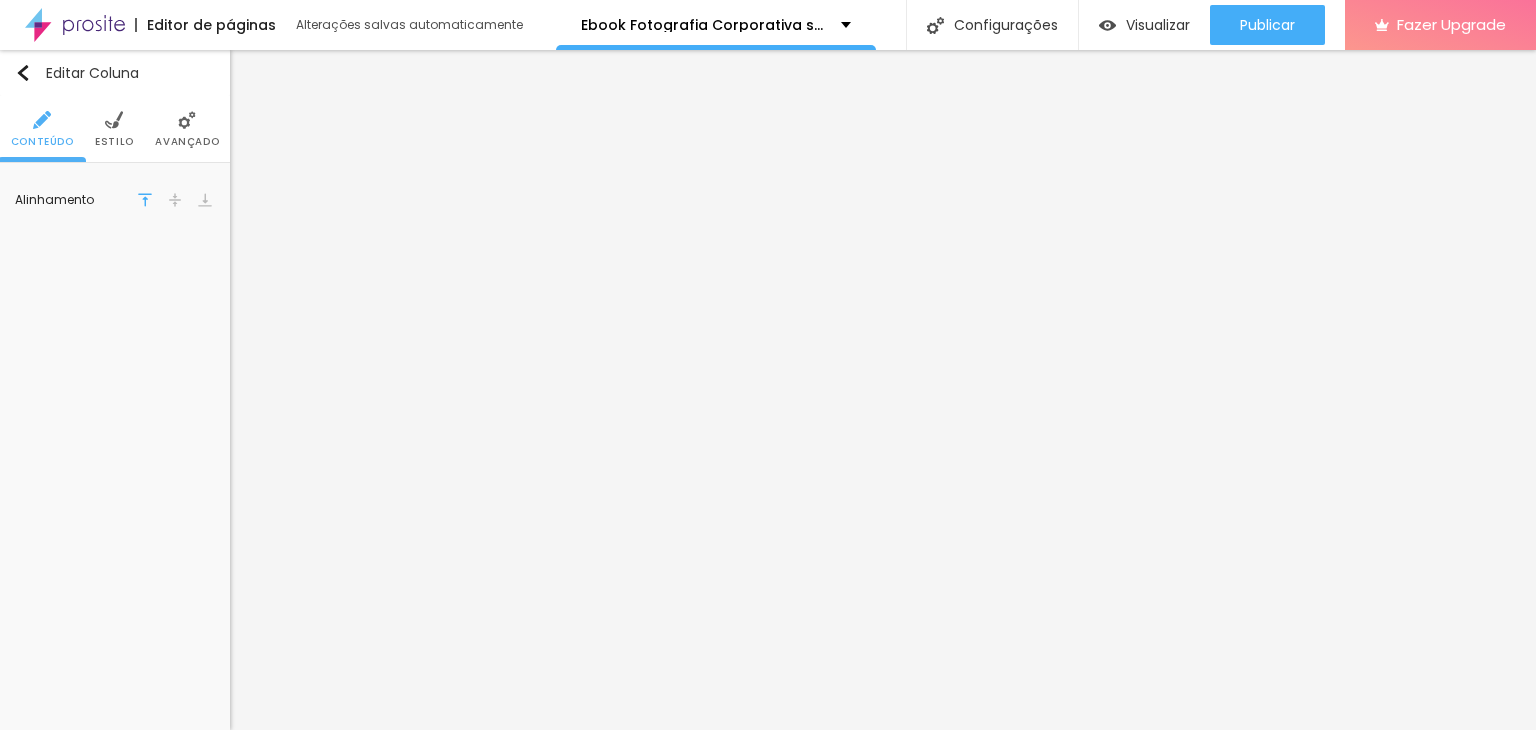click at bounding box center [175, 200] 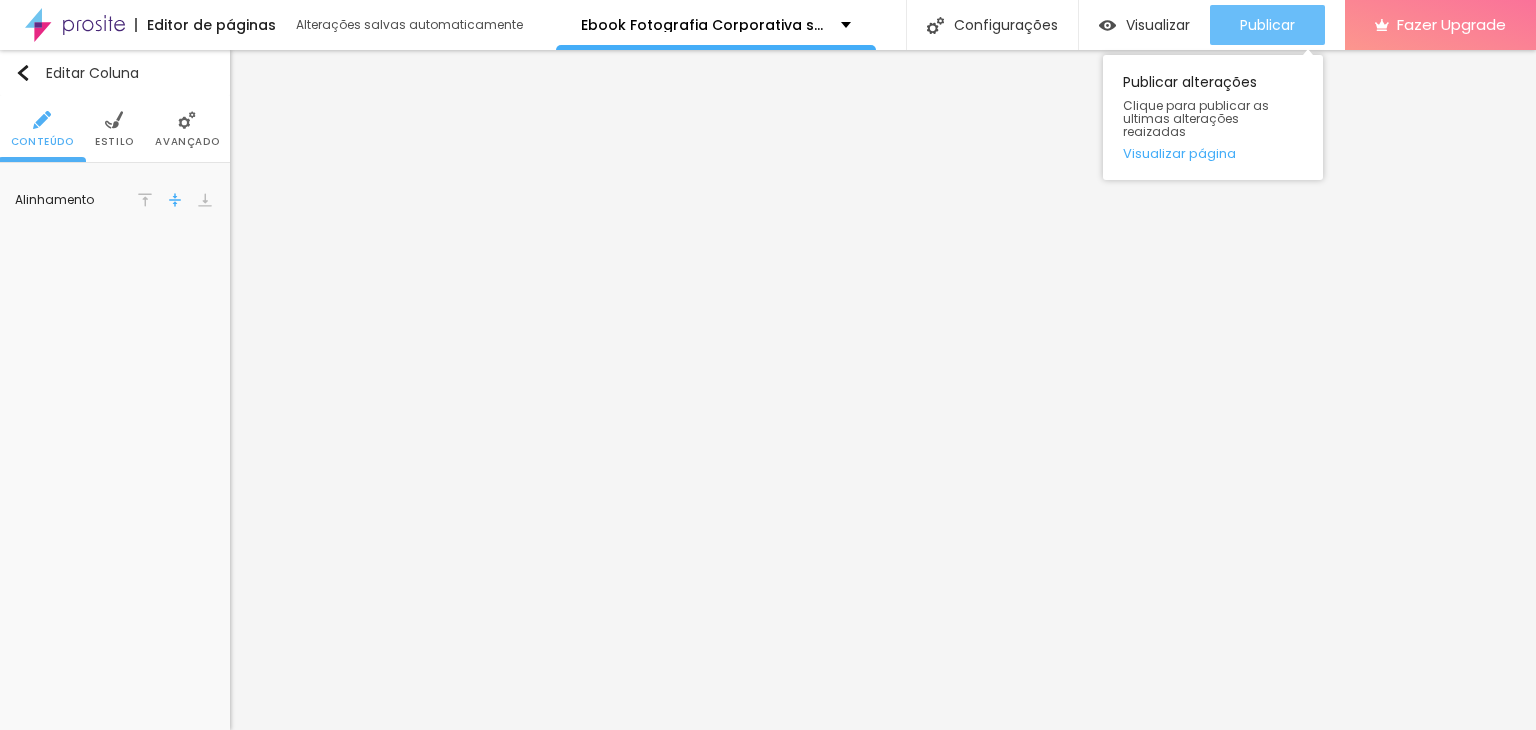click on "Publicar" at bounding box center [1267, 25] 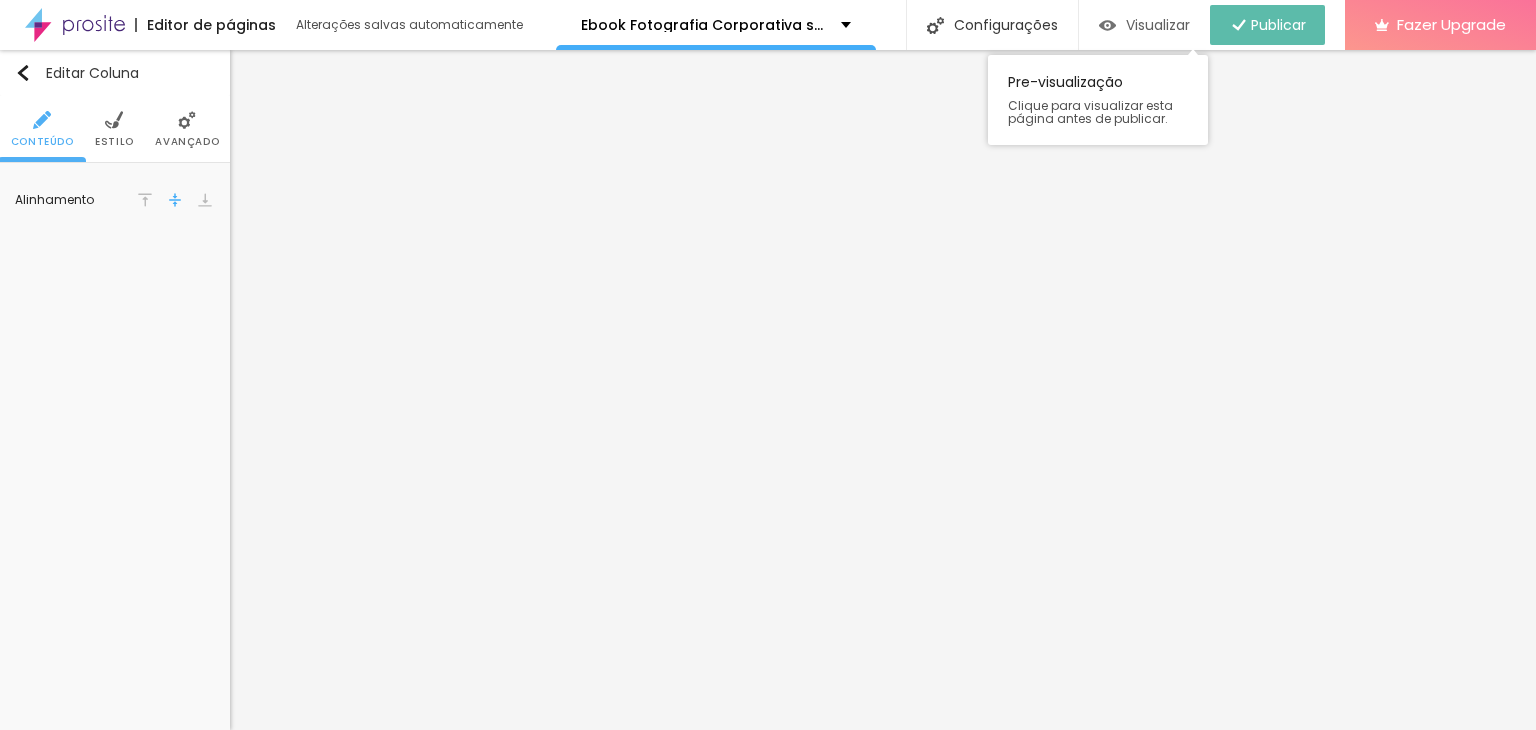 click on "Visualizar" at bounding box center [1158, 25] 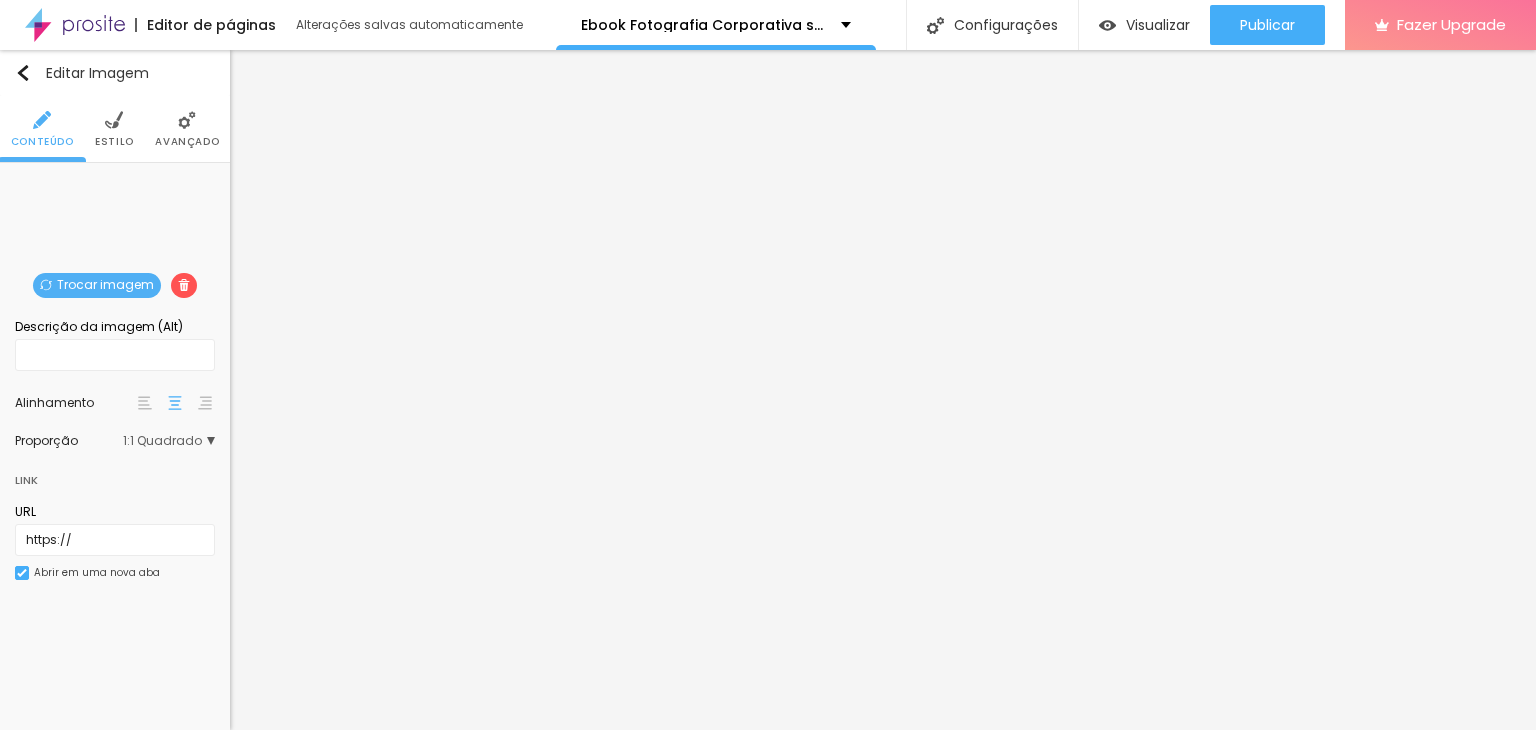 click on "Estilo" at bounding box center [114, 129] 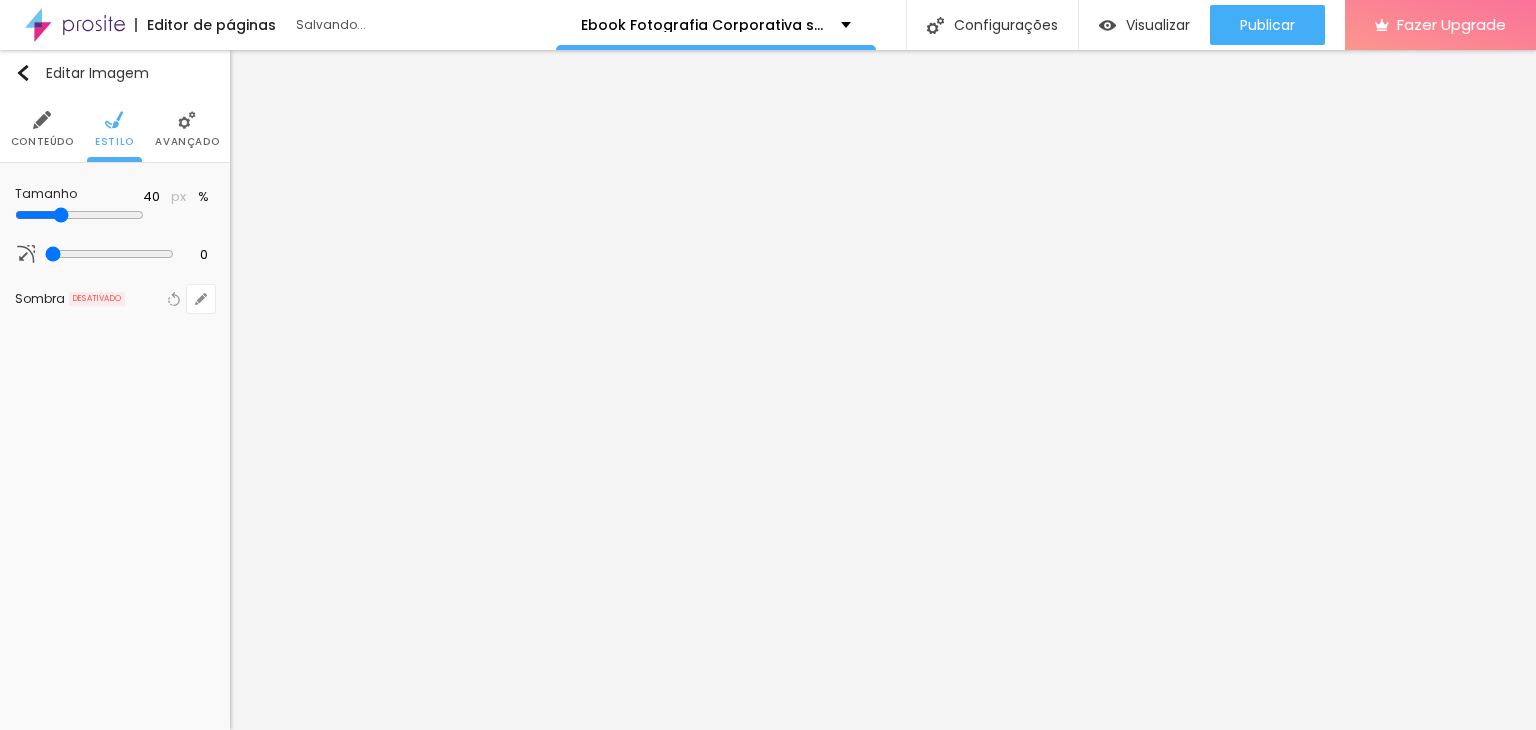 drag, startPoint x: 152, startPoint y: 209, endPoint x: 86, endPoint y: 216, distance: 66.37017 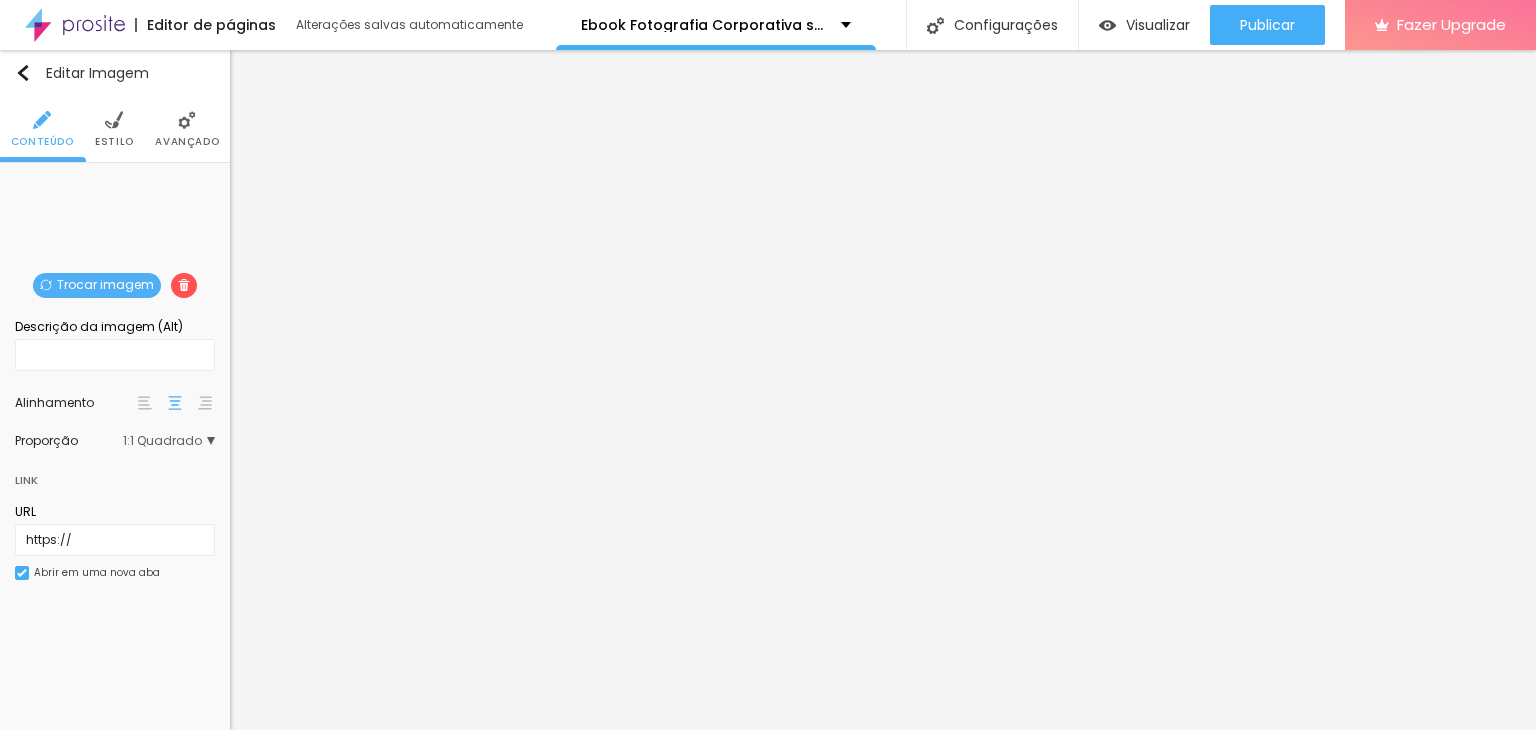 click on "Conteúdo Estilo Avançado" at bounding box center [115, 129] 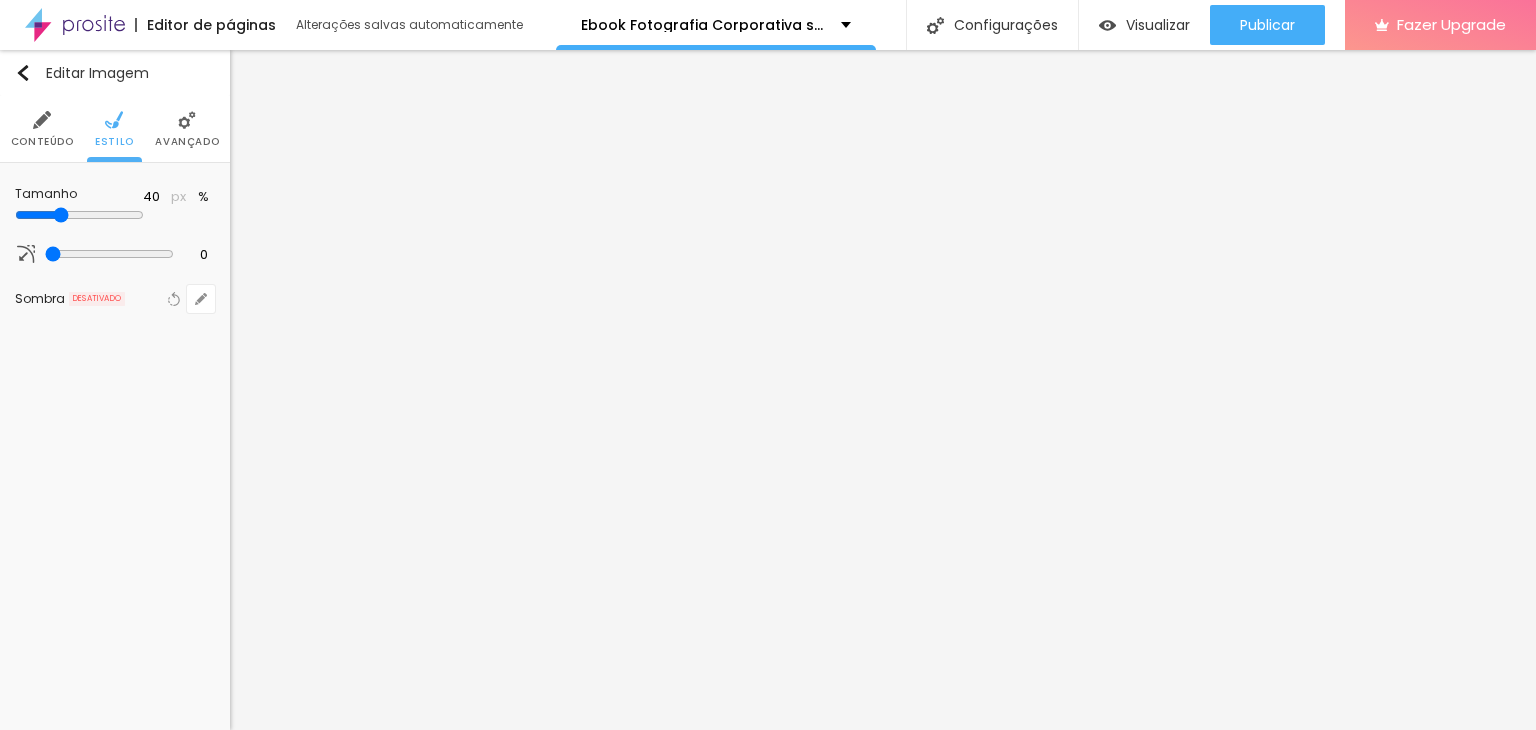 click on "Avançado" at bounding box center (187, 142) 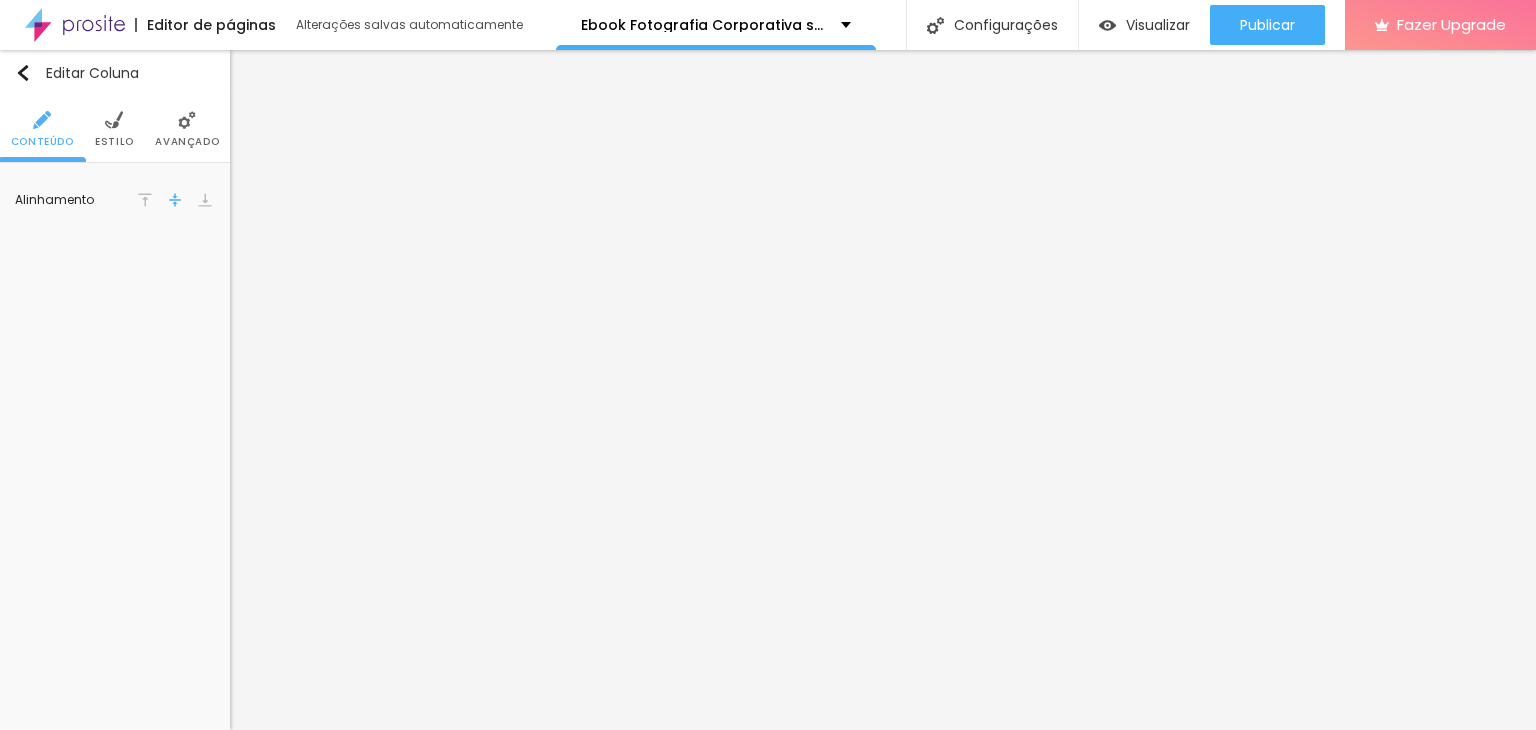 click at bounding box center [114, 120] 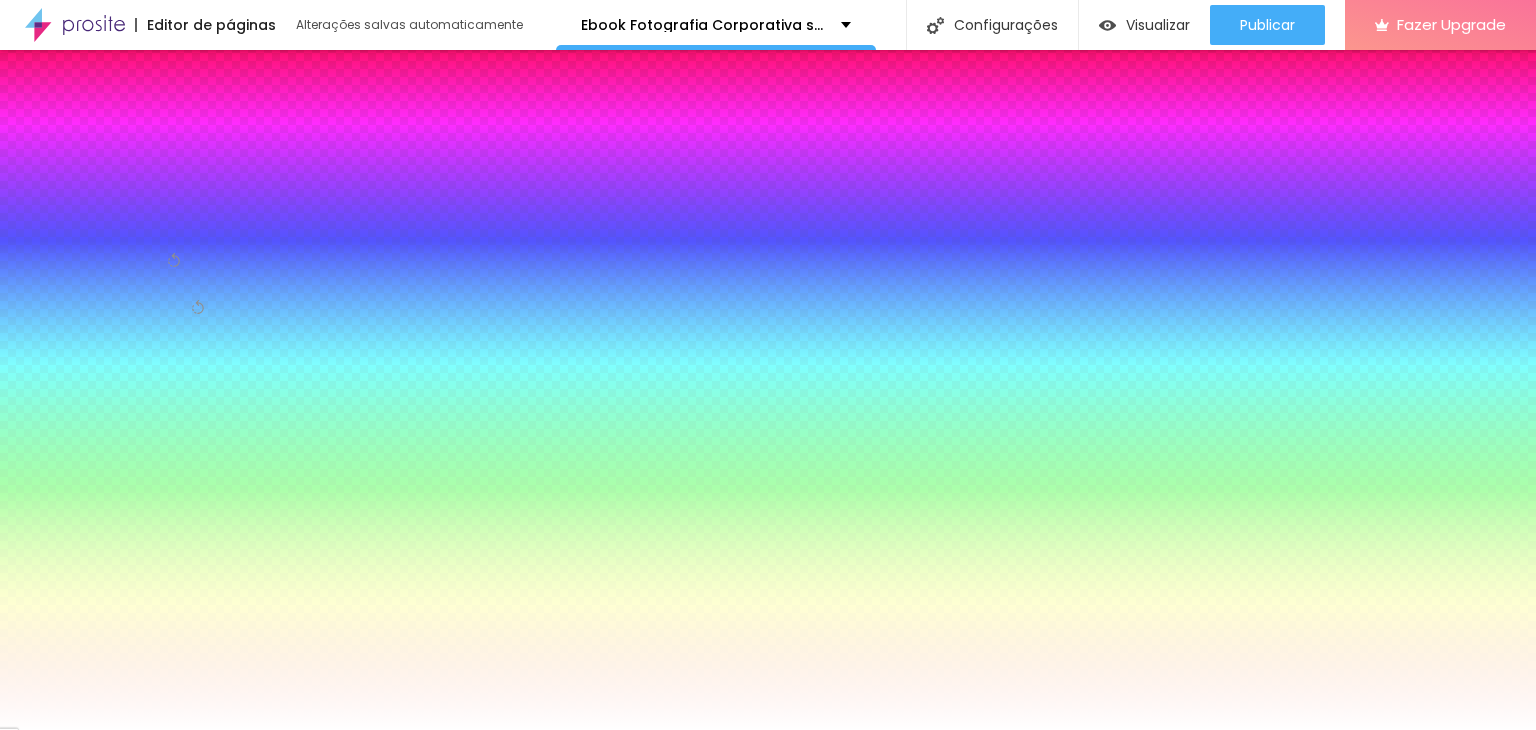 click at bounding box center (115, 216) 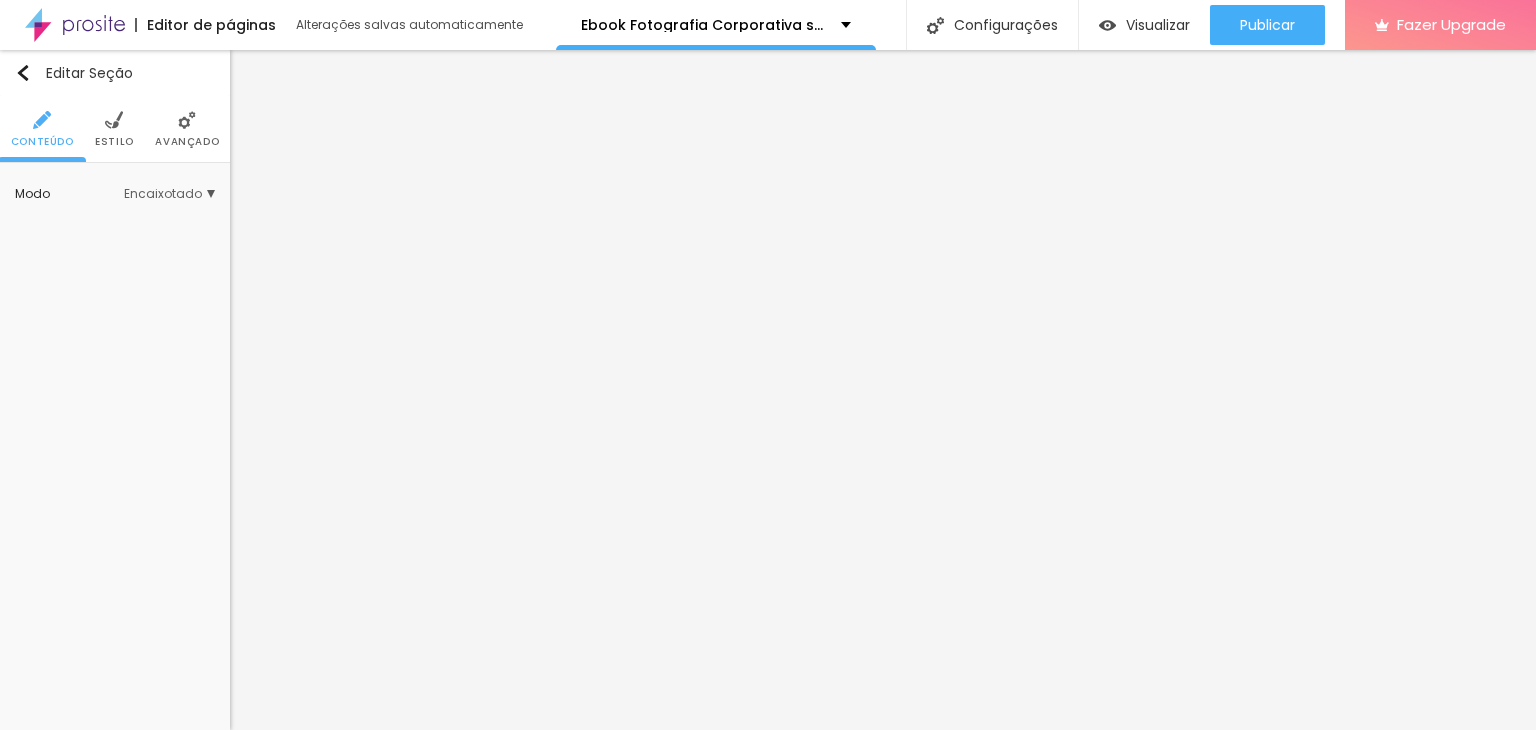 click on "Estilo" at bounding box center (114, 129) 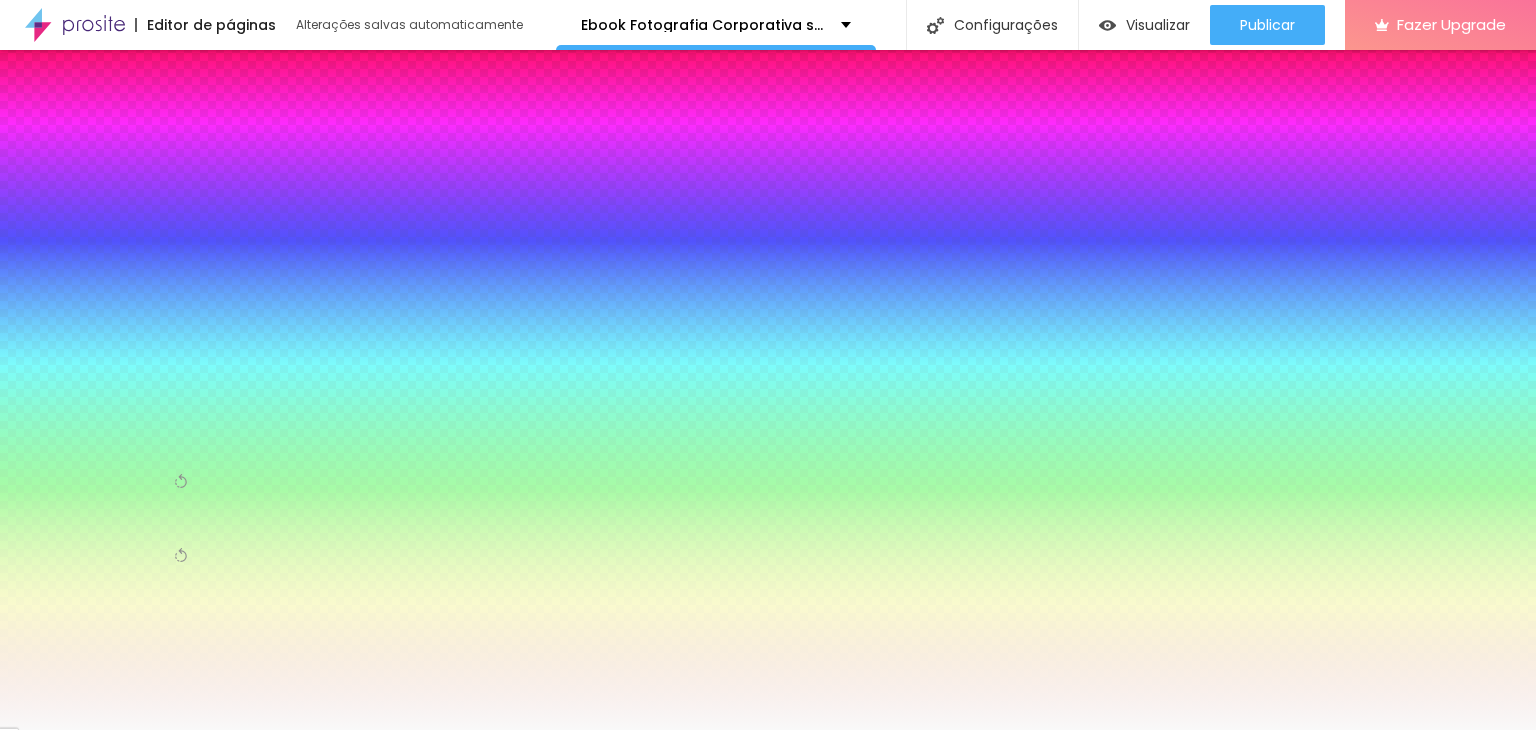 click at bounding box center [115, 378] 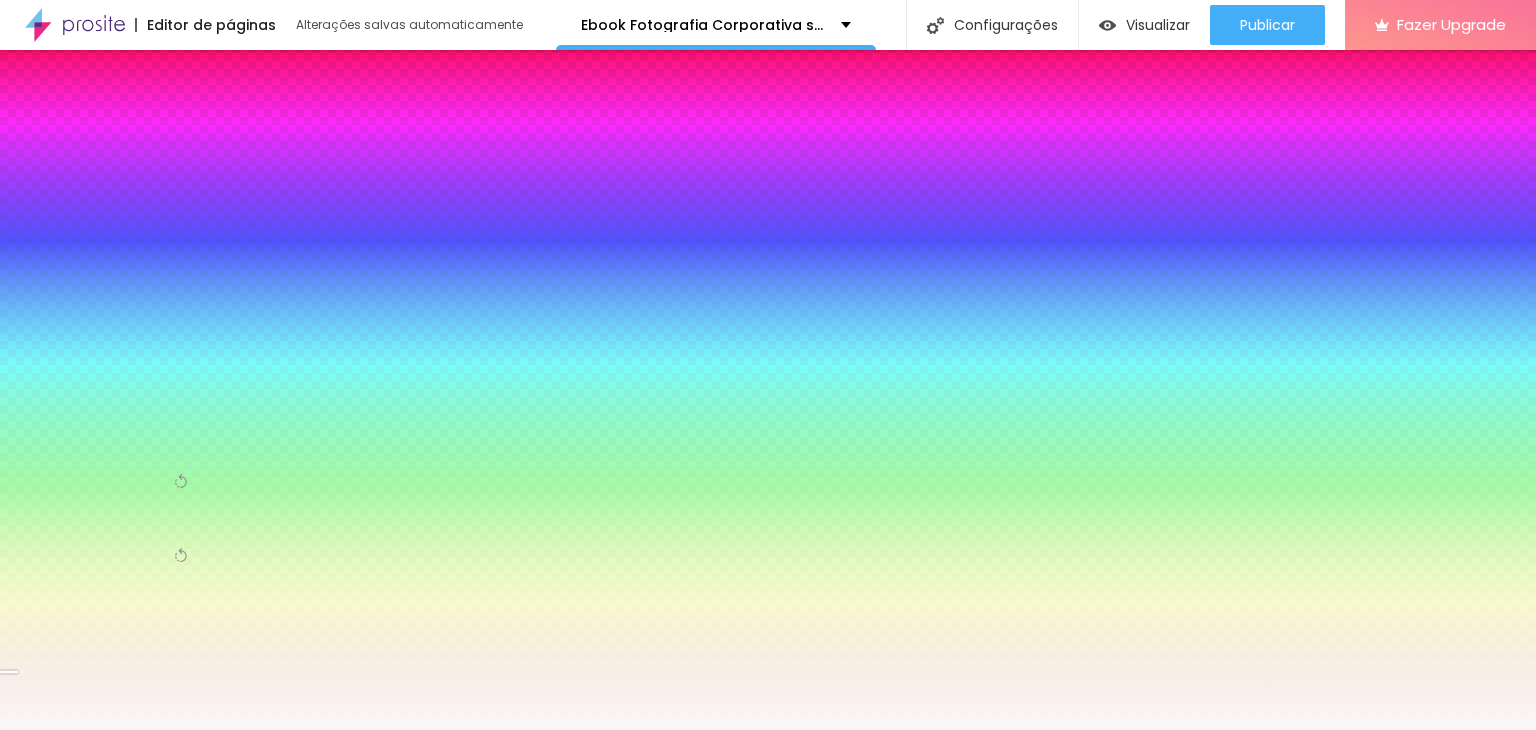 drag, startPoint x: 203, startPoint y: 539, endPoint x: 204, endPoint y: 525, distance: 14.035668 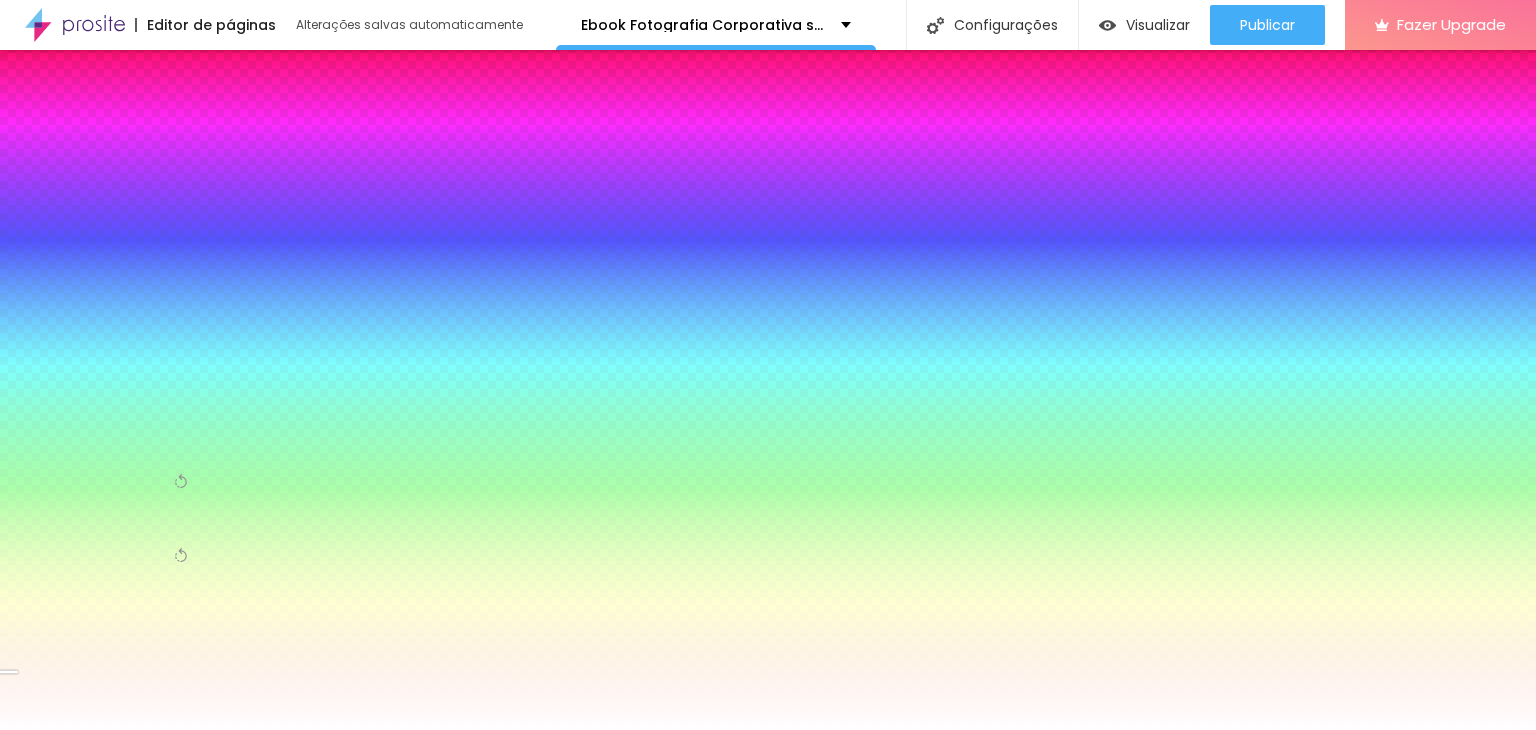drag, startPoint x: 27, startPoint y: 390, endPoint x: 14, endPoint y: 381, distance: 15.811388 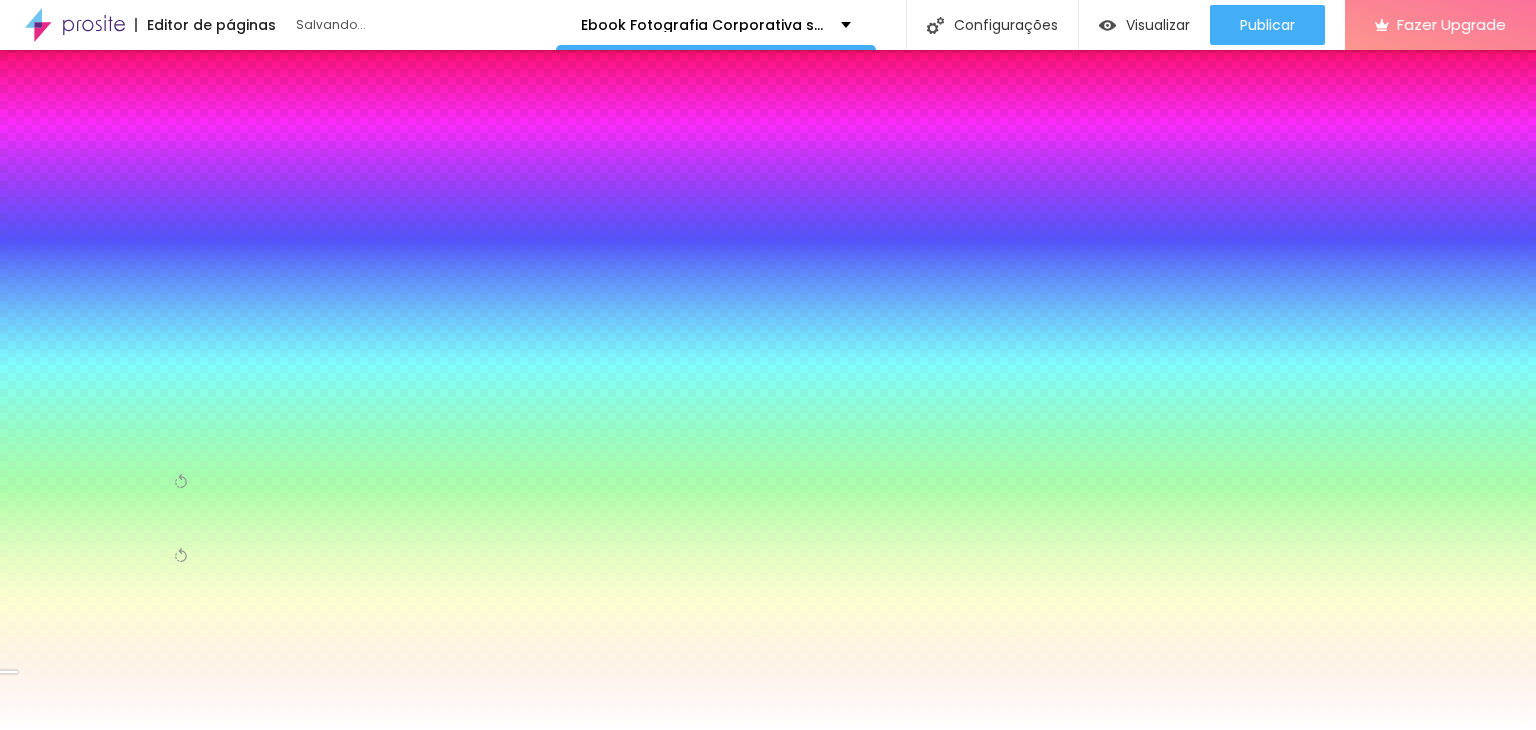 click on "Editar Seção Conteúdo Estilo Avançado Imagem de fundo Adicionar imagem Efeito da Imagem Nenhum Nenhum Parallax Cor de fundo Voltar ao padrão #FFFFFF Efeitos de fundo Efeito superior DESATIVADO Voltar ao padrão Efeito inferior DESATIVADO Voltar ao padrão" at bounding box center [115, 390] 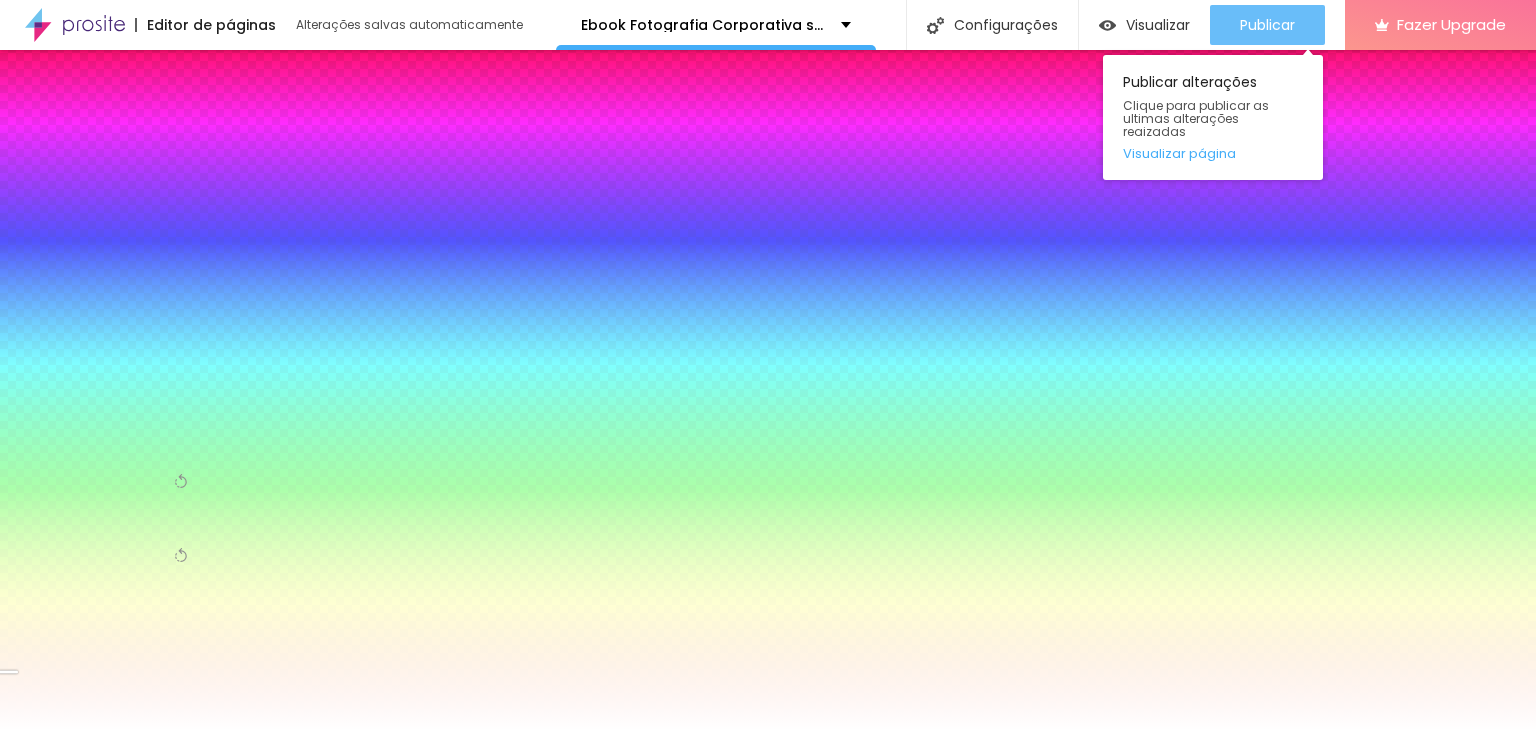 click on "Publicar" at bounding box center [1267, 25] 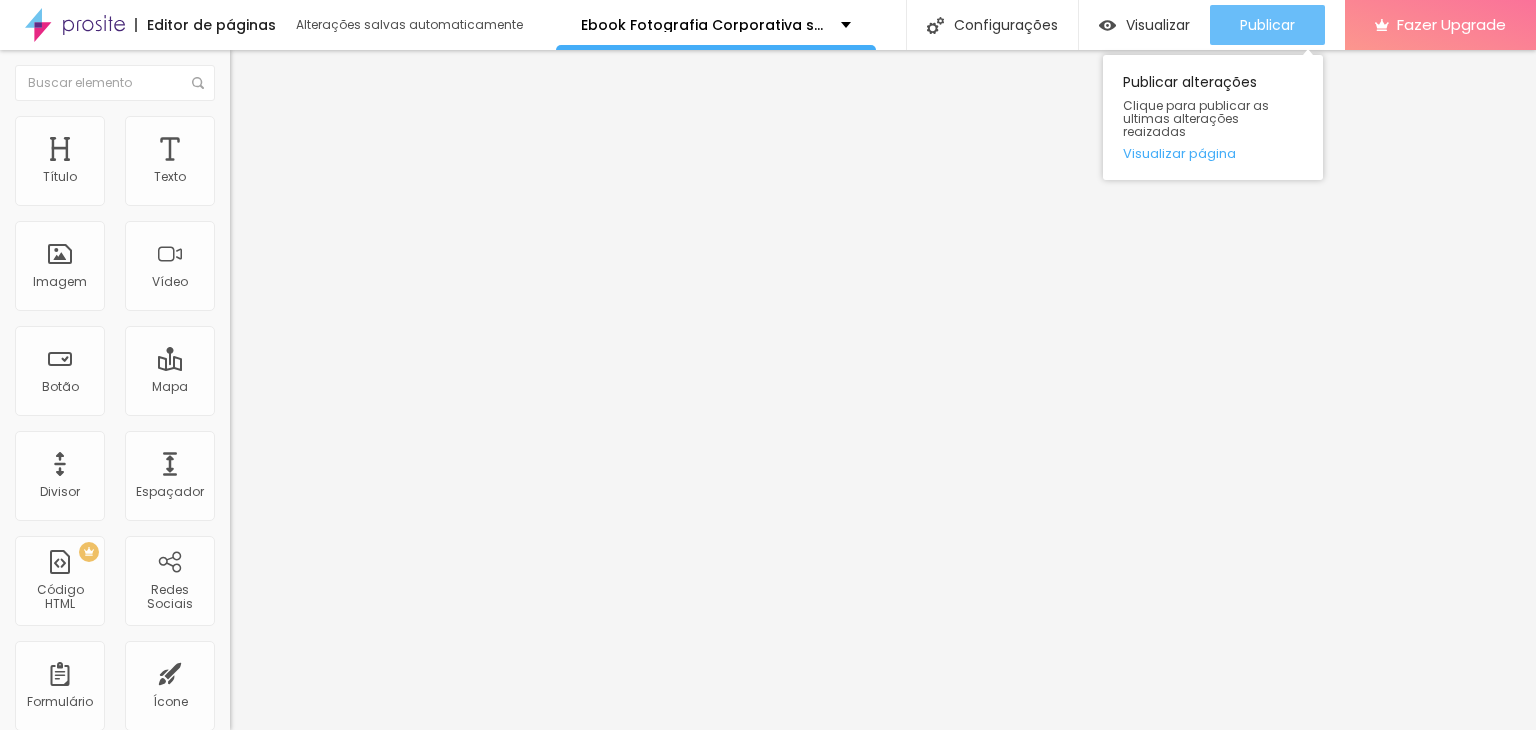 click on "Publicar" at bounding box center [1267, 25] 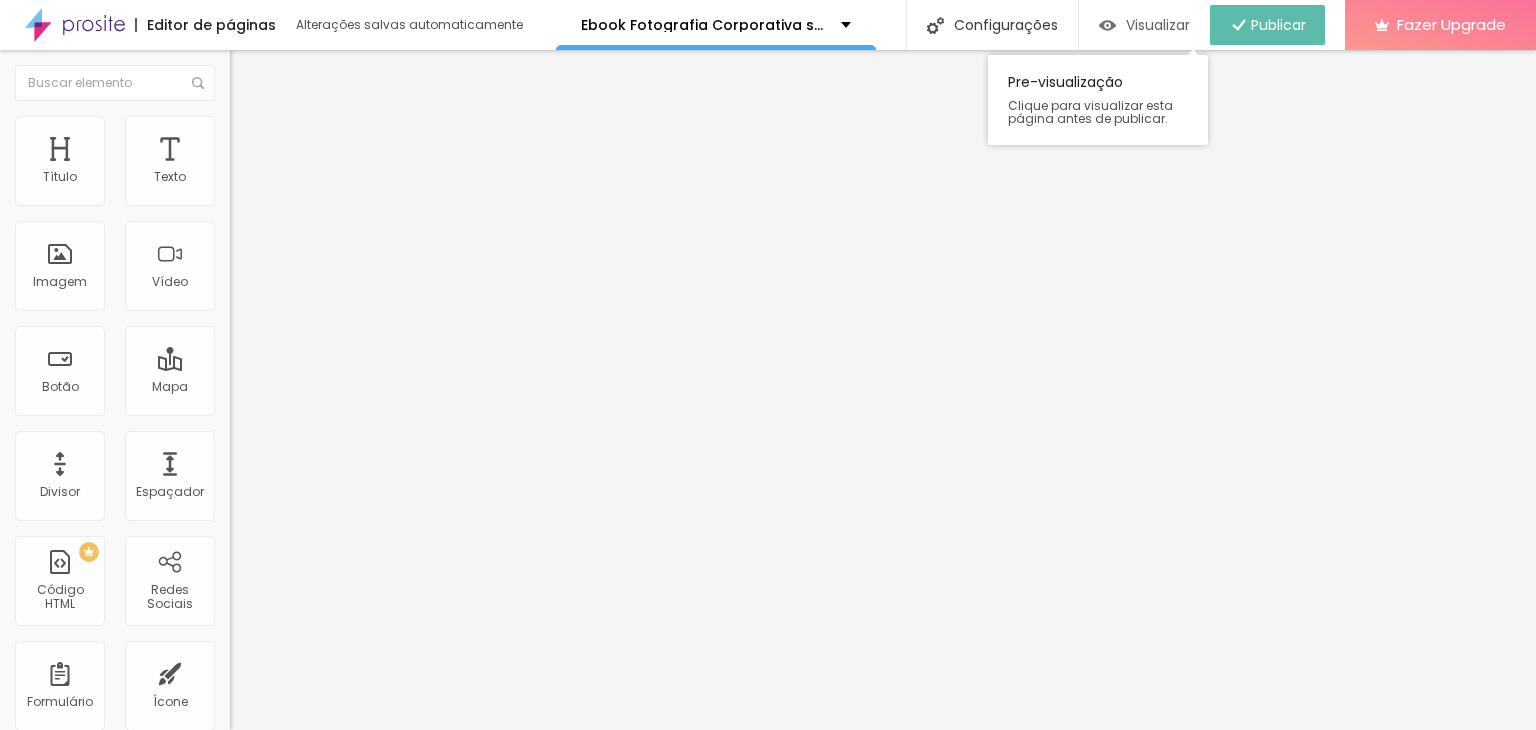 click on "Visualizar" at bounding box center (1158, 25) 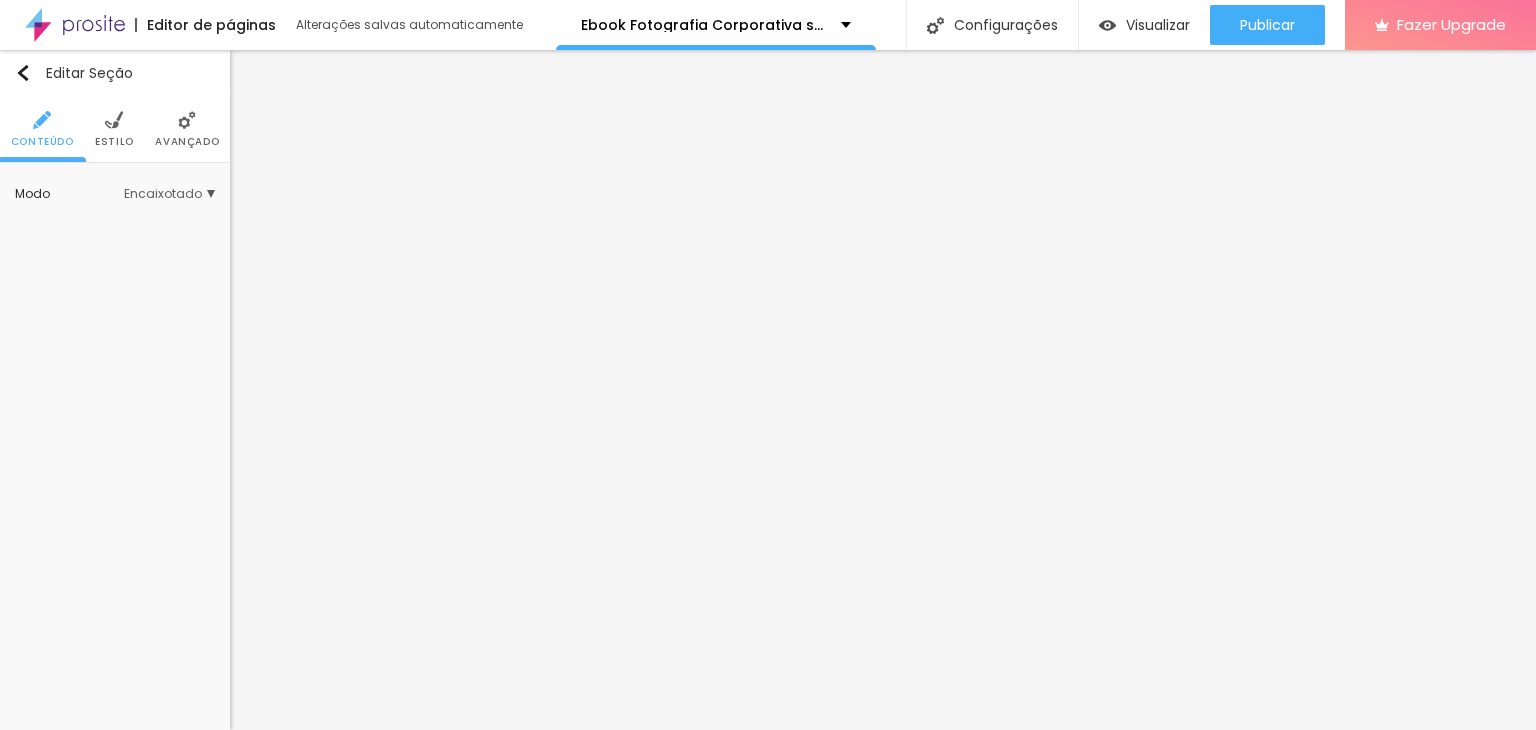 click on "Avançado" at bounding box center (187, 142) 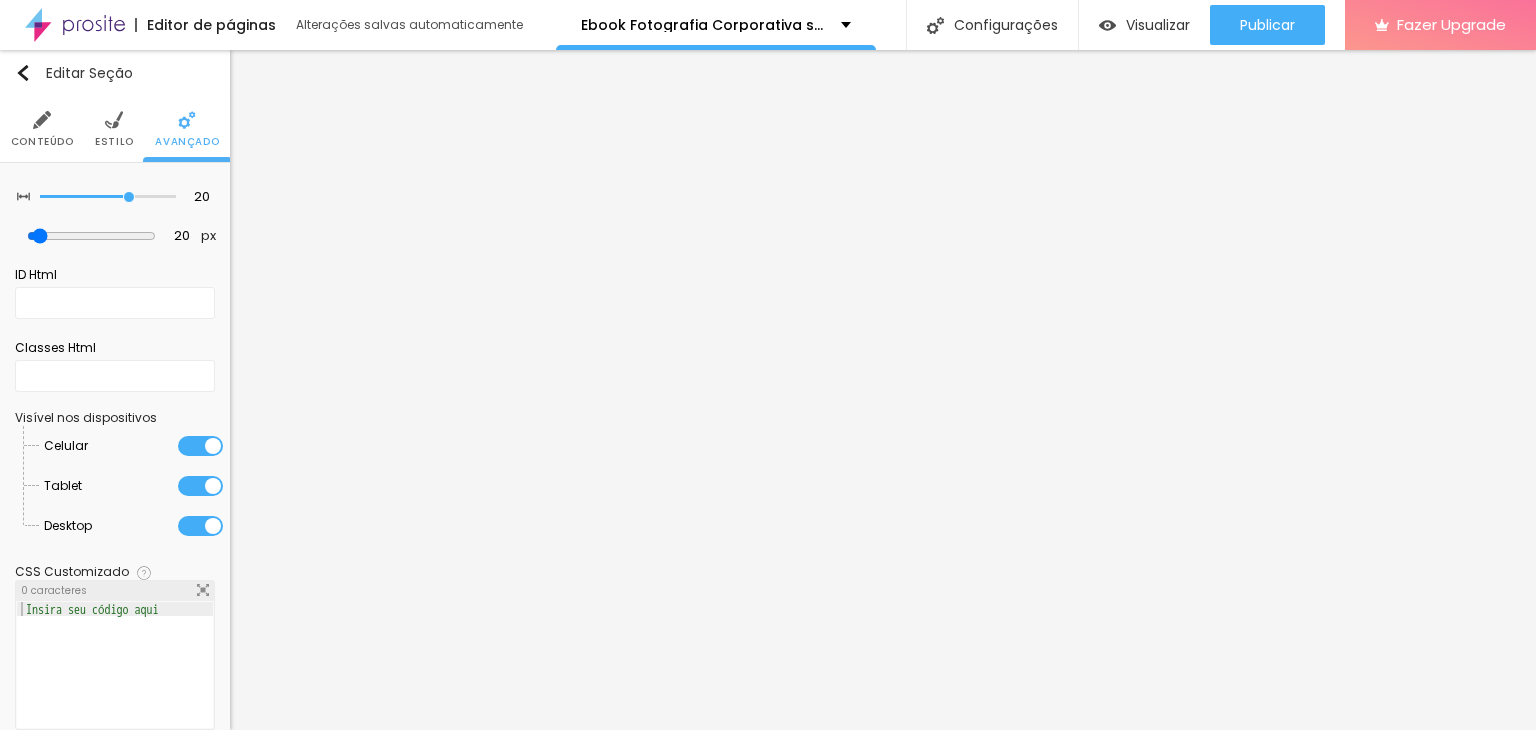click at bounding box center (200, 486) 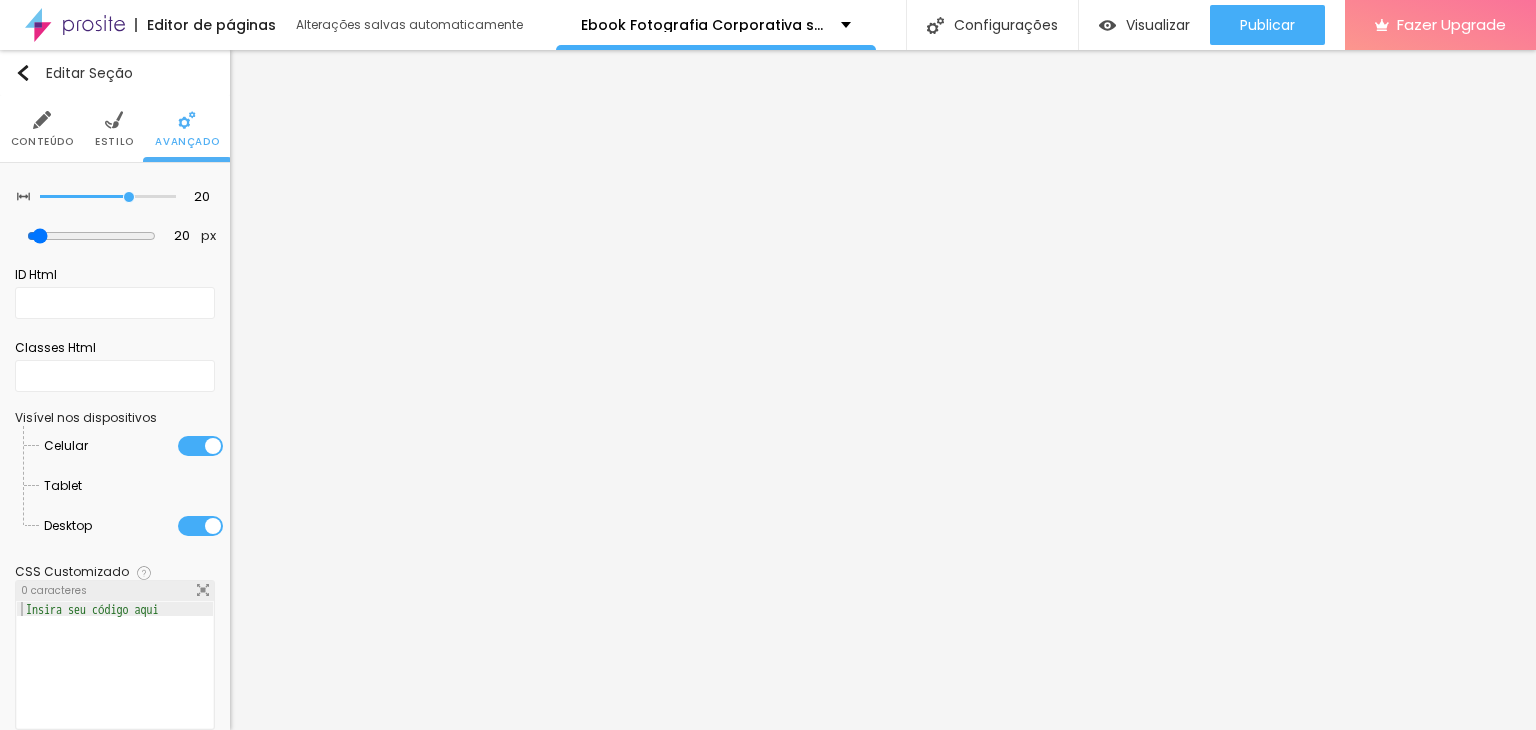 click at bounding box center [200, 526] 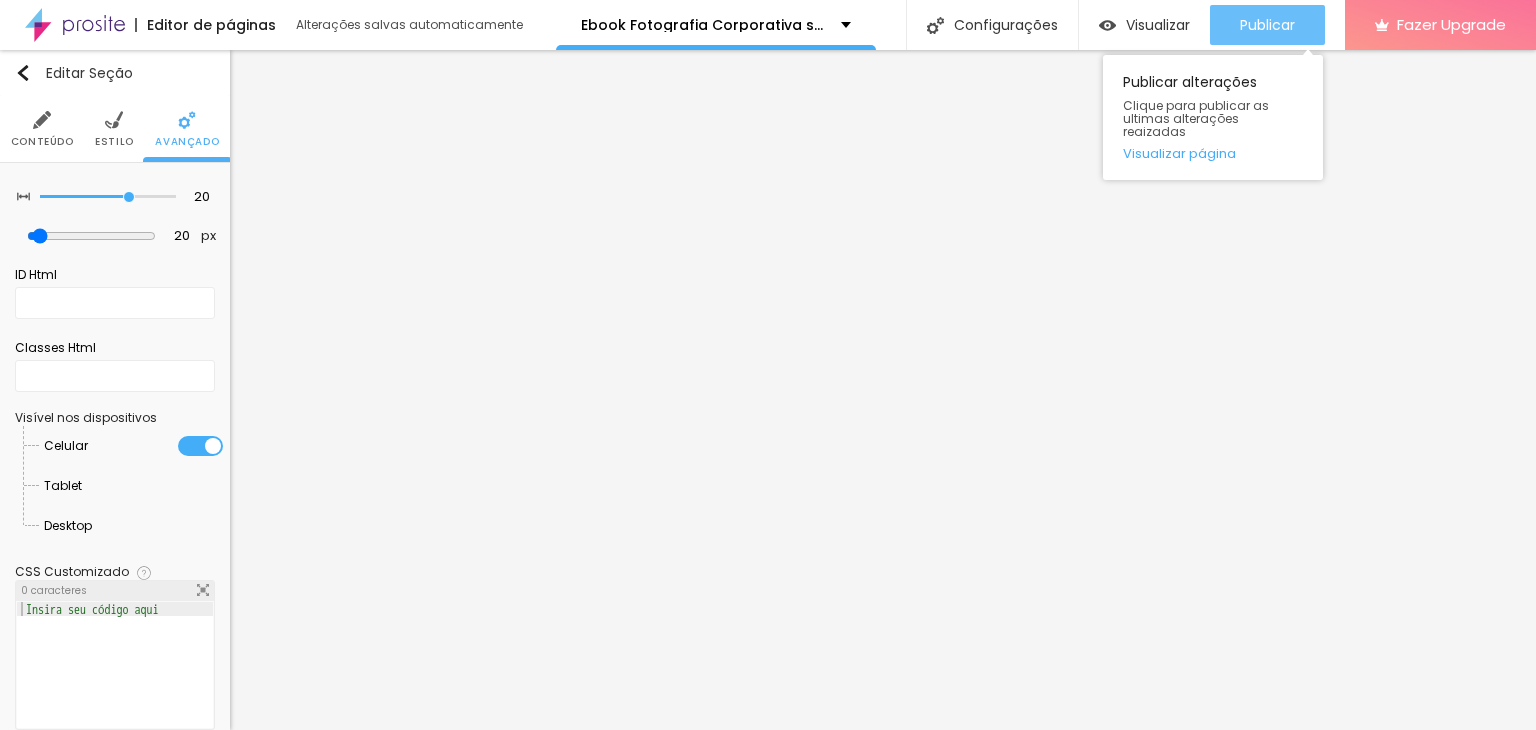 click on "Publicar" at bounding box center [1267, 25] 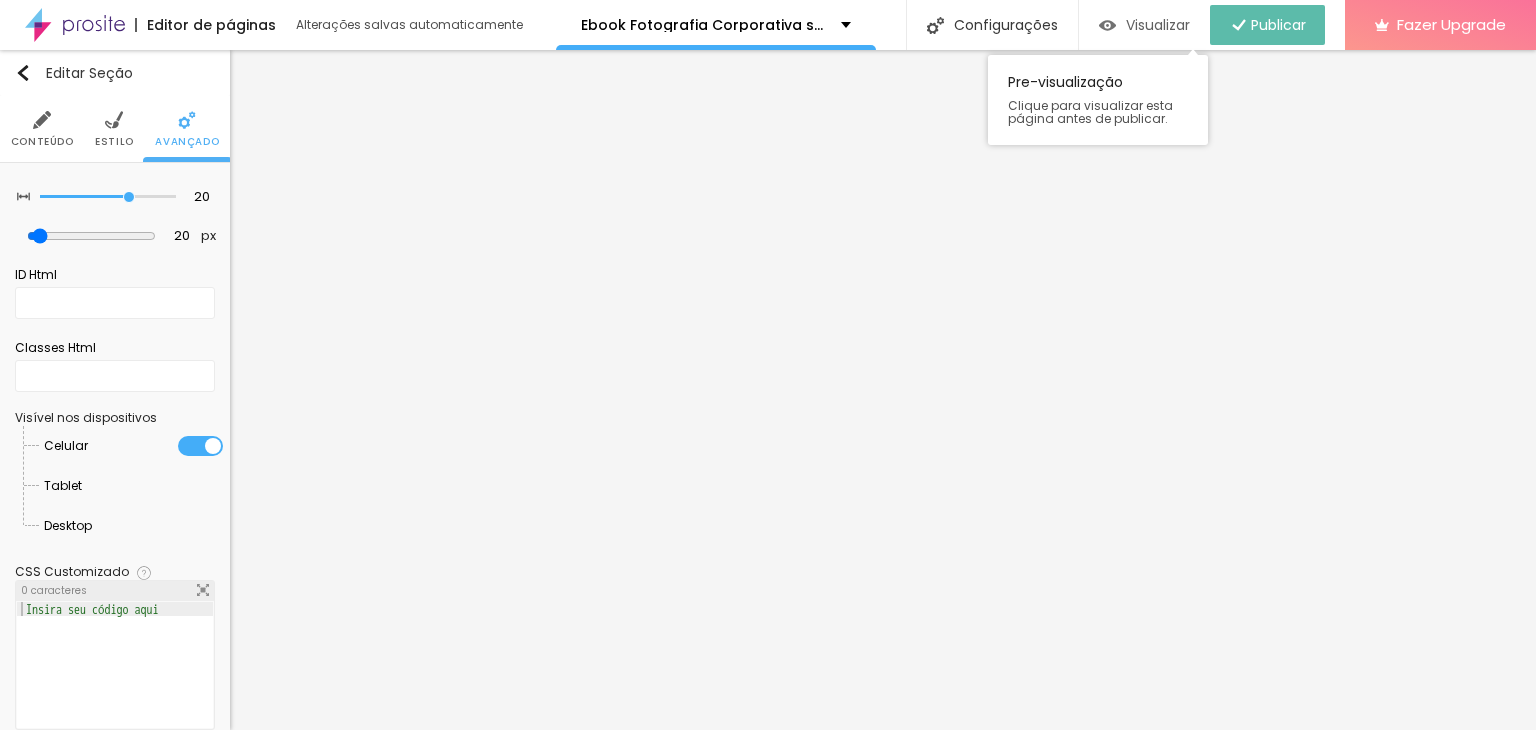 click on "Visualizar" at bounding box center [1158, 25] 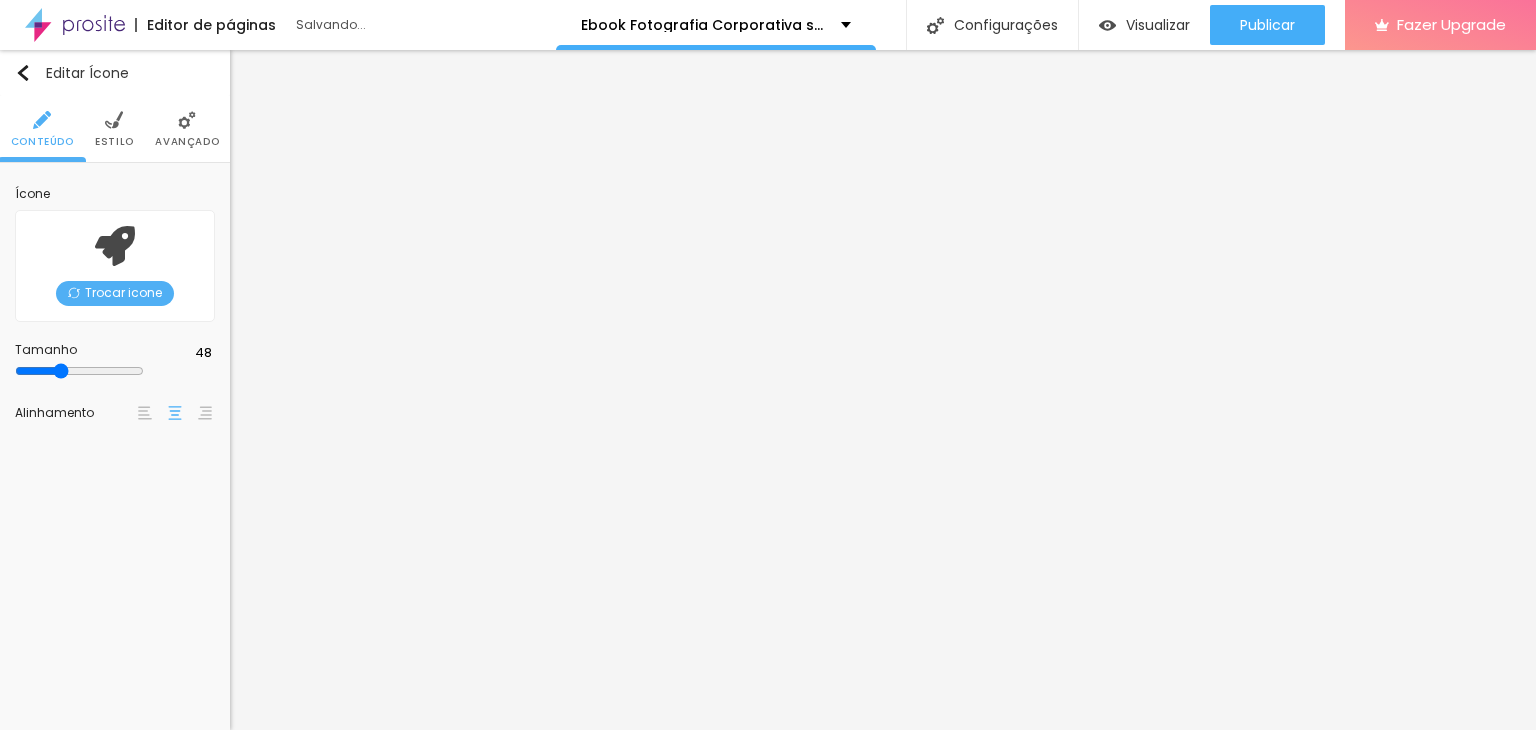 click on "Trocar icone" at bounding box center (115, 293) 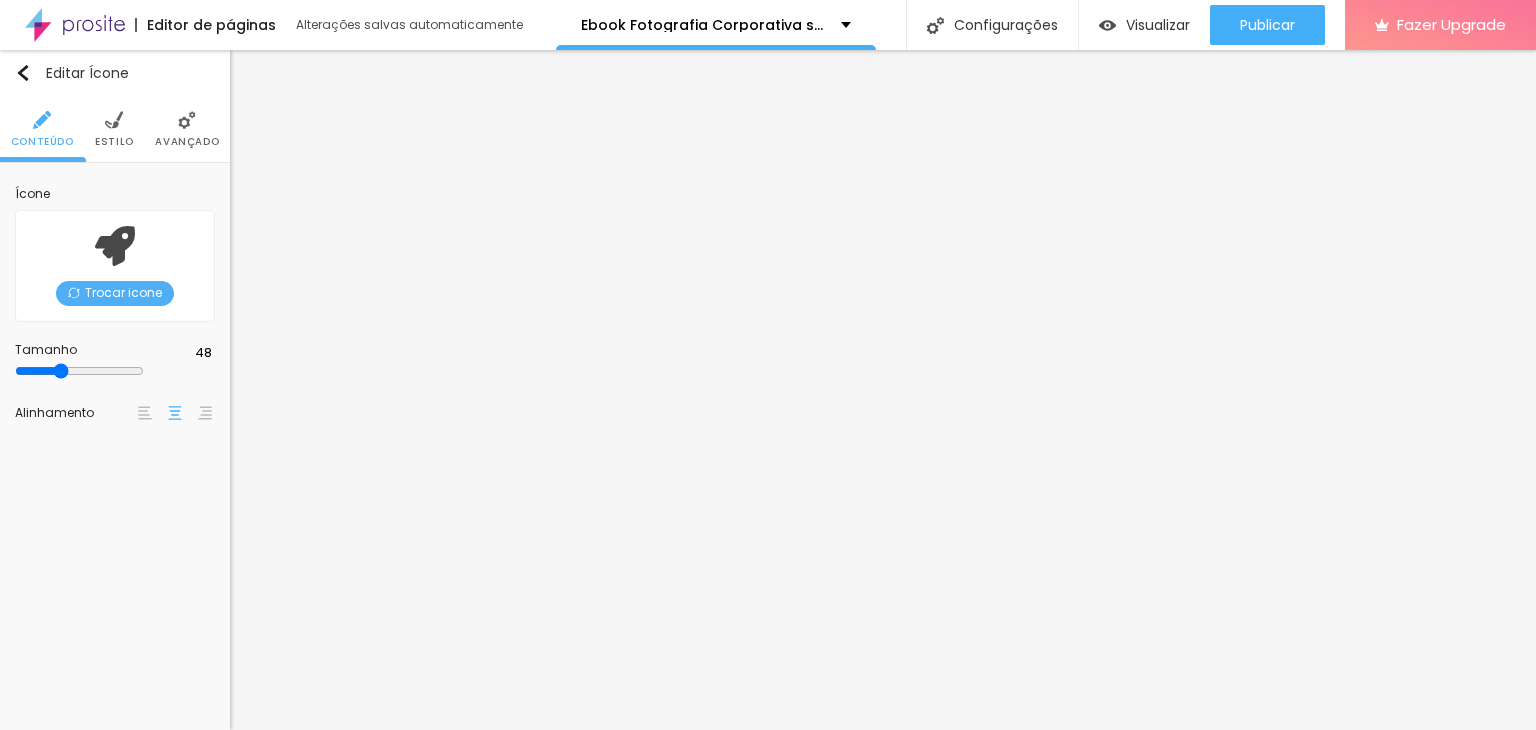 scroll, scrollTop: 16, scrollLeft: 16, axis: both 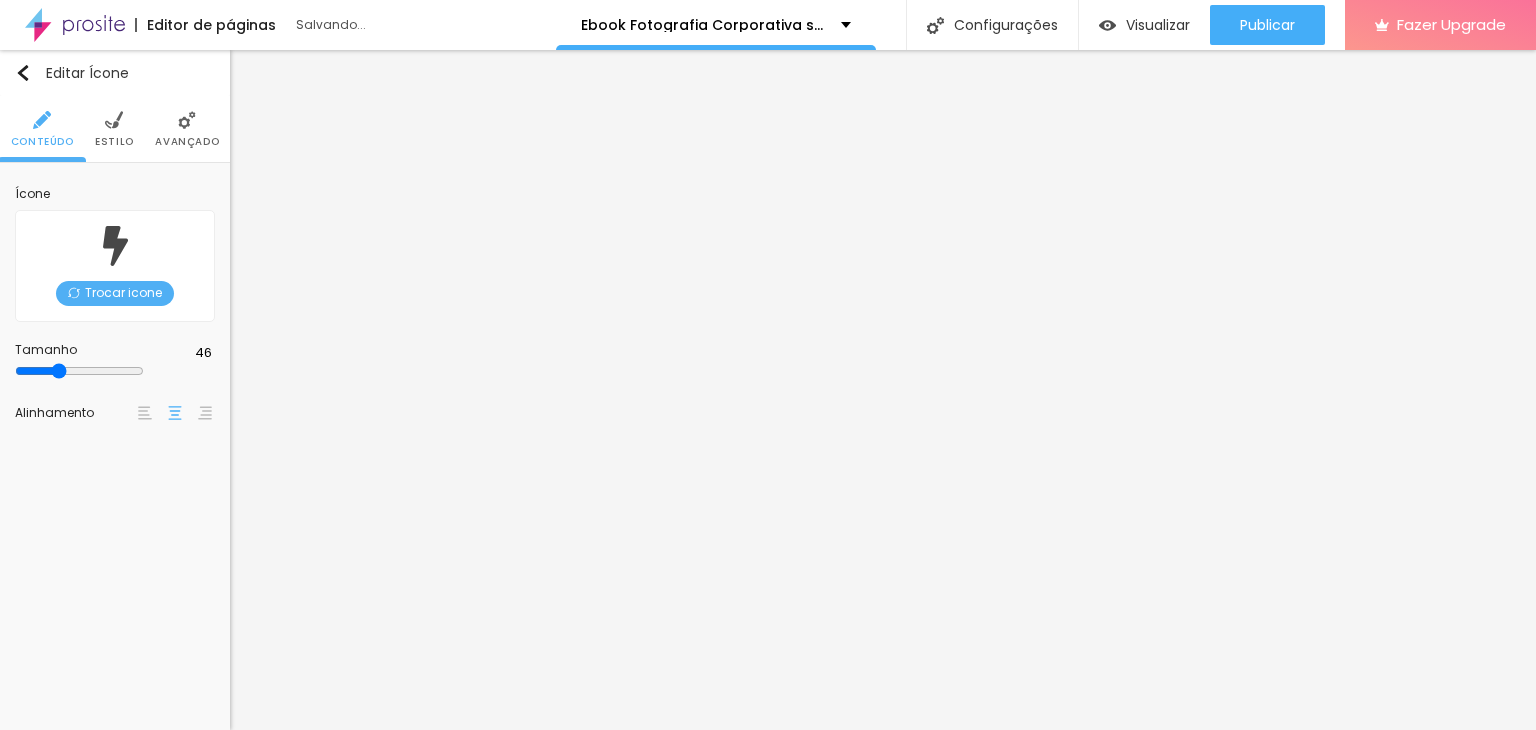 click at bounding box center [79, 371] 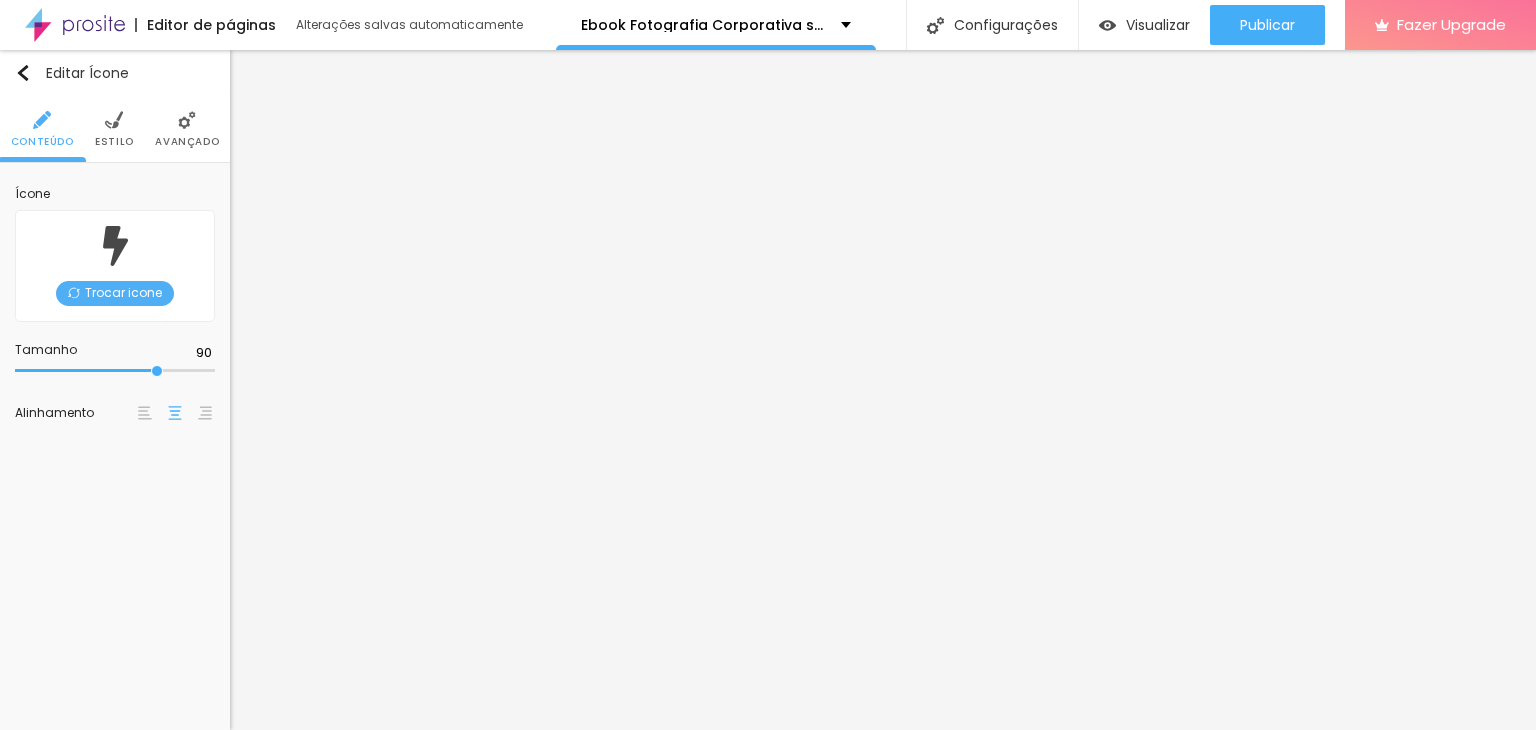 click on "Estilo" at bounding box center [114, 129] 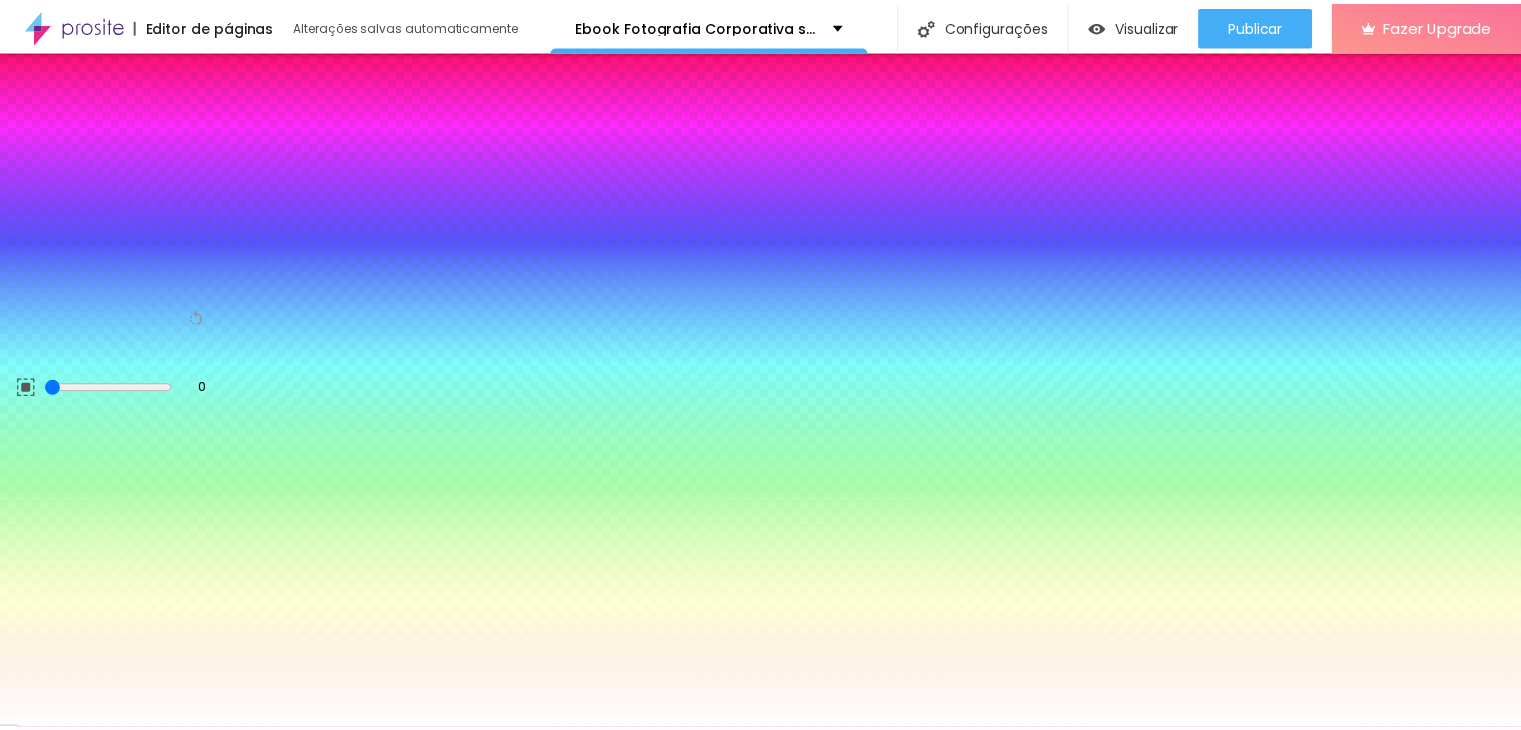 scroll, scrollTop: 0, scrollLeft: 0, axis: both 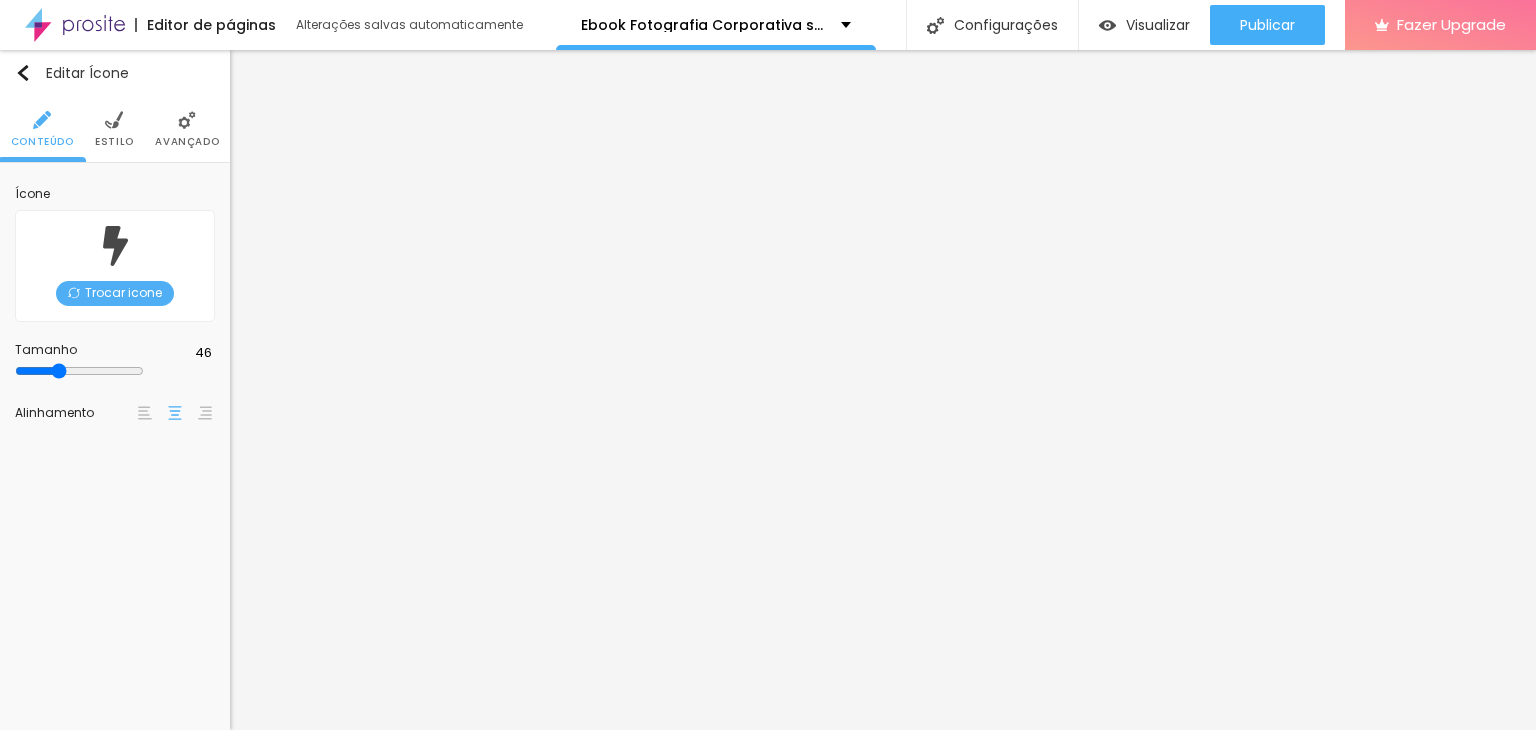 click at bounding box center [114, 120] 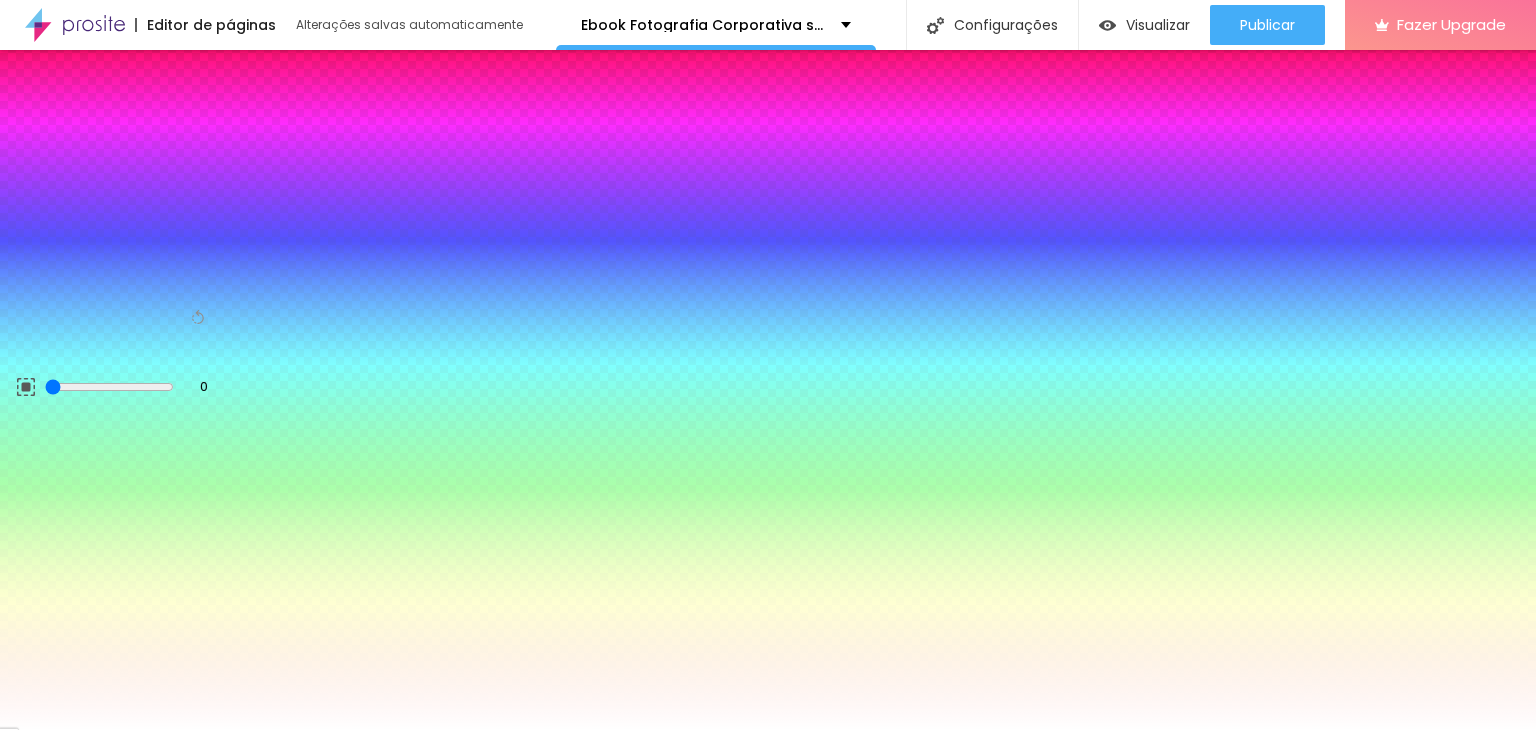 click on "#000000" at bounding box center [135, 226] 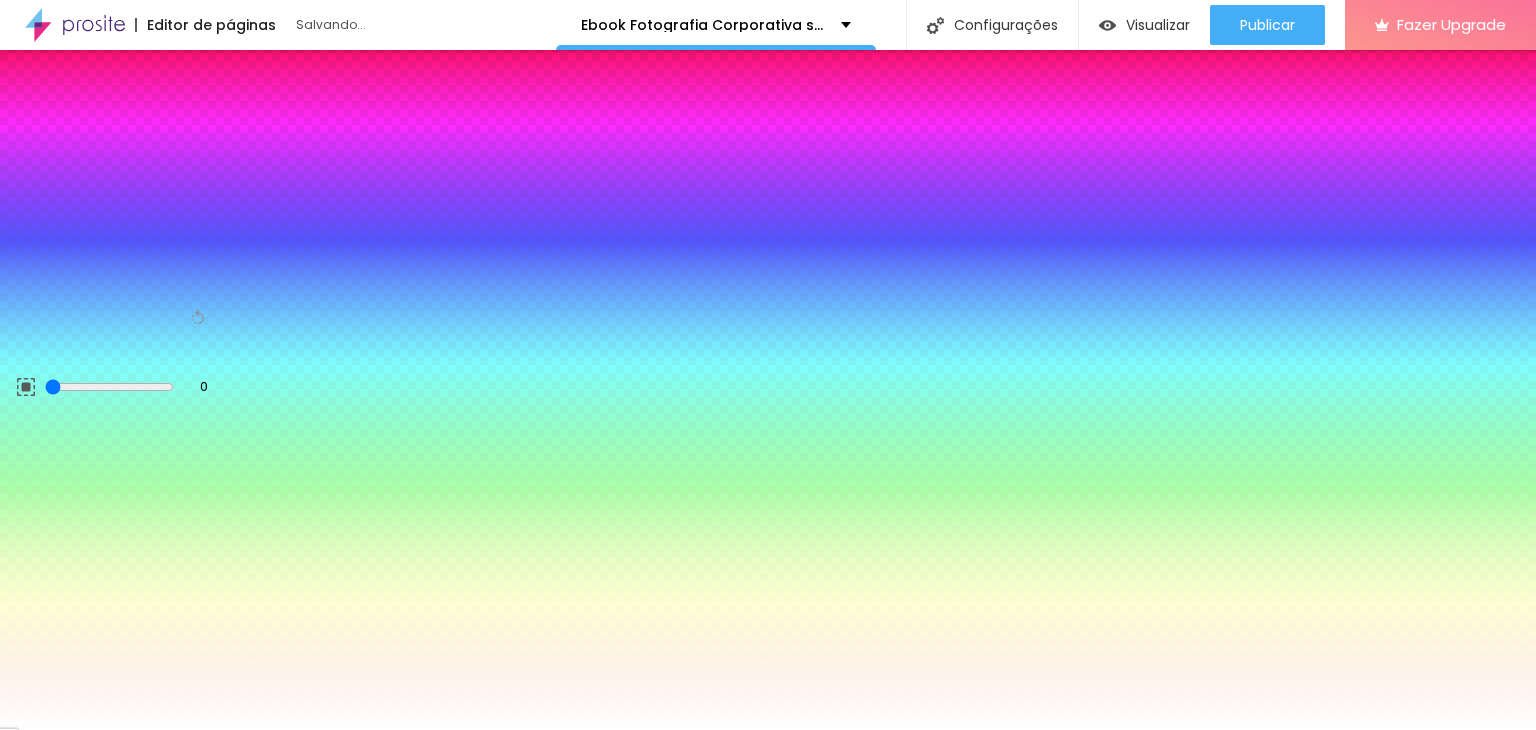 drag, startPoint x: 103, startPoint y: 396, endPoint x: 88, endPoint y: 352, distance: 46.486557 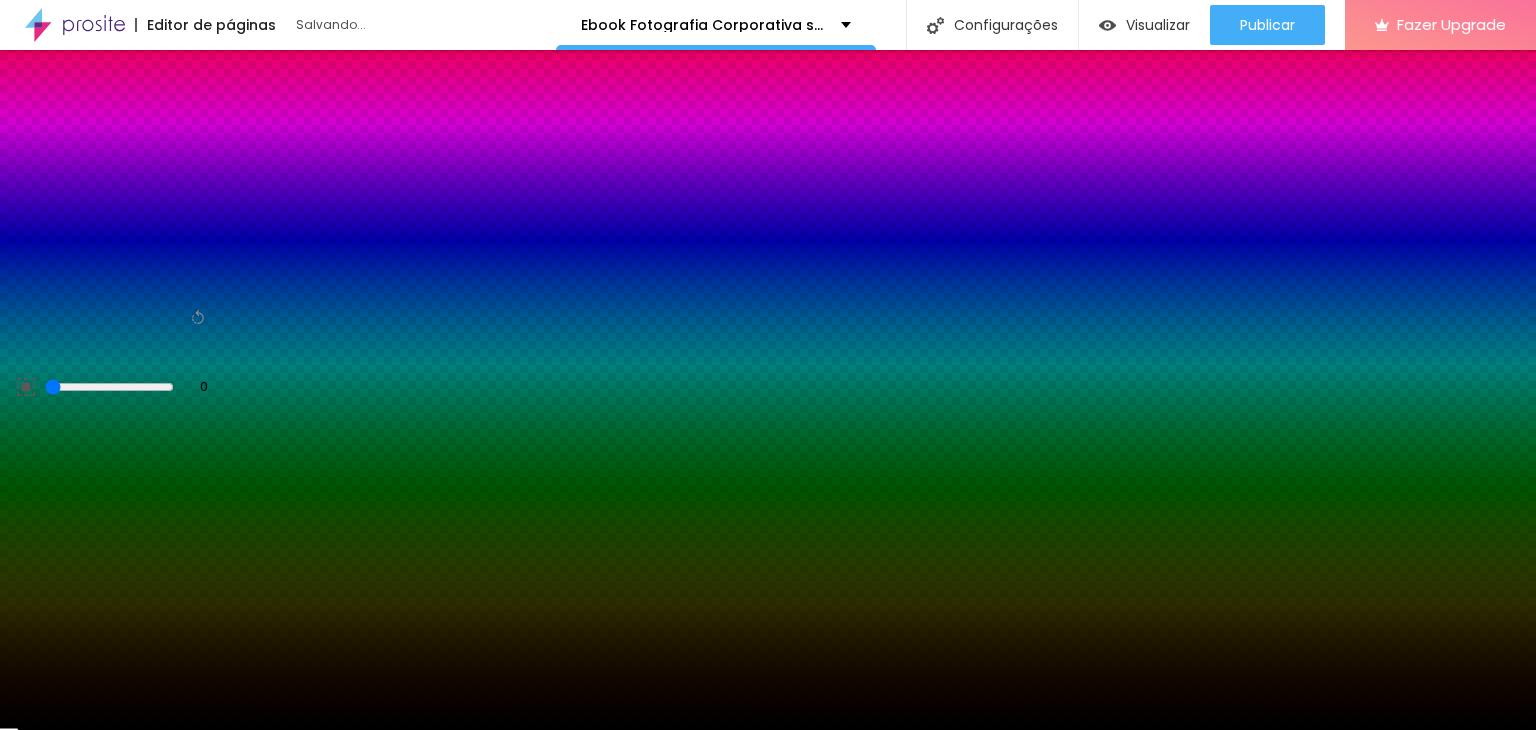 click on "Editar Ícone Conteúdo Estilo Avançado Cor do icone Voltar ao padrão #FFCD05 Cor de fundo Voltar ao padrão #000000 Borda Voltar ao padrão 0 Espaçamento Interno" at bounding box center (115, 390) 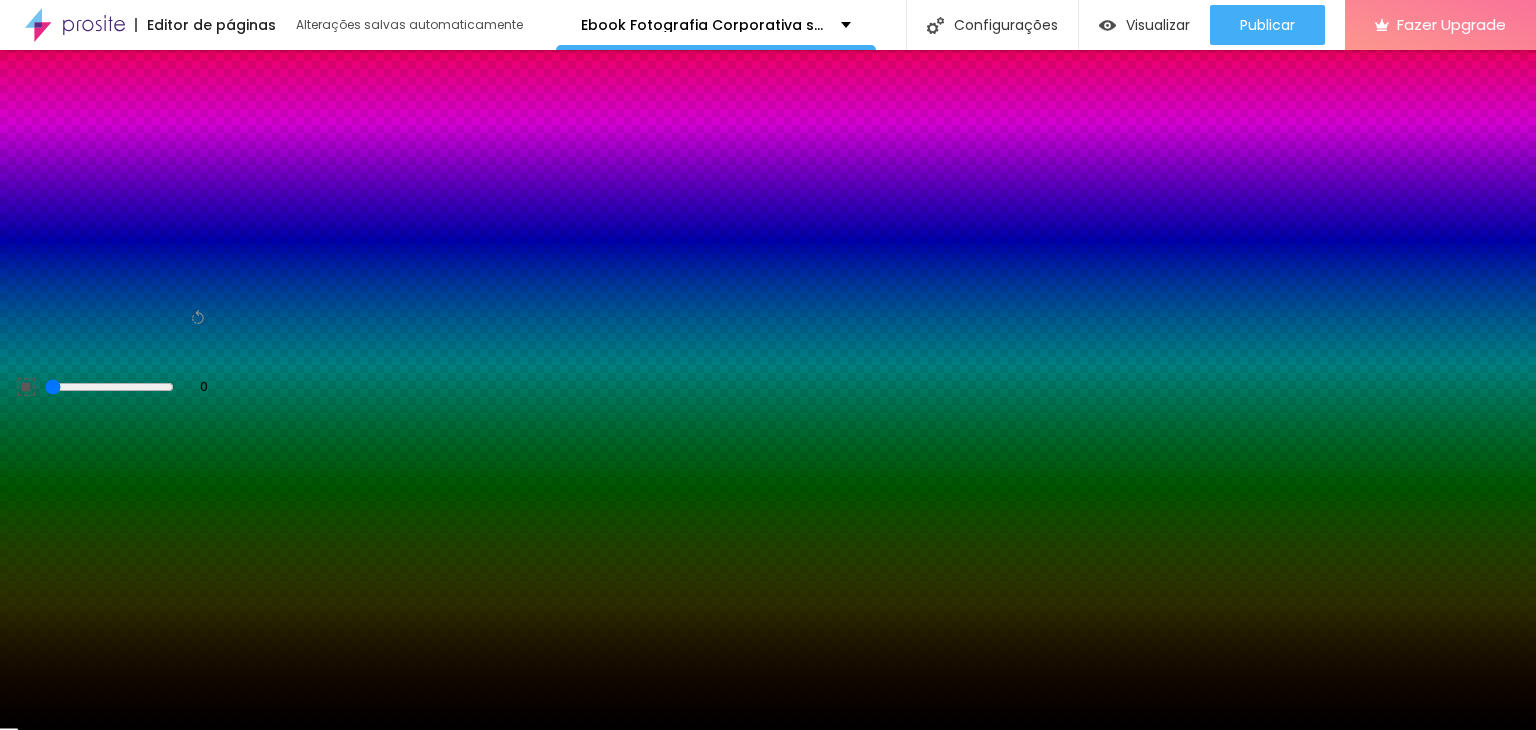 click at bounding box center (115, 274) 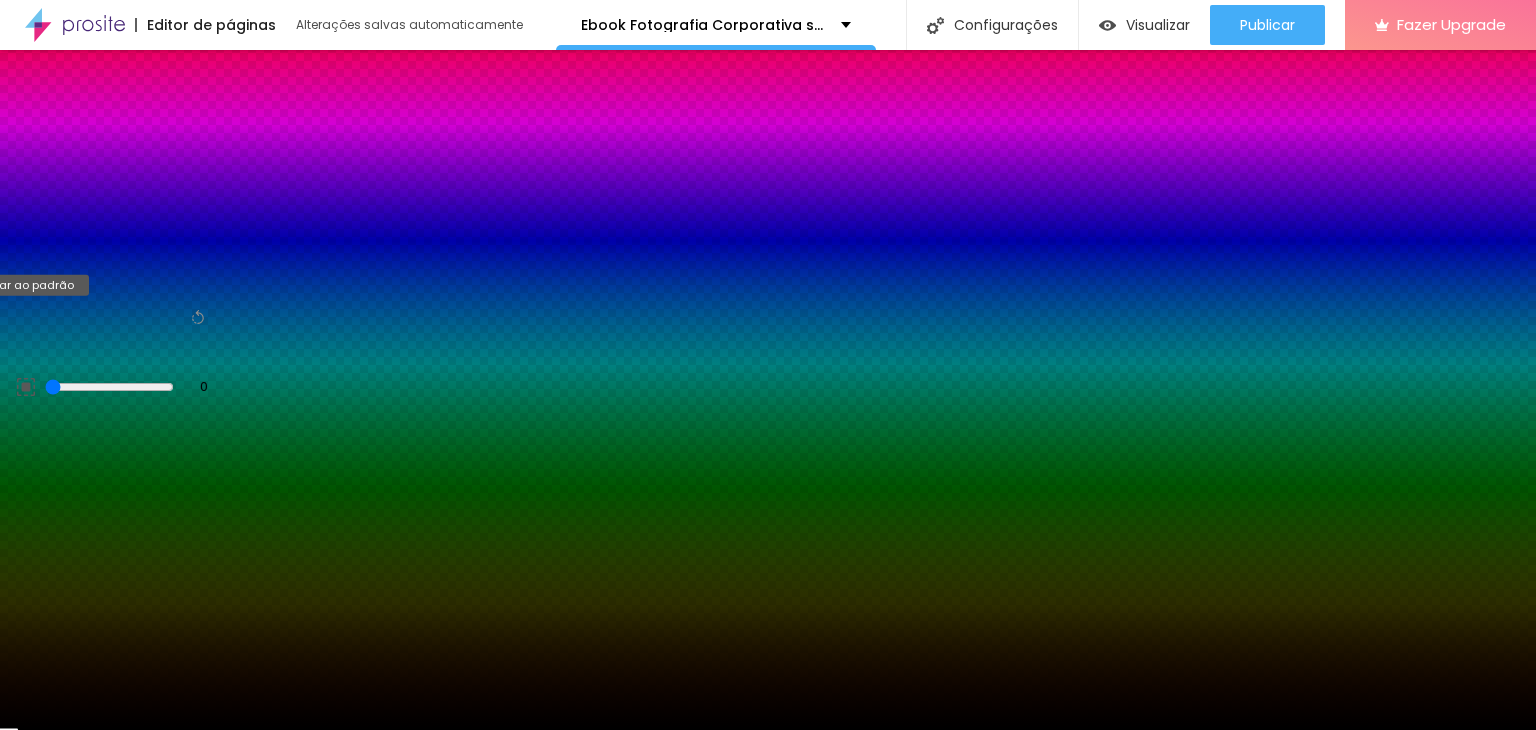 click 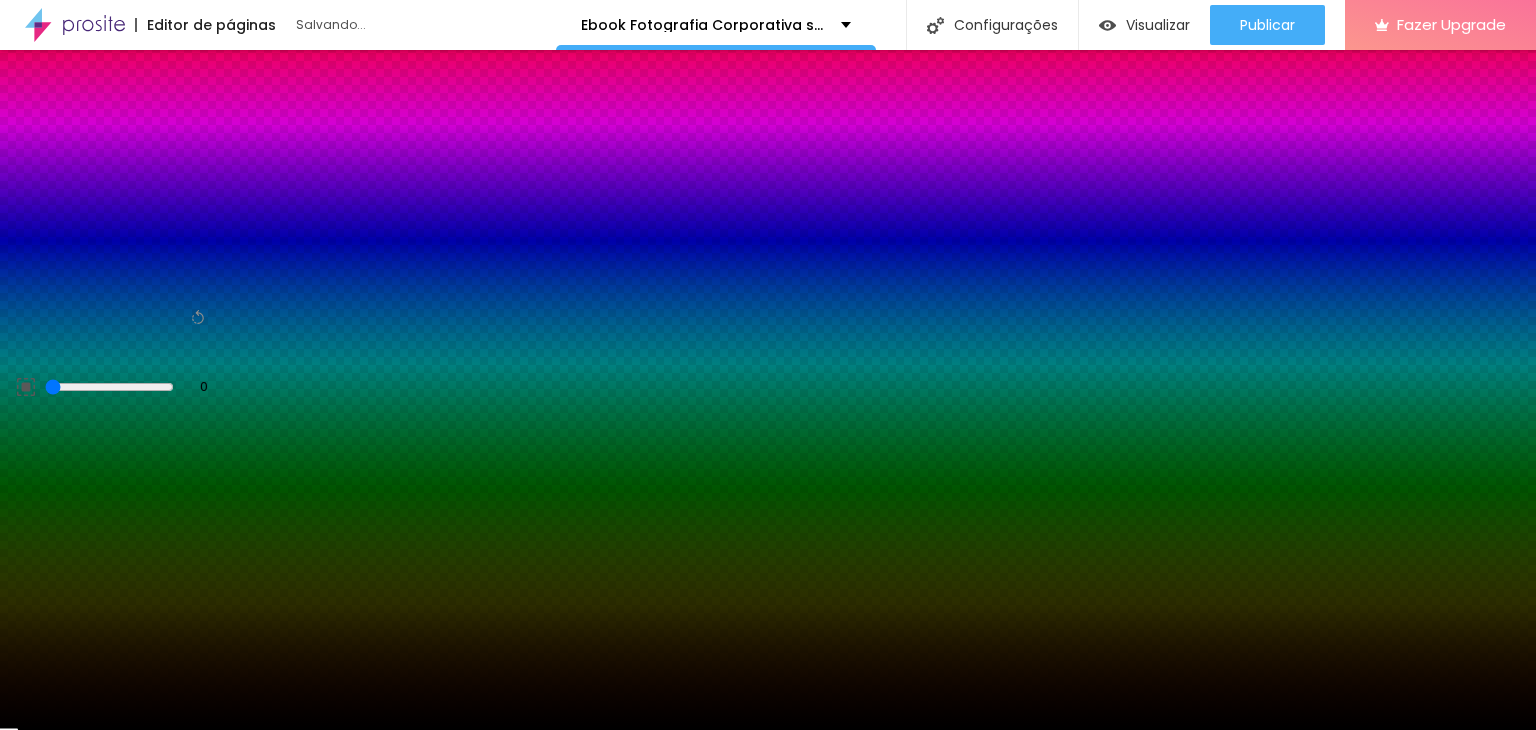 click on "Editar Ícone Conteúdo Estilo Avançado Cor do icone Voltar ao padrão #FFCD05 Cor de fundo Voltar ao padrão #000000 Borda Voltar ao padrão 0 Espaçamento Interno" at bounding box center (115, 390) 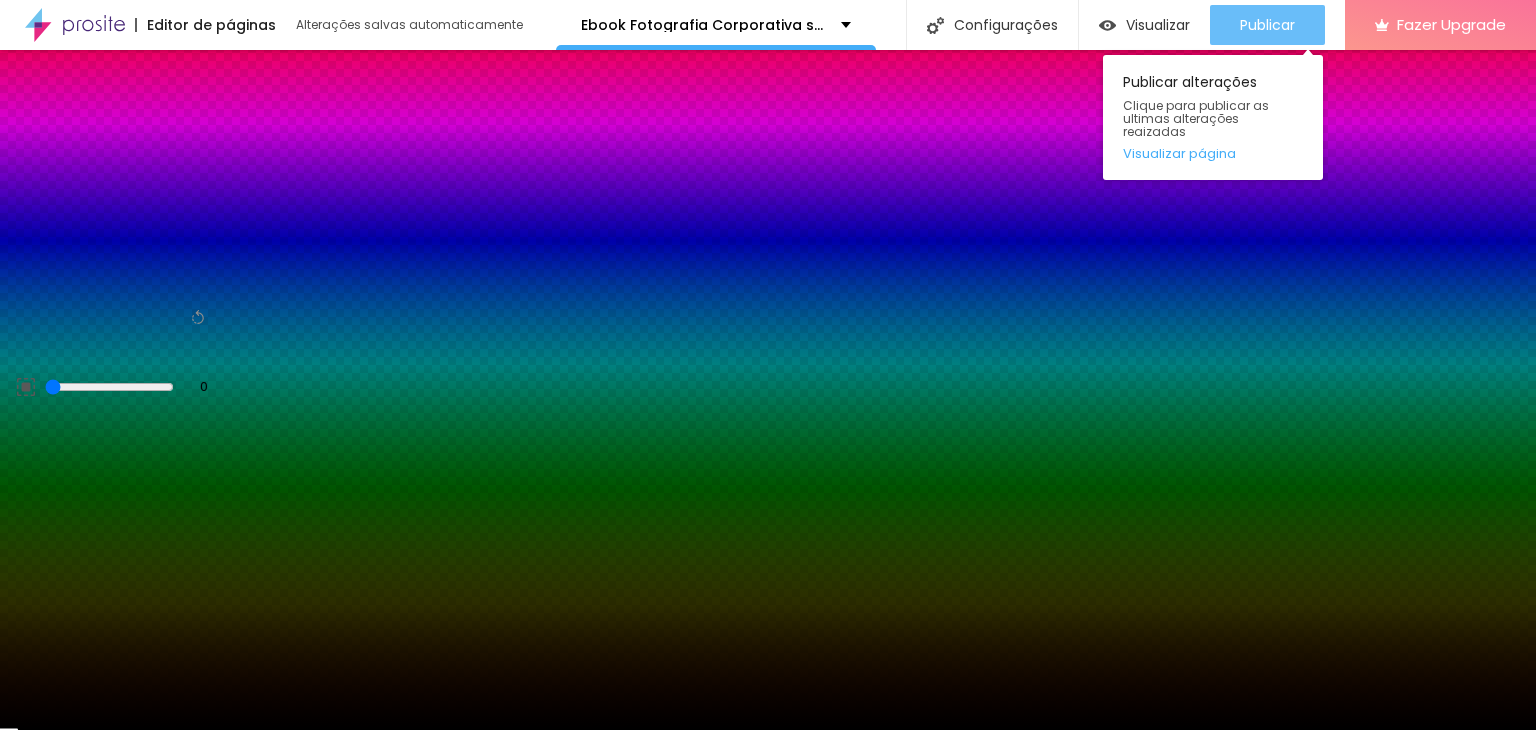 click on "Publicar" at bounding box center [1267, 25] 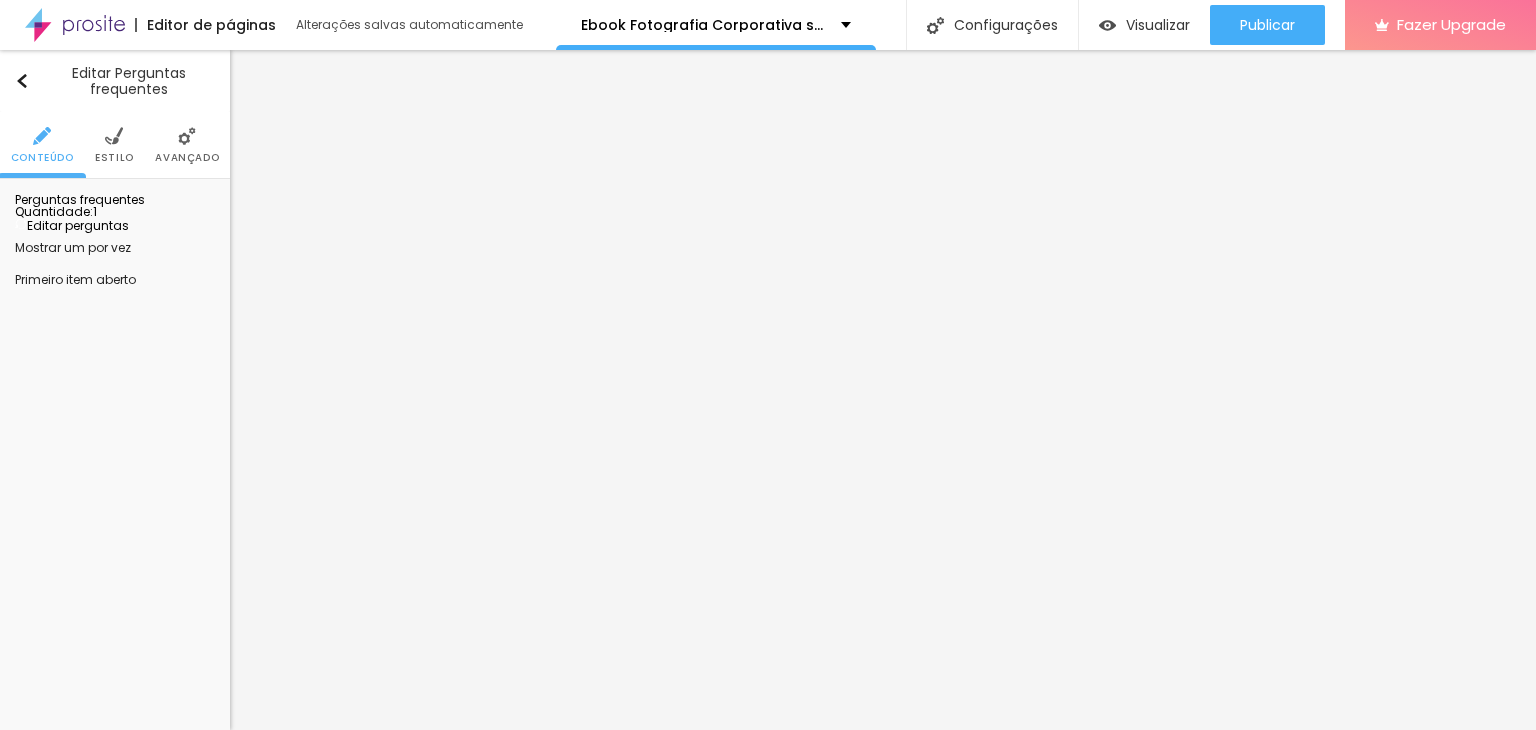 click on "Editar perguntas" at bounding box center (72, 225) 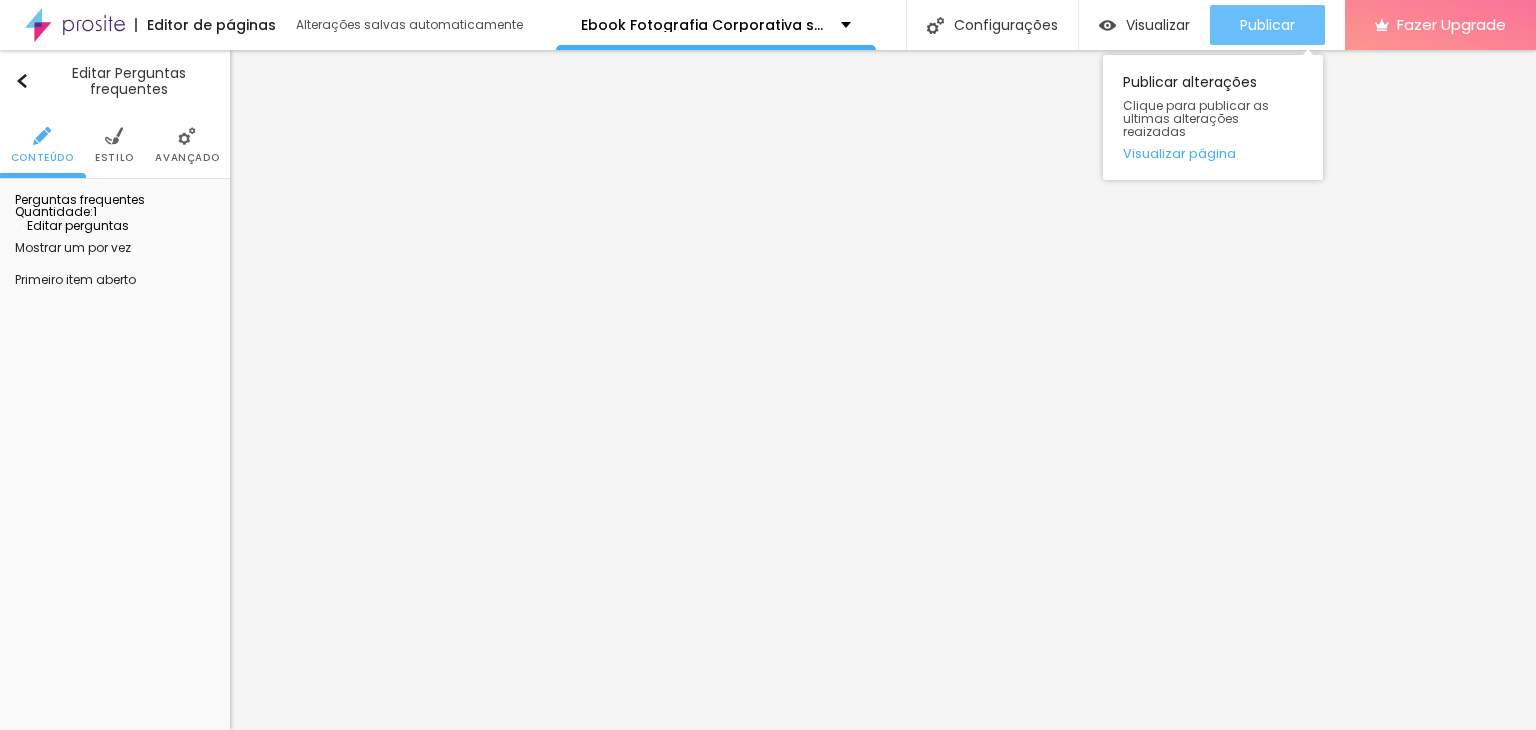 click on "Publicar" at bounding box center [1267, 25] 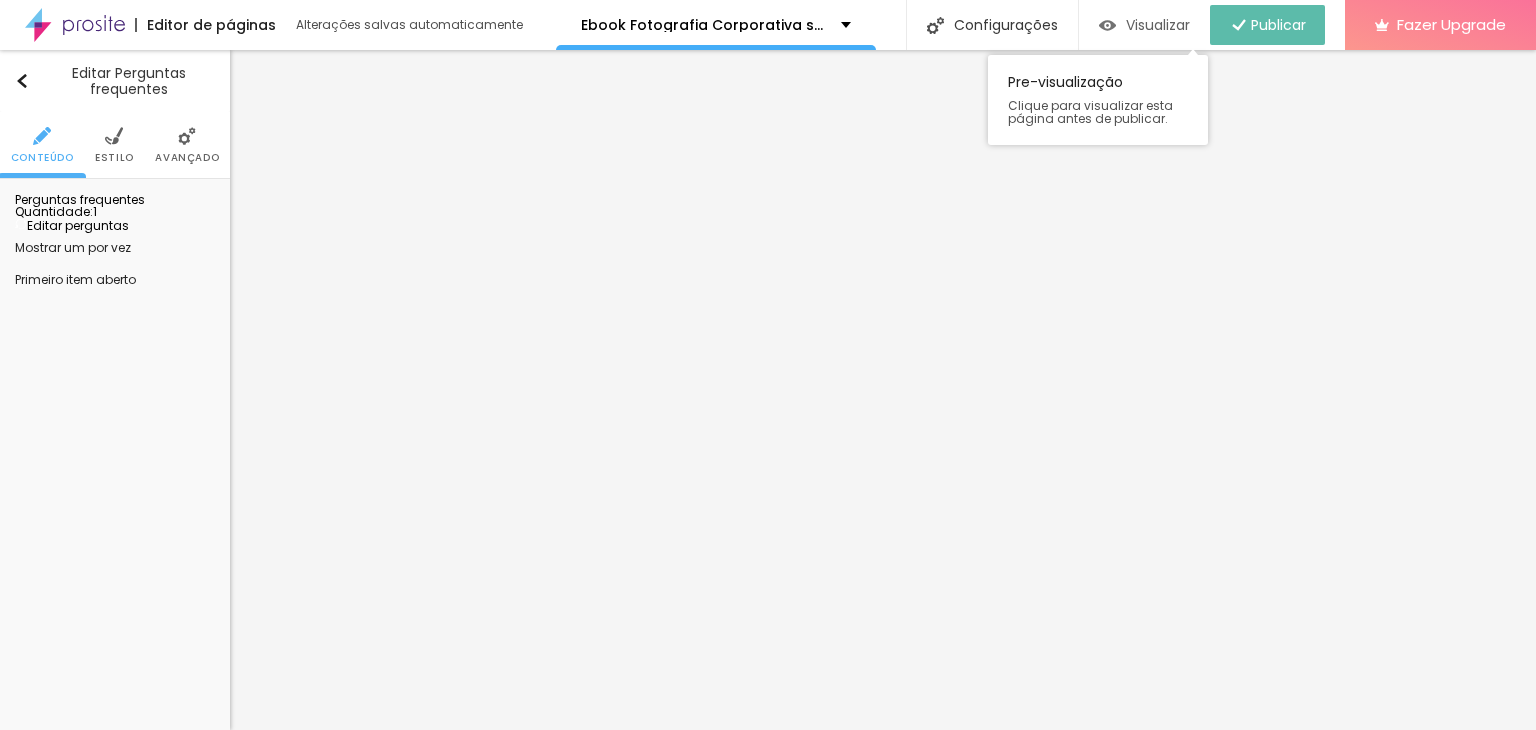 click on "Visualizar" at bounding box center (1158, 25) 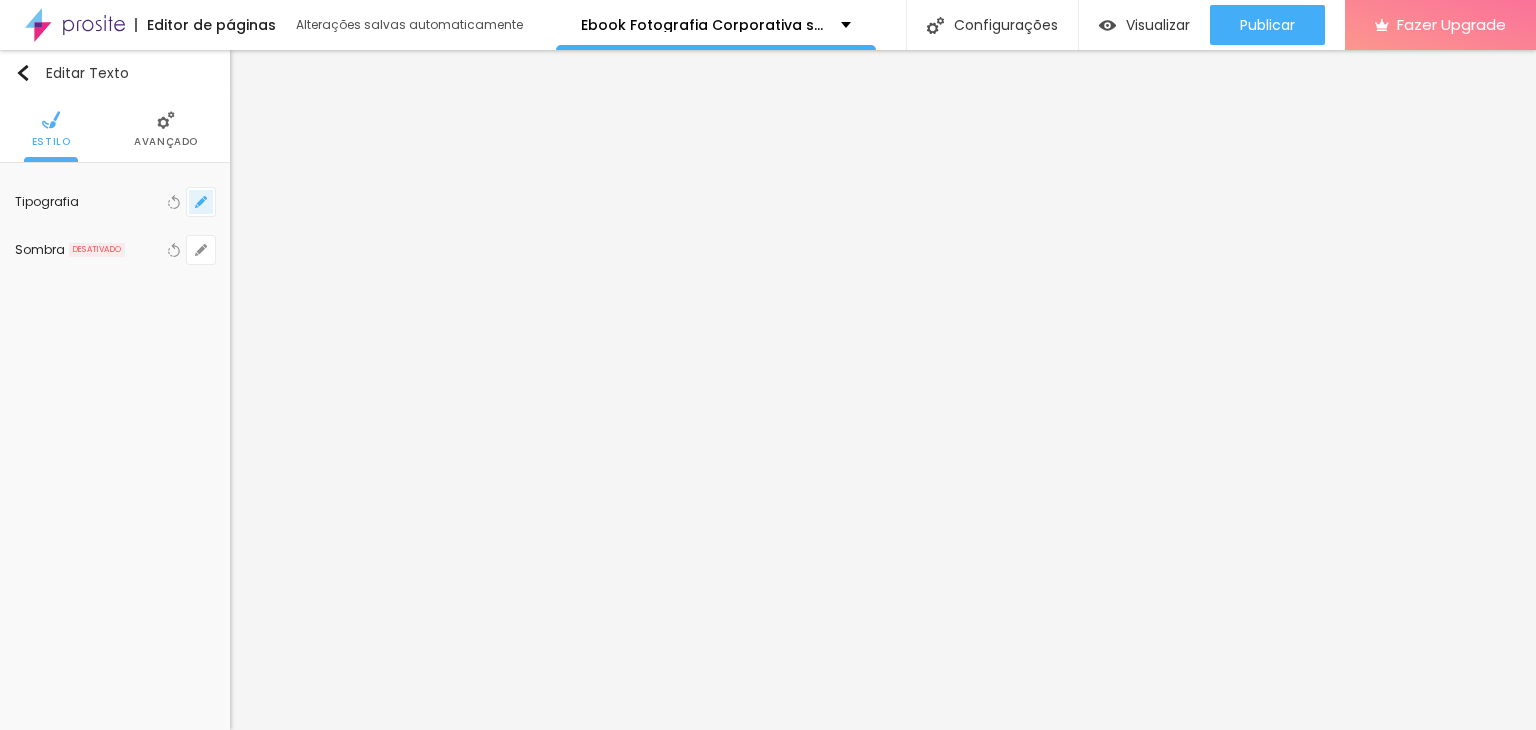 click 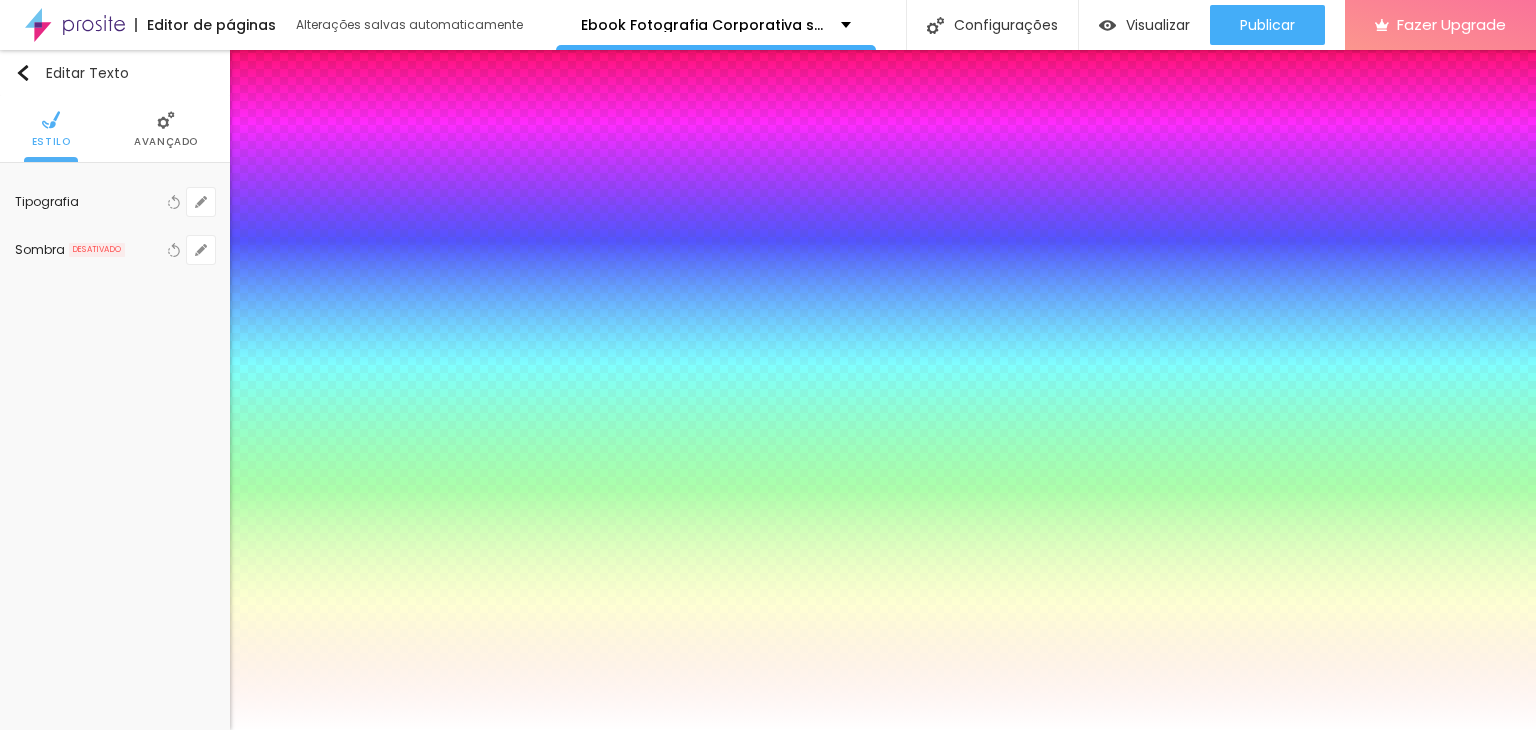 click on "AbrilFatface-Regular Actor-Regular Alegreya AlegreyaBlack Alice Allan-Bold Allan-Regular Amaranth AmaticaSC AmaticSC Amita-Bold Amita-Regular Anaheim AnonymousPro-Bold AnonymousPro-Italic AnonymousPro-Regular Arapey Archivo-Bold Archivo-Italic Archivo-Regular ArefRuqaa Arsenal-Bold Arsenal-Italic Arsenal-Regular Arvo Assistant AssistantLight AveriaLibre AveriaLibreLight AveriaSansLibre-Bold AveriaSansLibre-Italic AveriaSansLibre-Regular Bangers-Regular Bentham-Regular Bevan-Regular BioRhyme BioRhymeExtraBold BioRhymeLight Bitter BreeSerif ButterflyKids-Regular ChangaOne-Italic ChangaOne-Regular Chewy-Regular Chivo CinzelDecorative-Black CinzelDecorative-Bold CinzelDecorative-Regular Comfortaa-Bold Comfortaa-Light Comfortaa-Regular ComingSoon Cookie-Regular Corben-Bold Corben-Regular Cormorant CormorantGeramond-Bold CormorantGeramond-Italic CormorantGeramond-Medium CormorantGeramond-Regular CormorantLight Cousine-Bold Cousine-Italic Cousine-Regular Creepster-Regular CrimsonText CrimsonTextBold Cuprum FjallaOne" at bounding box center (107, 752) 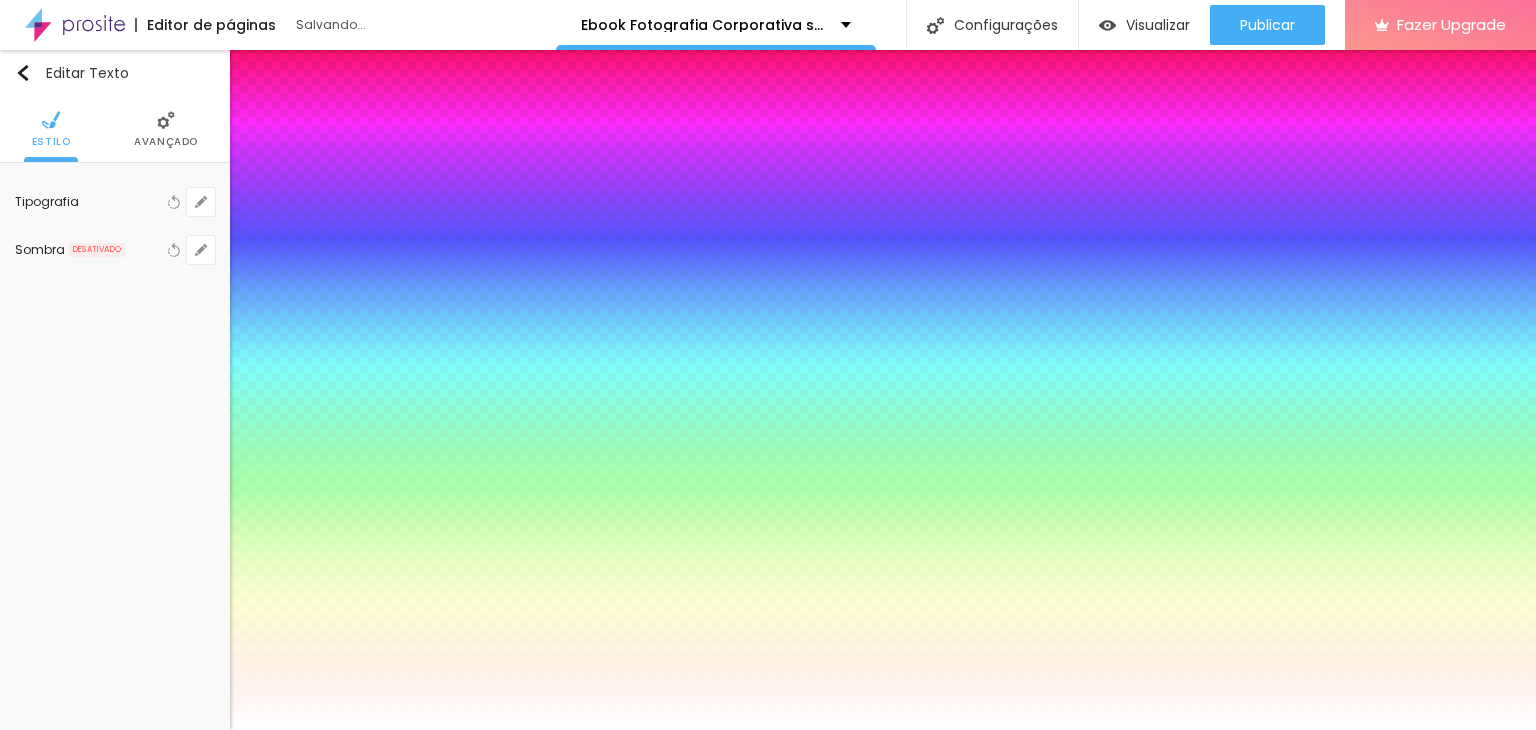 click at bounding box center [64, 2309] 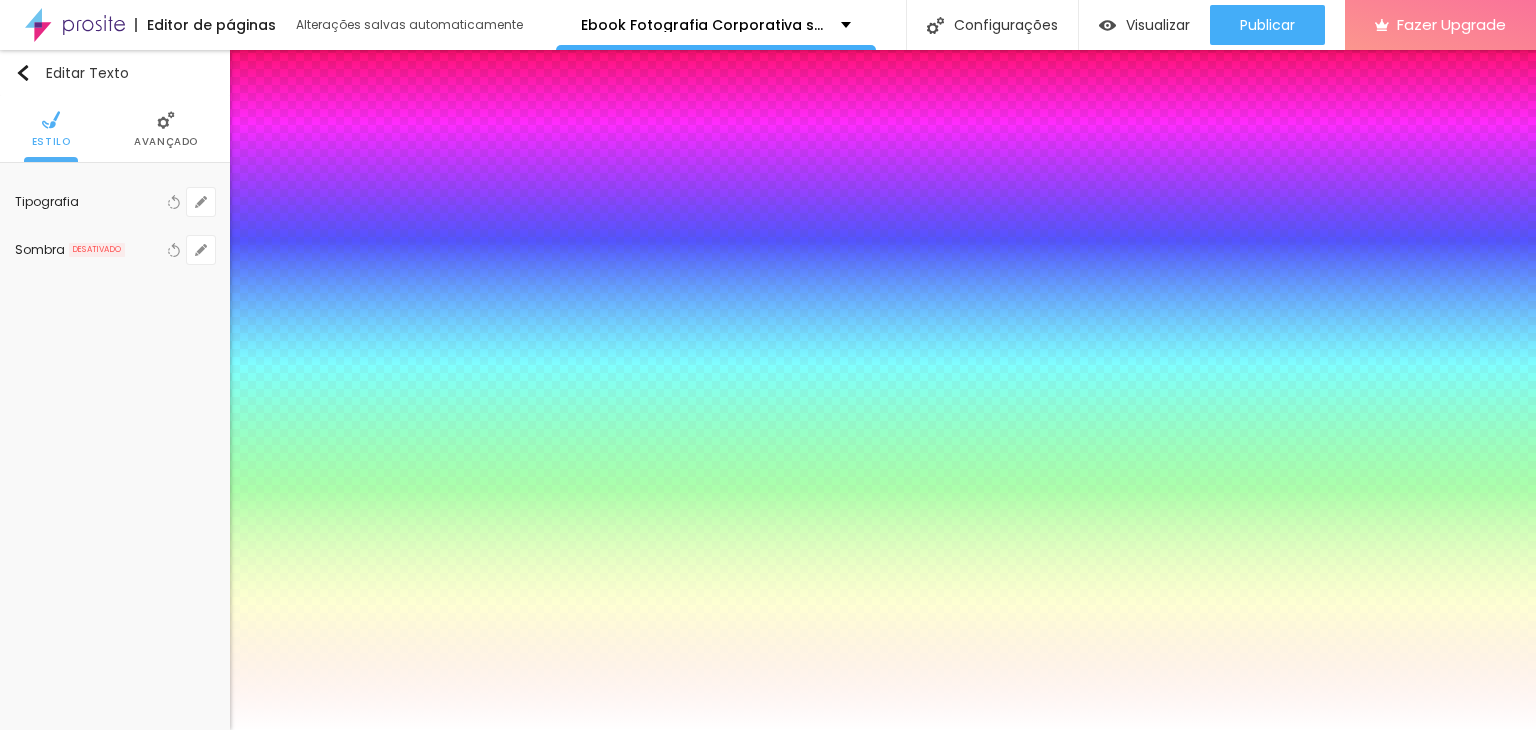 click at bounding box center (768, 730) 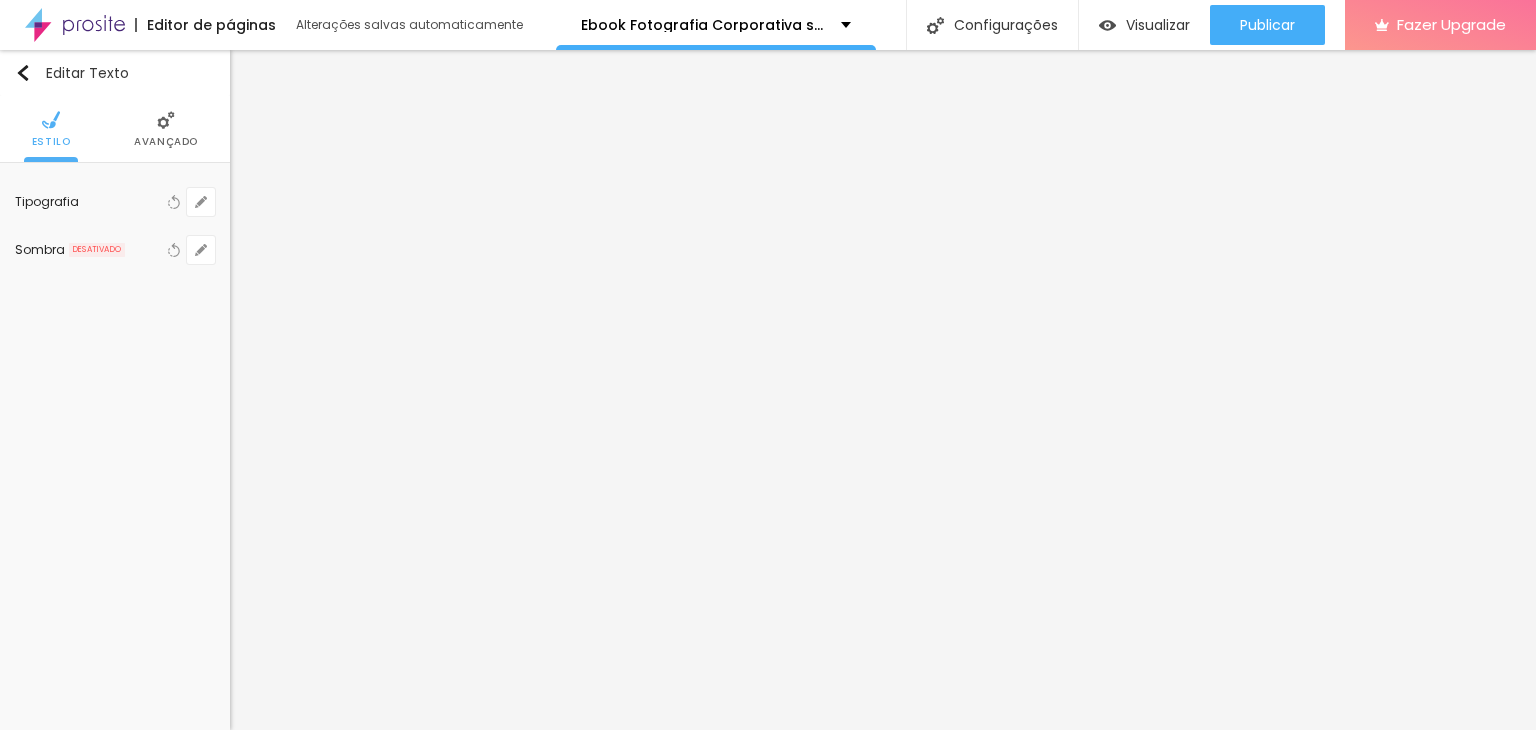 click on "Avançado" at bounding box center [166, 129] 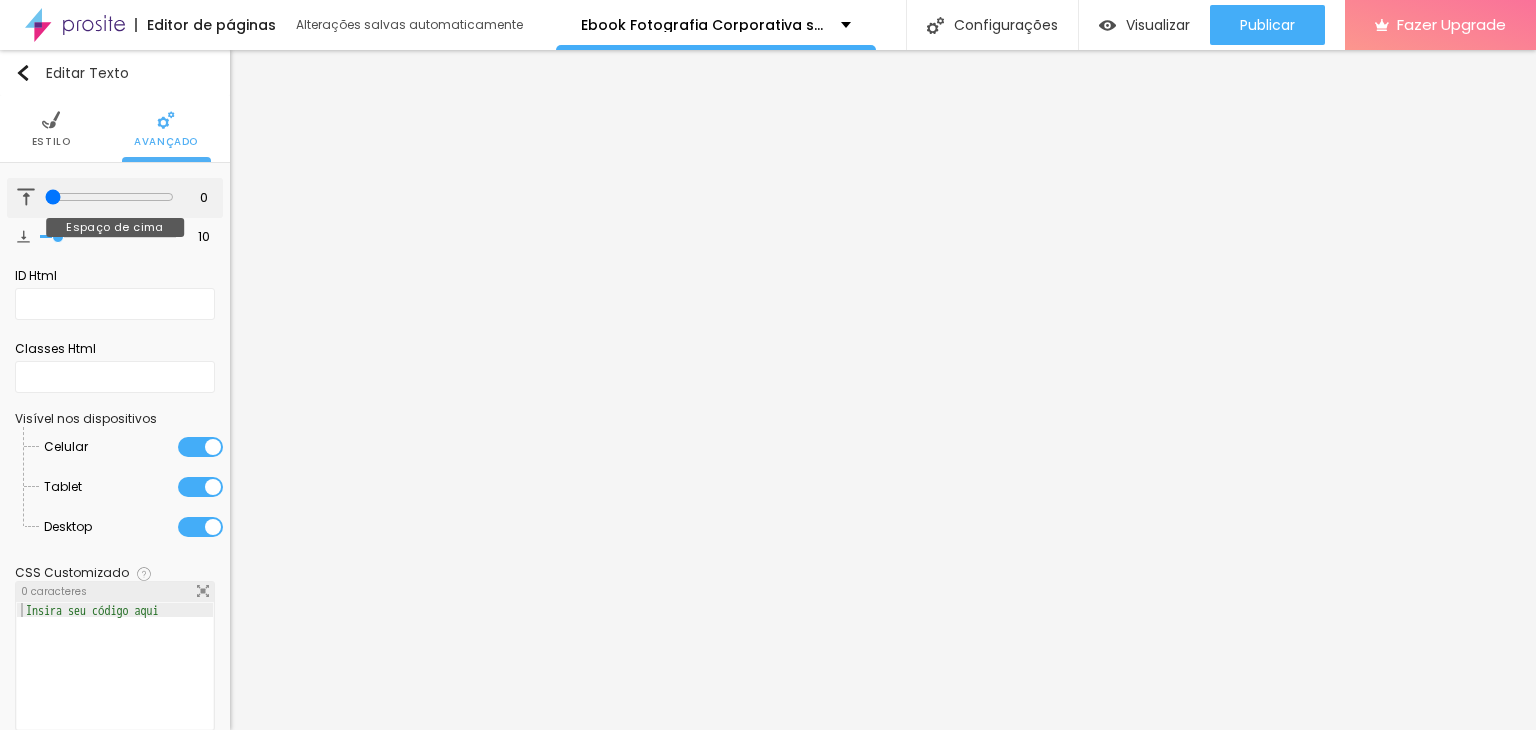drag, startPoint x: 53, startPoint y: 196, endPoint x: 13, endPoint y: 199, distance: 40.112343 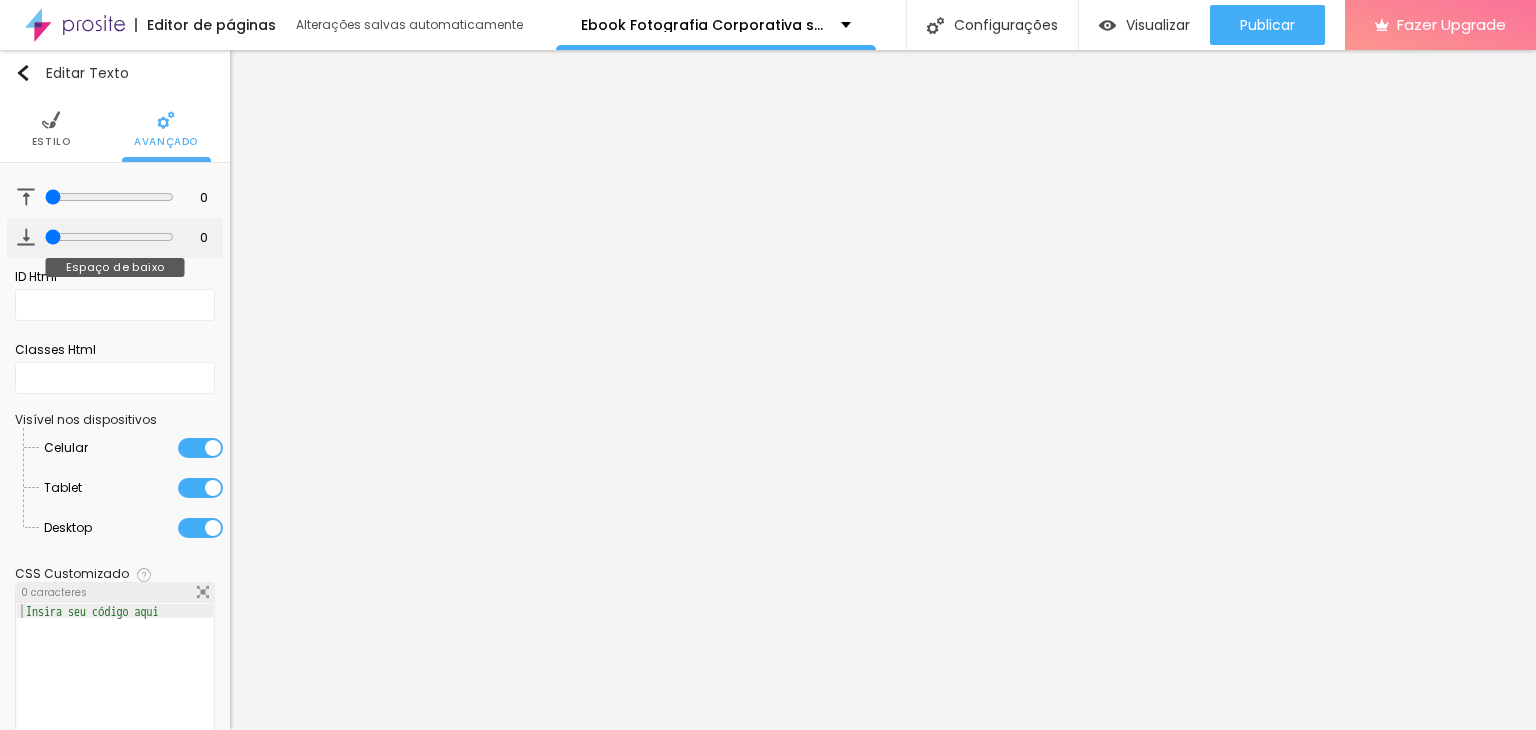 drag, startPoint x: 52, startPoint y: 237, endPoint x: 16, endPoint y: 236, distance: 36.013885 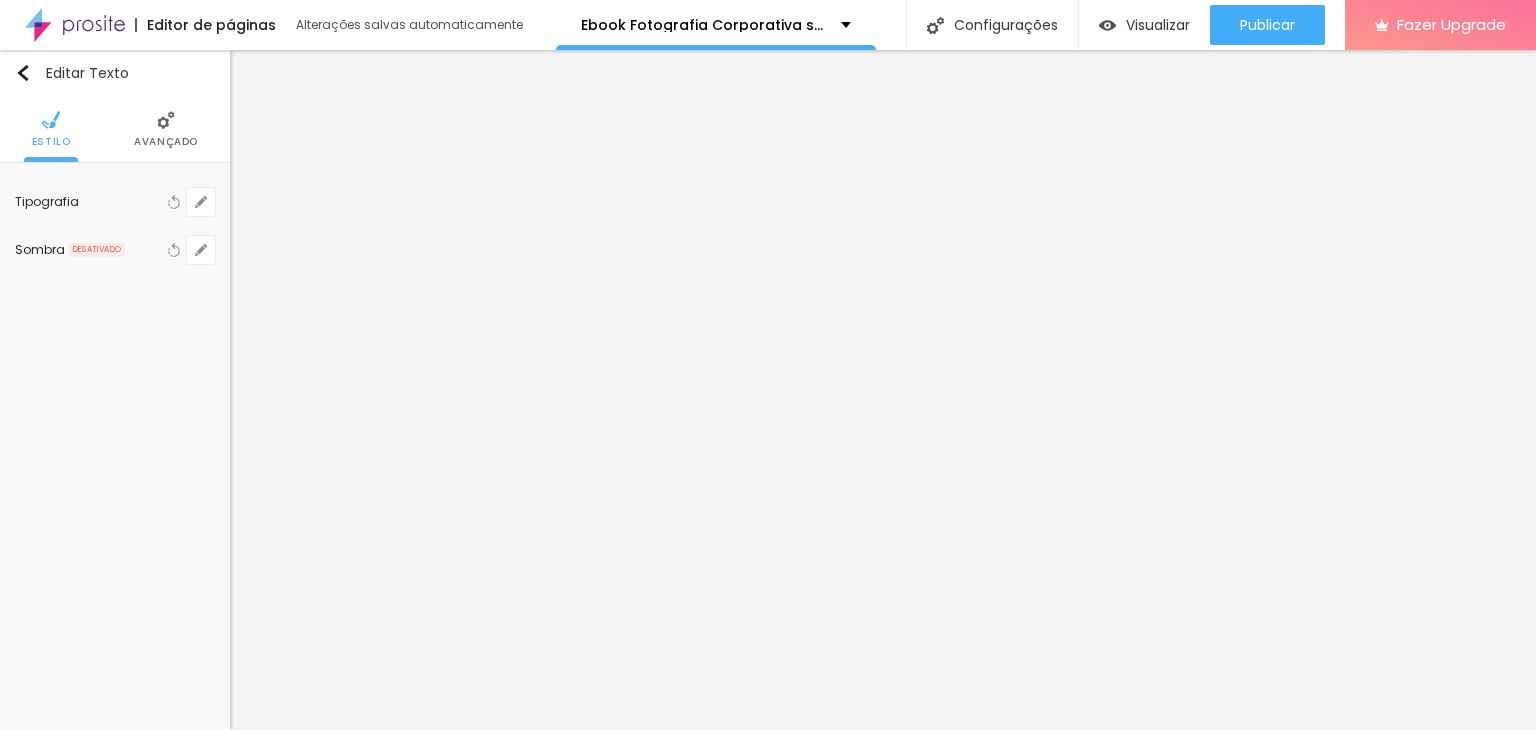 click on "Avançado" at bounding box center (166, 129) 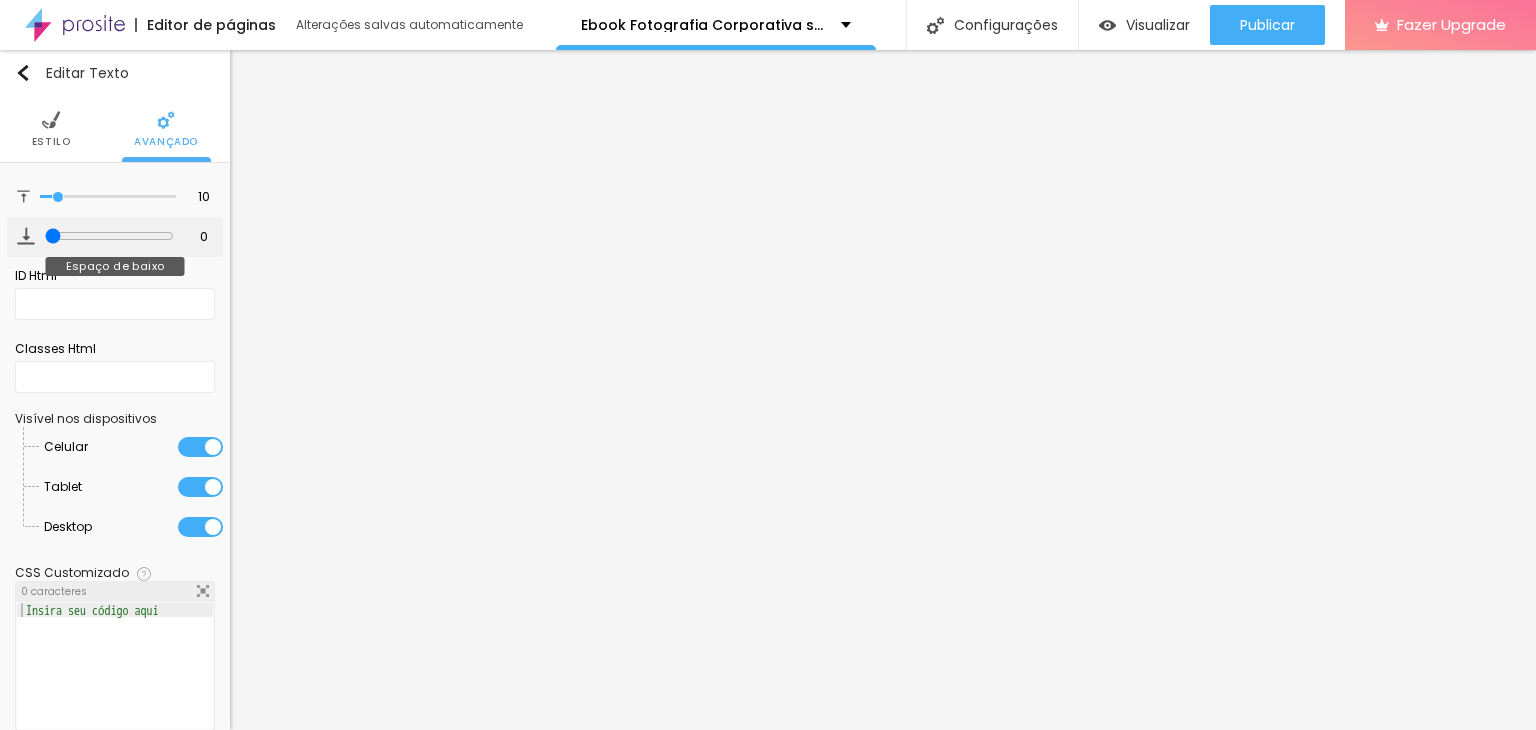 drag, startPoint x: 52, startPoint y: 232, endPoint x: 32, endPoint y: 233, distance: 20.024984 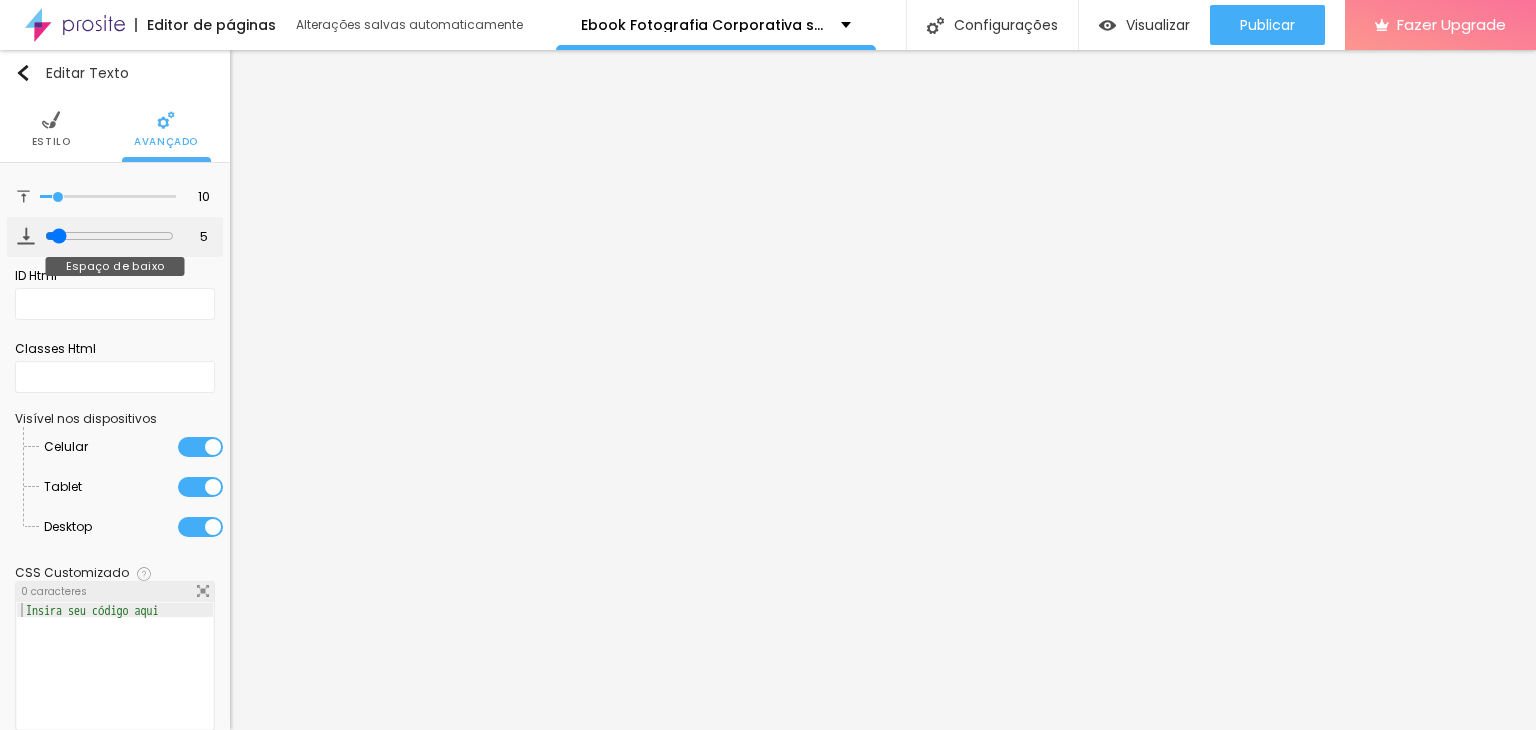 click at bounding box center (109, 236) 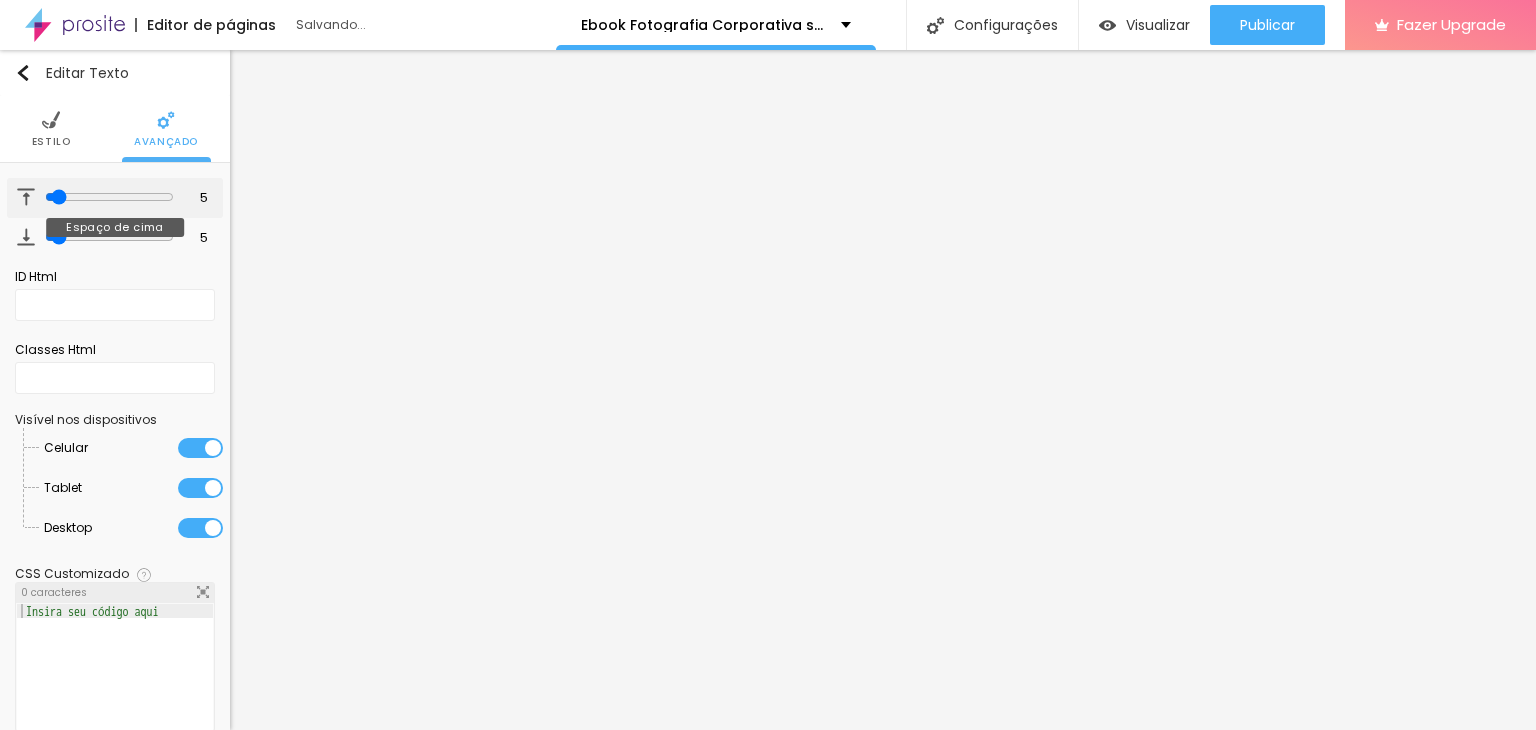click at bounding box center (109, 197) 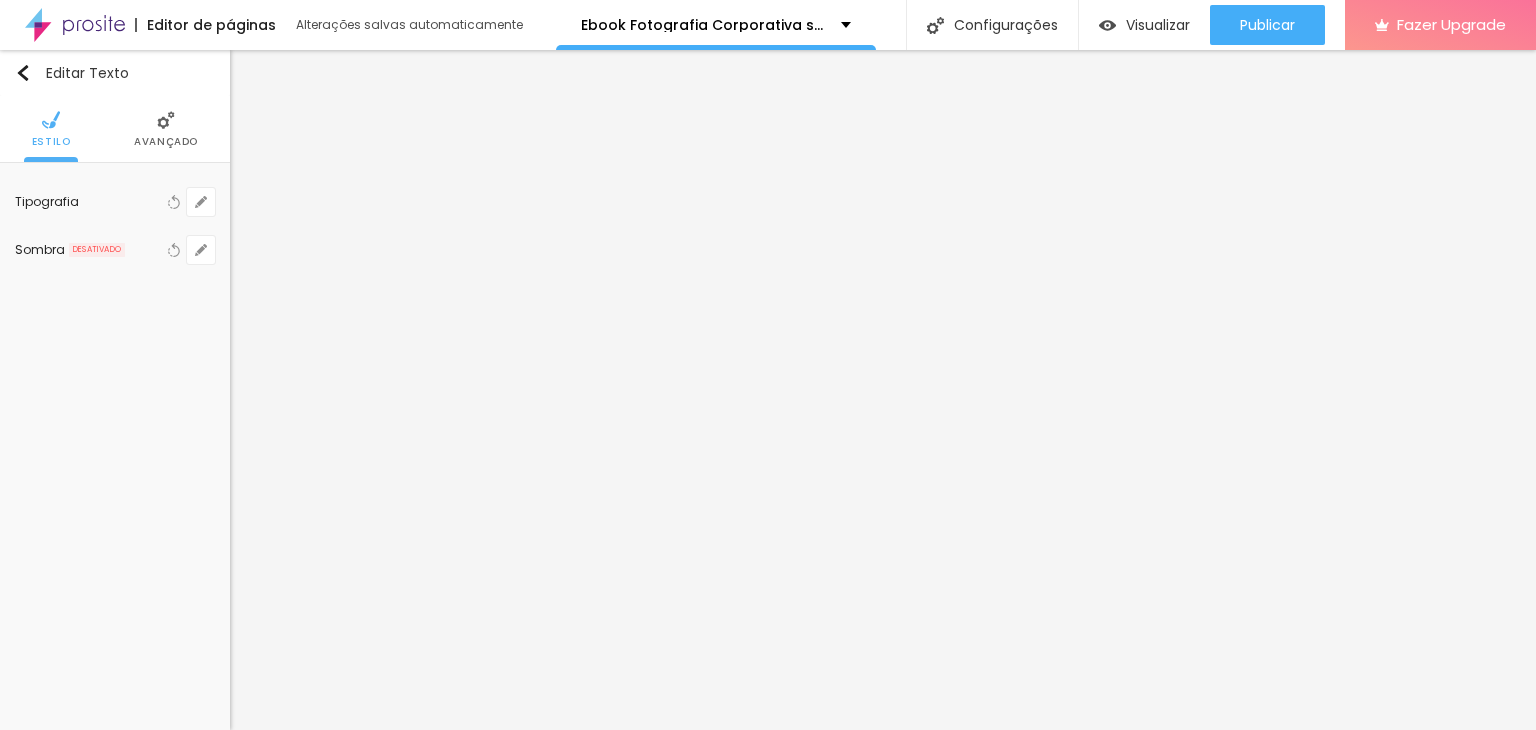 click on "Avançado" at bounding box center (166, 142) 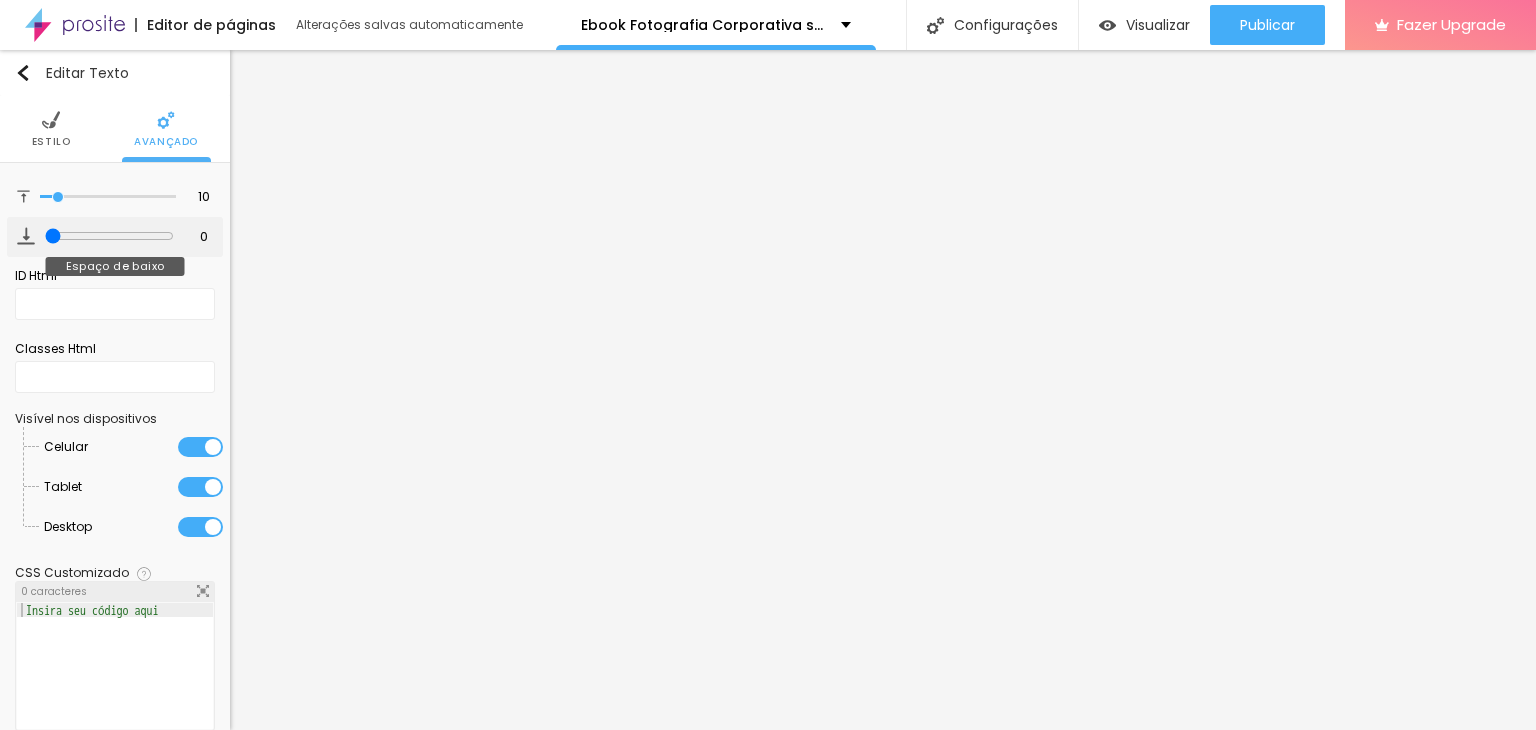 drag, startPoint x: 53, startPoint y: 236, endPoint x: 45, endPoint y: 226, distance: 12.806249 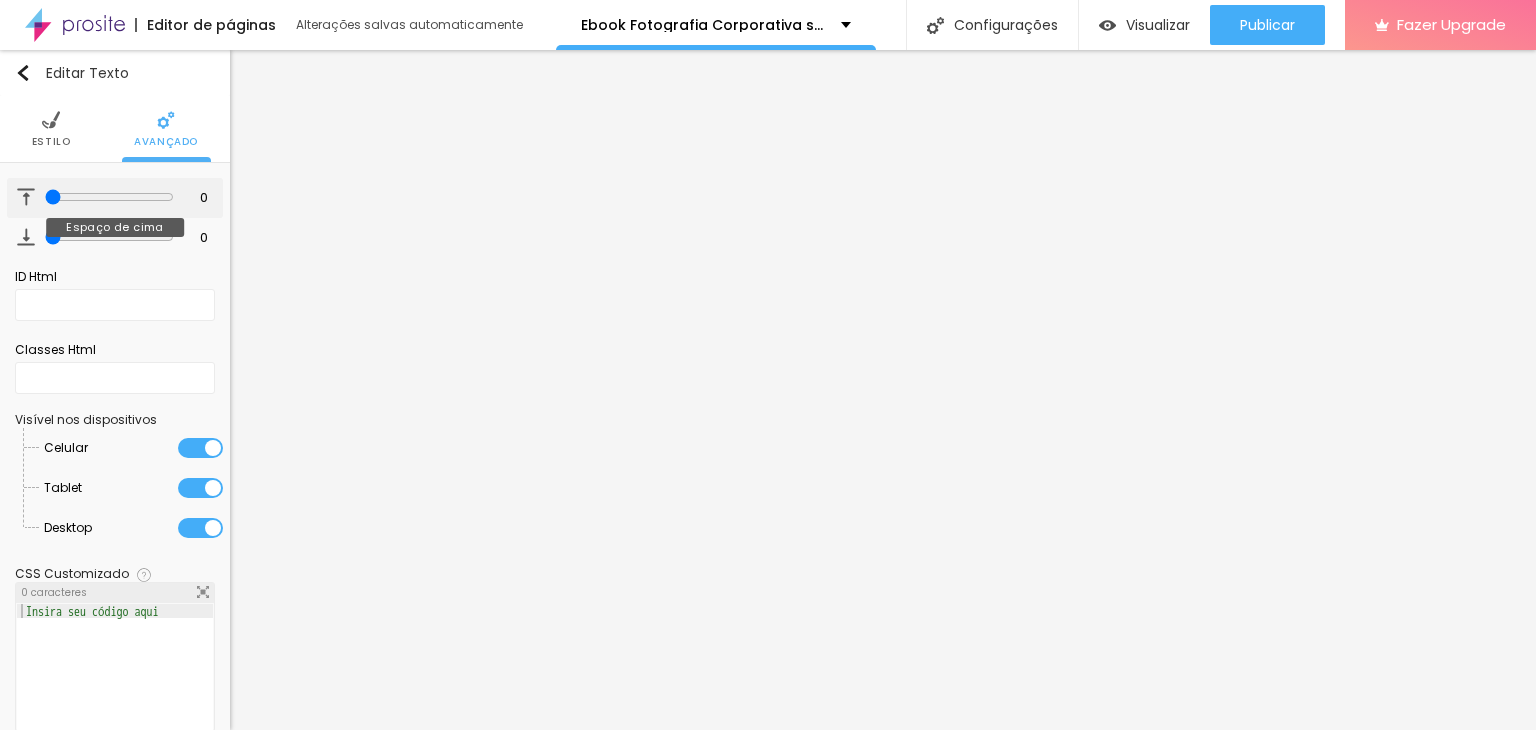 drag, startPoint x: 60, startPoint y: 193, endPoint x: 37, endPoint y: 195, distance: 23.086792 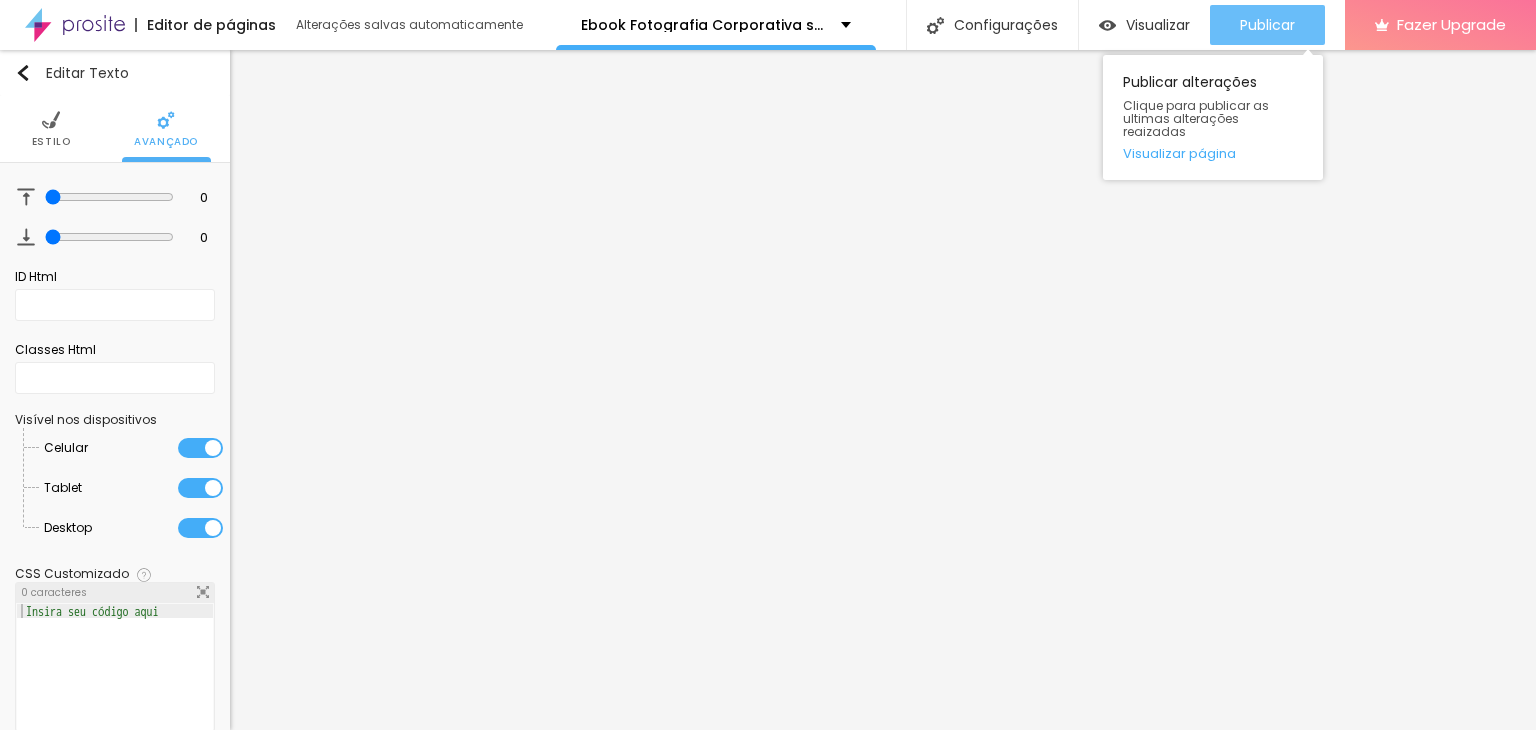 click on "Publicar" at bounding box center [1267, 25] 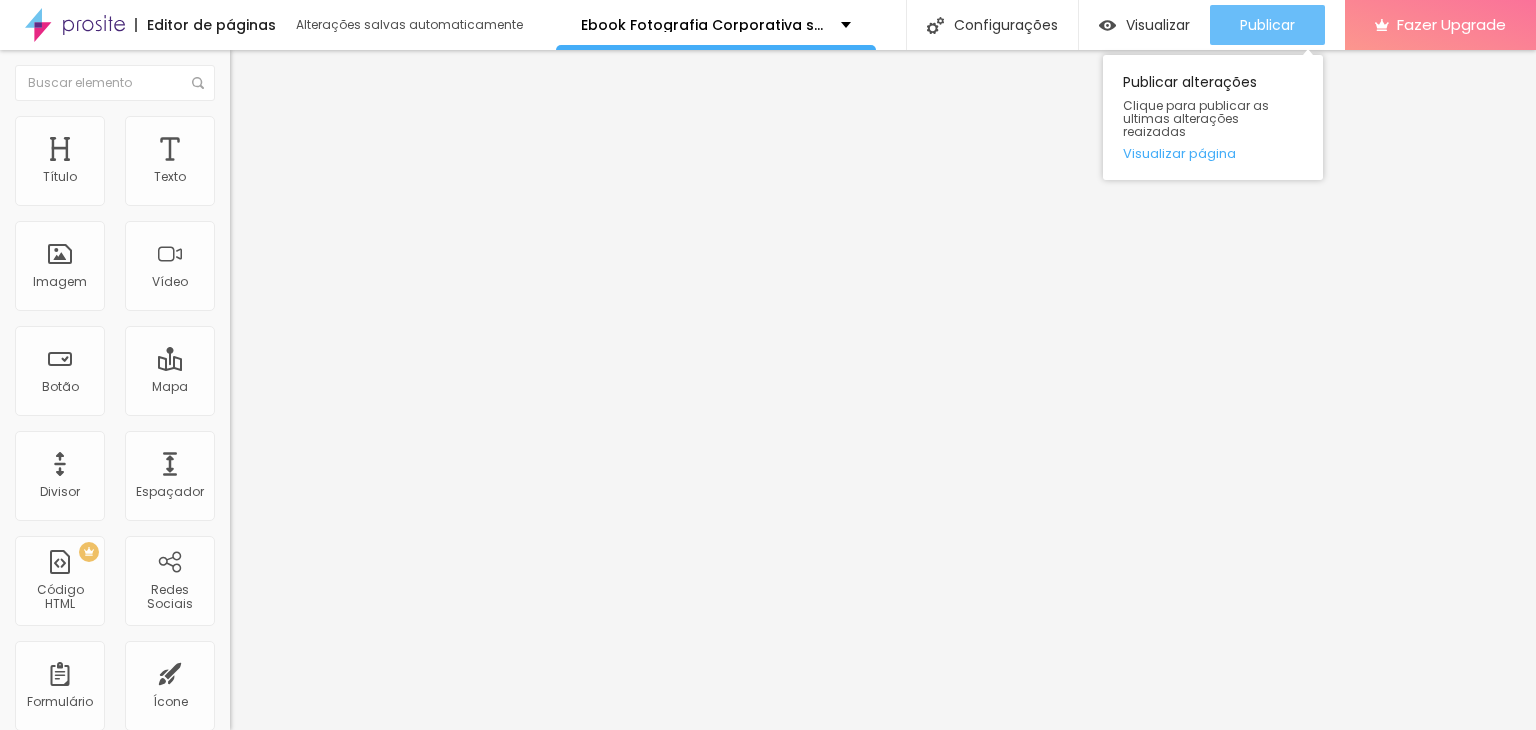 click on "Publicar" at bounding box center (1267, 25) 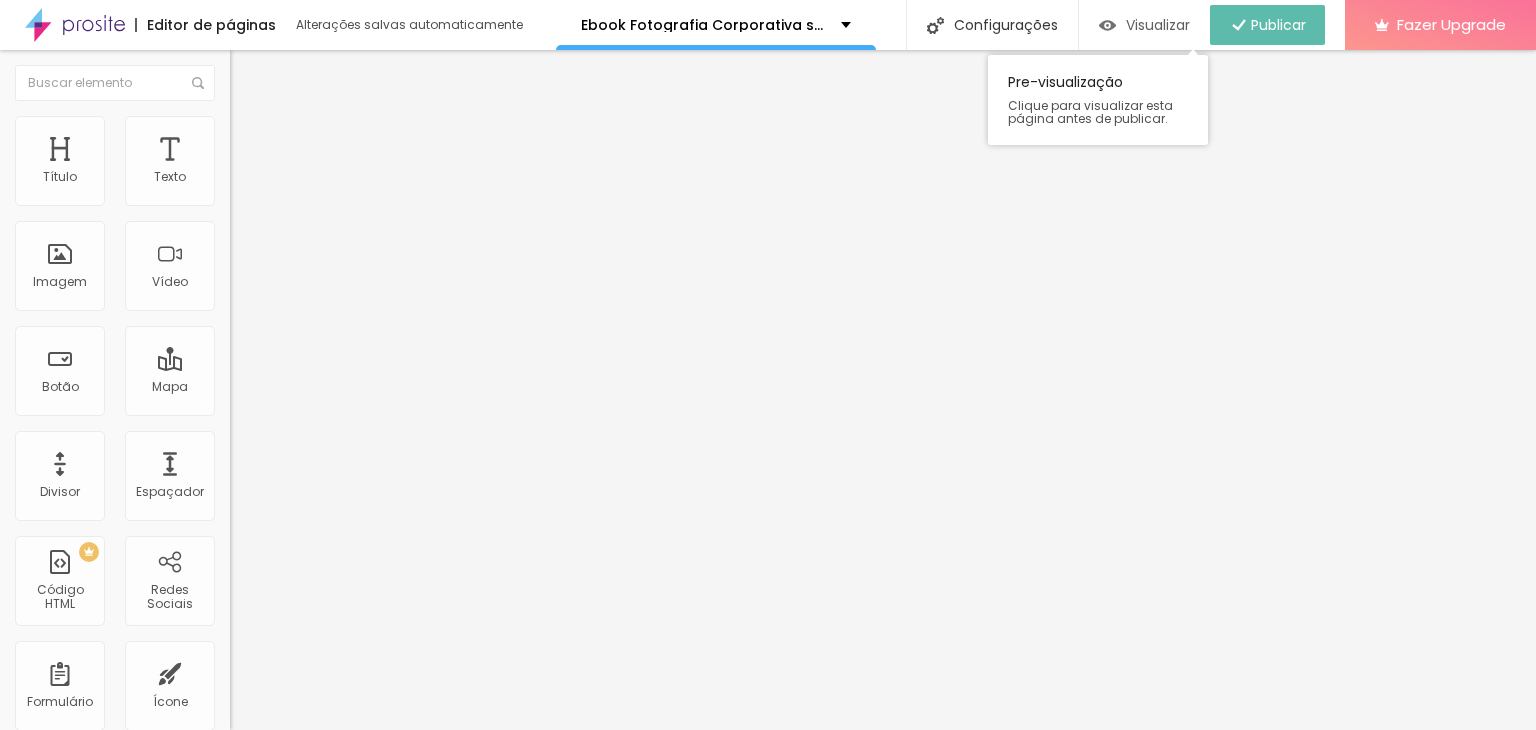 click on "Visualizar" at bounding box center [1158, 25] 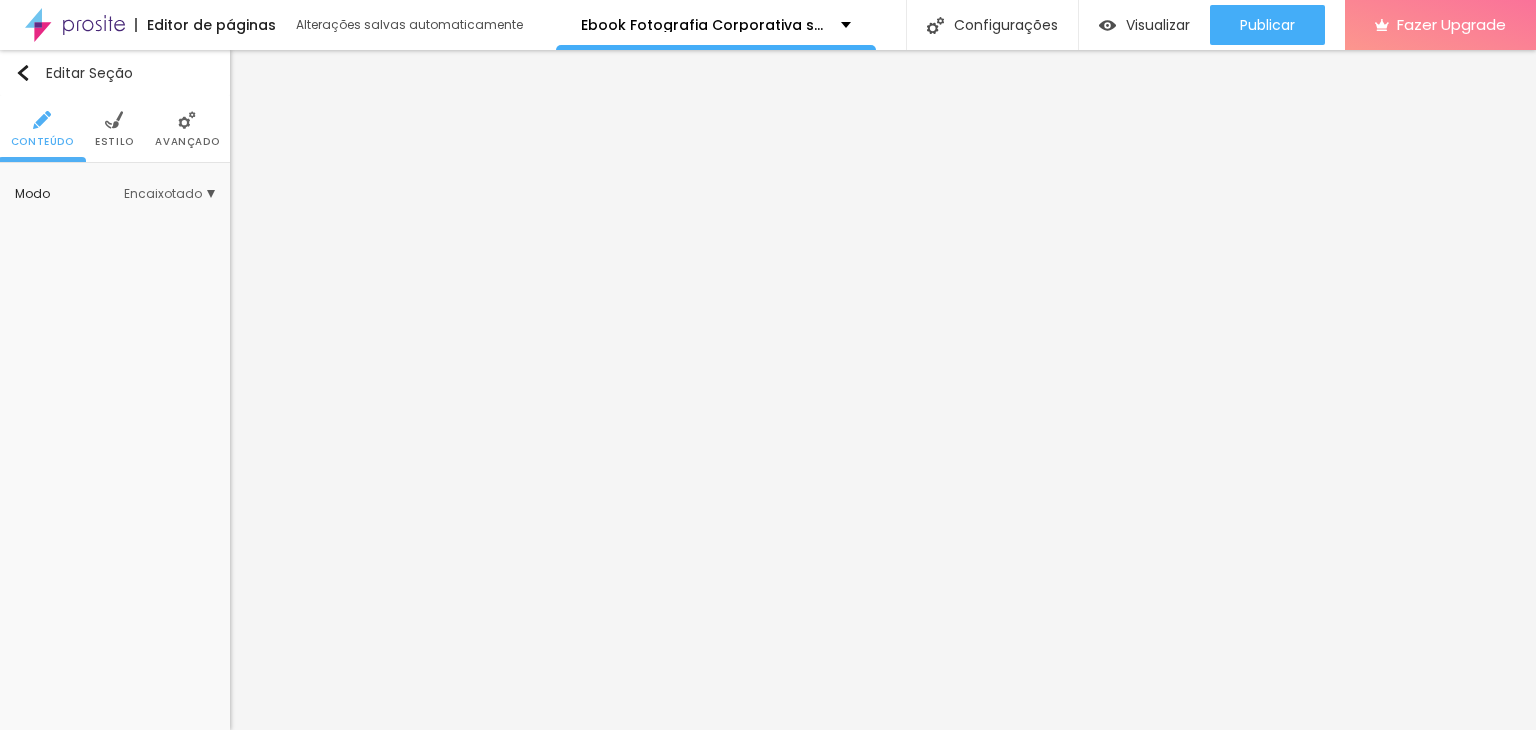 click at bounding box center [114, 120] 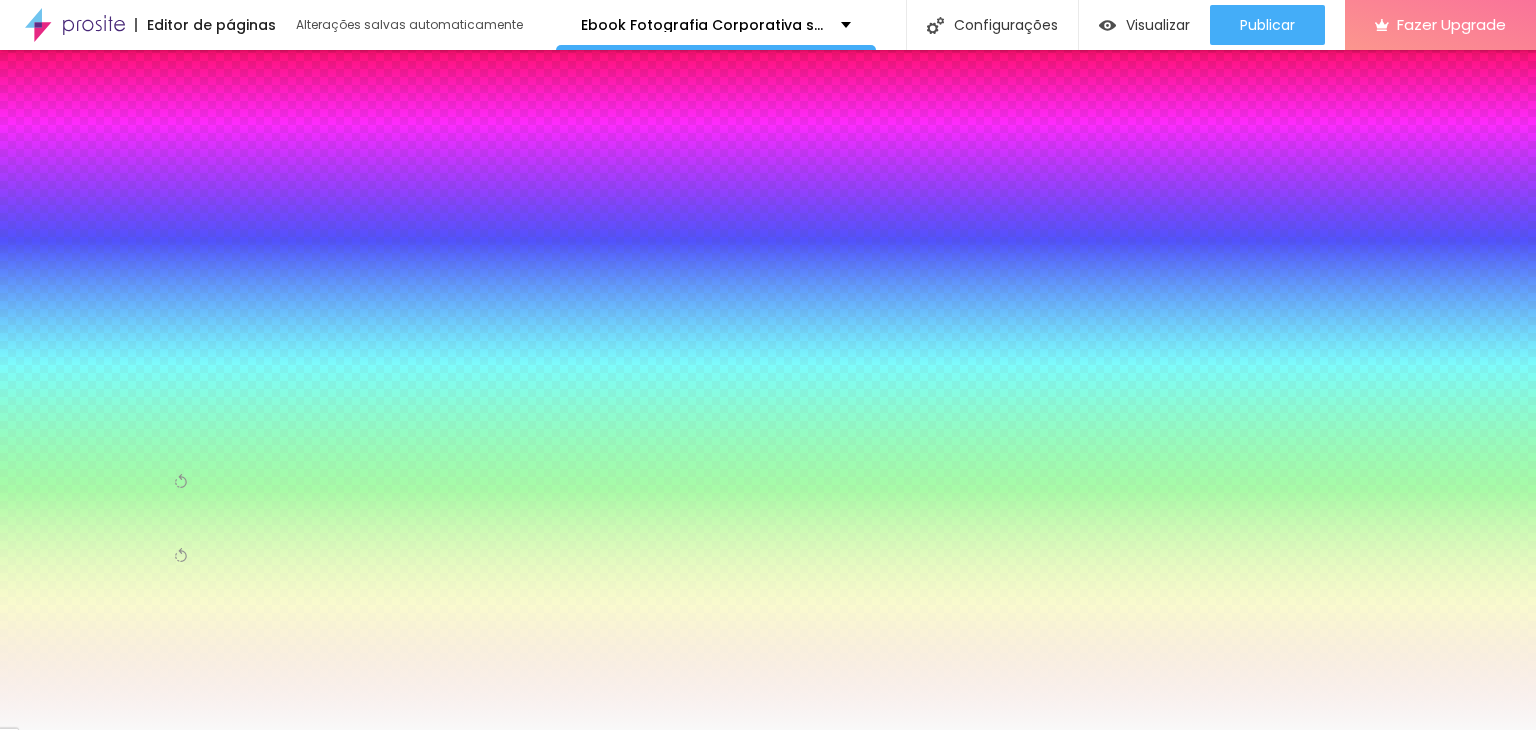click at bounding box center (184, 582) 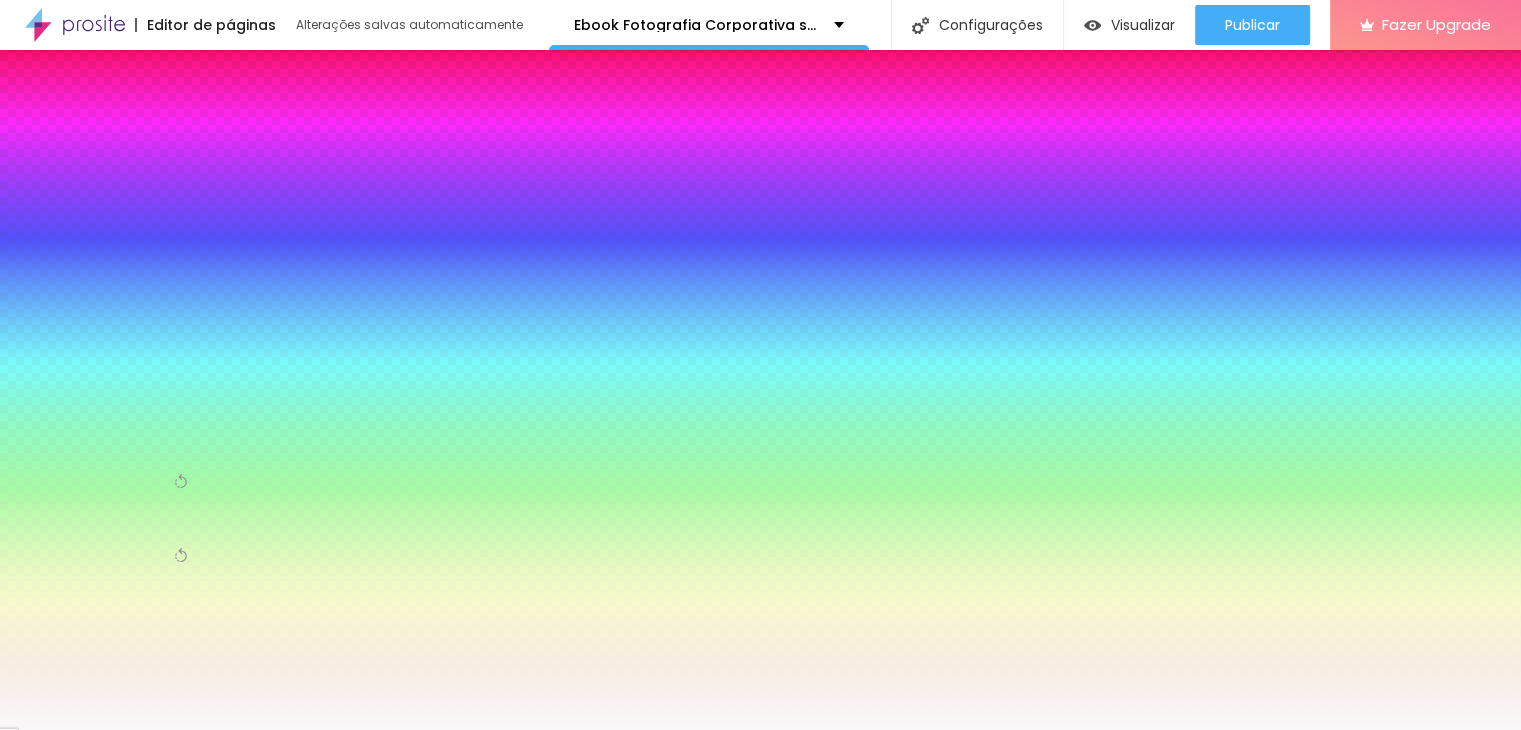 scroll, scrollTop: 159, scrollLeft: 0, axis: vertical 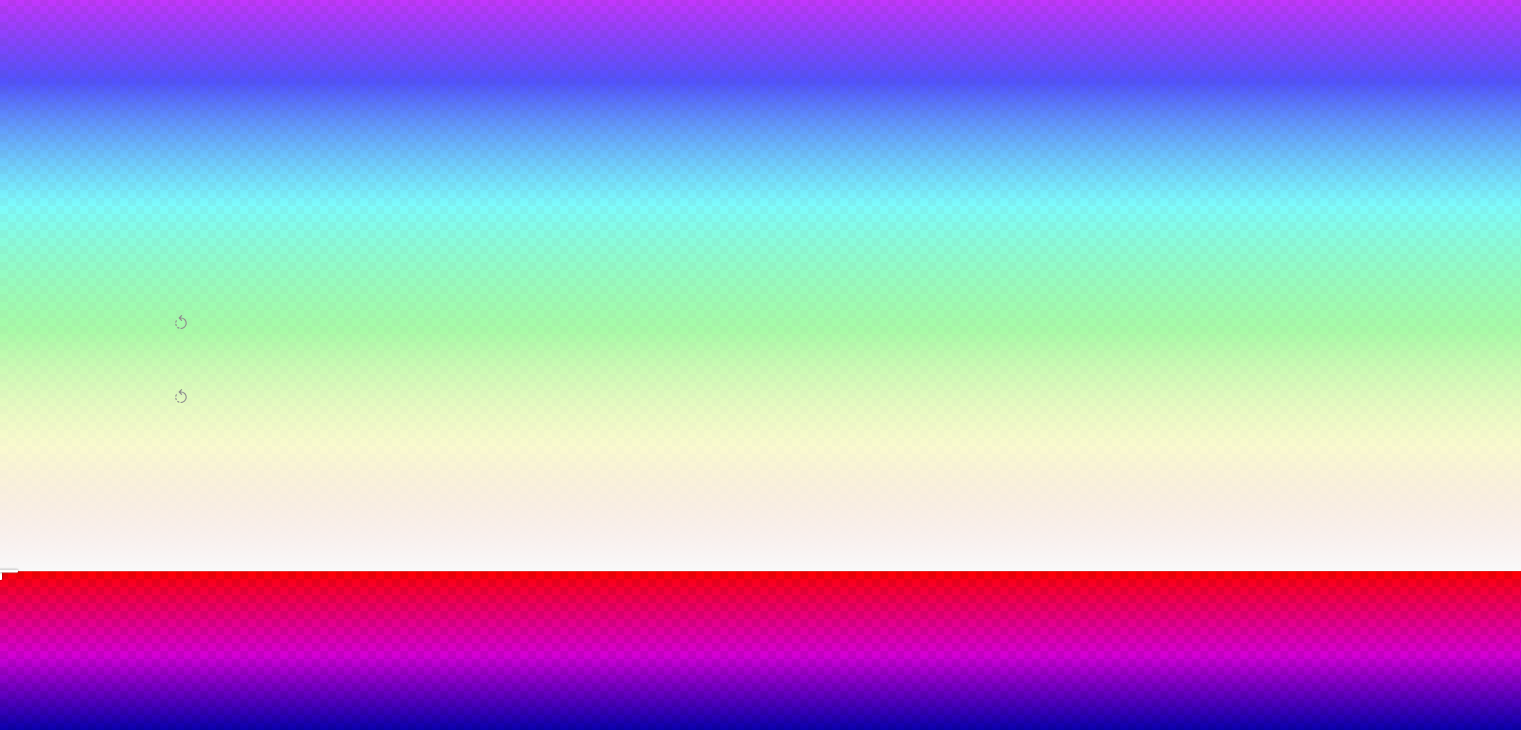 drag, startPoint x: 280, startPoint y: 603, endPoint x: 214, endPoint y: 599, distance: 66.1211 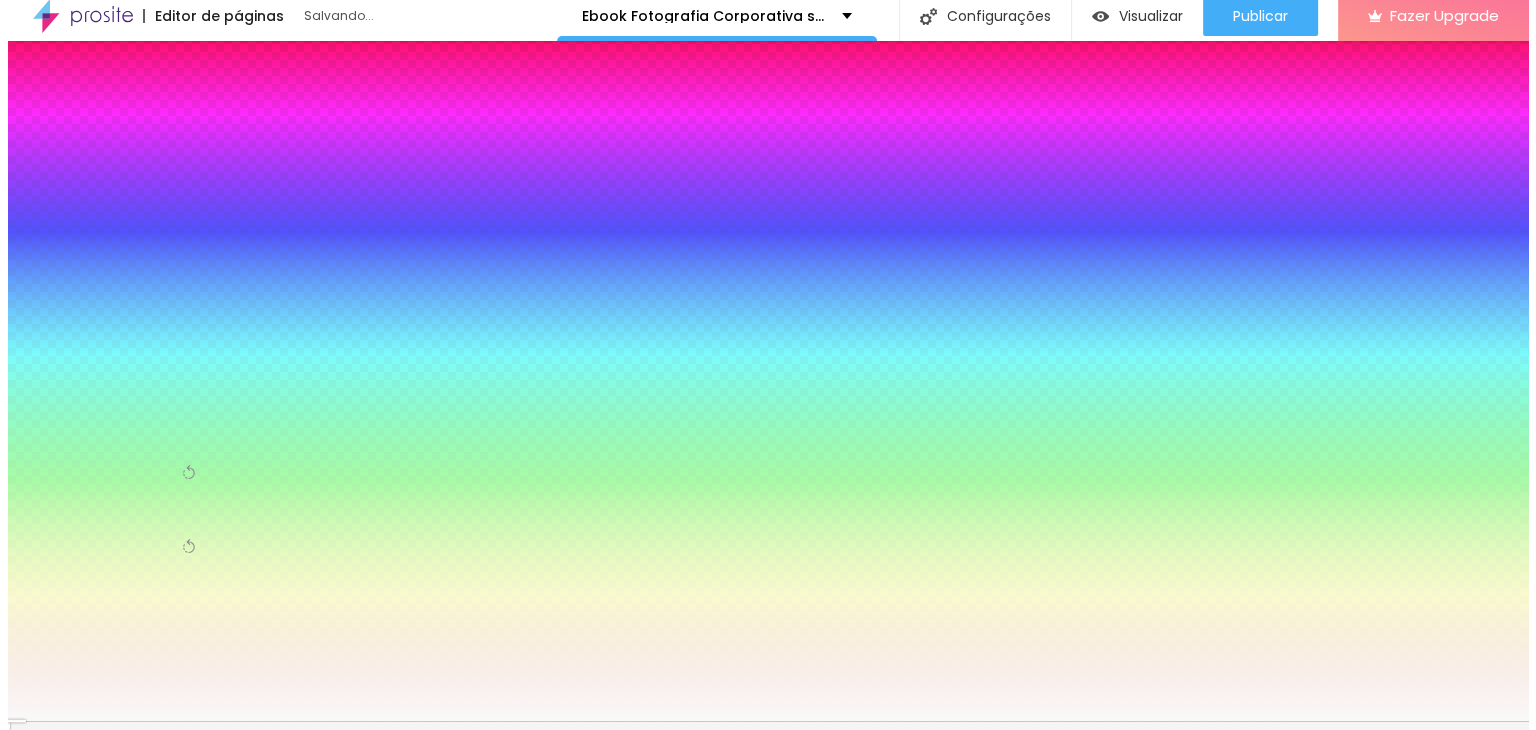 scroll, scrollTop: 0, scrollLeft: 0, axis: both 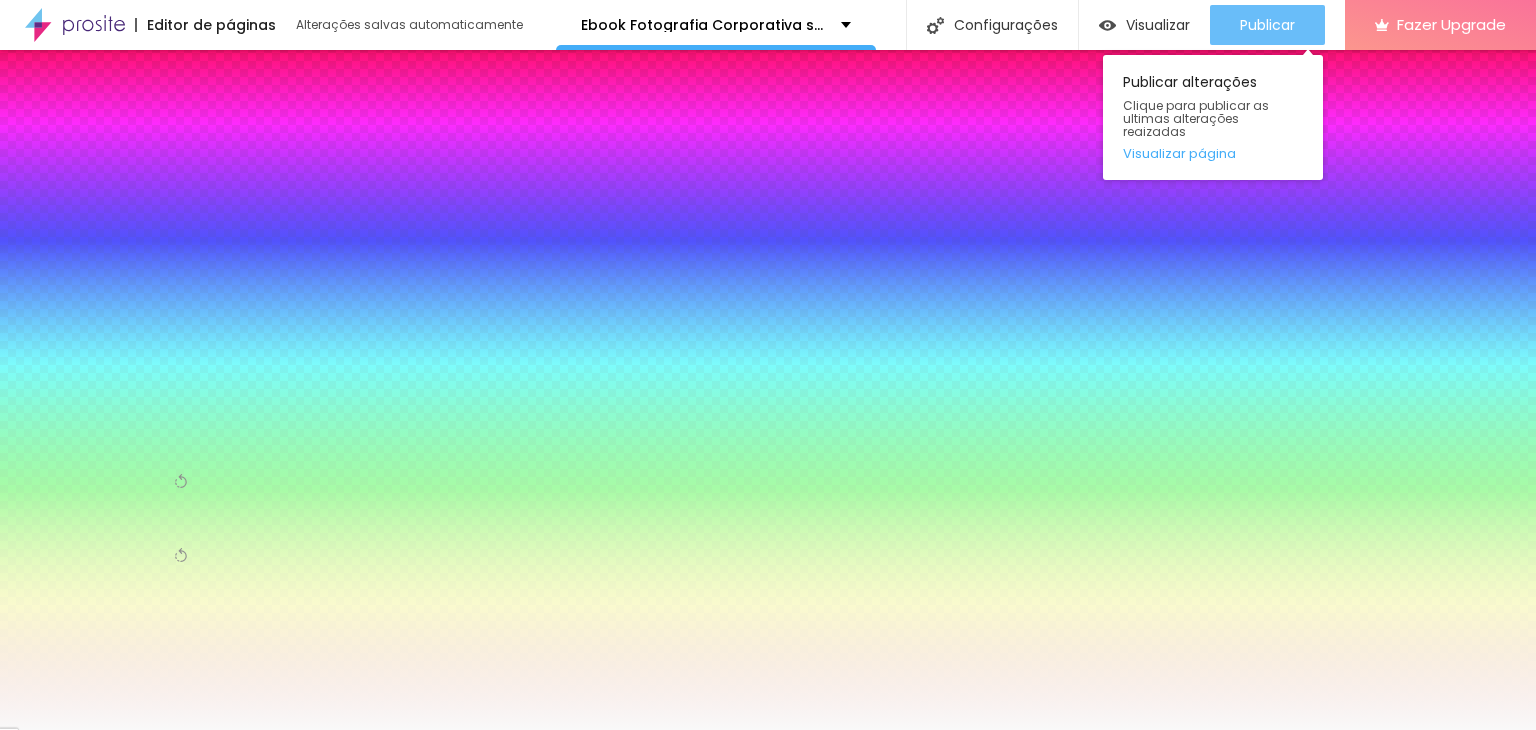 click on "Publicar" at bounding box center (1267, 25) 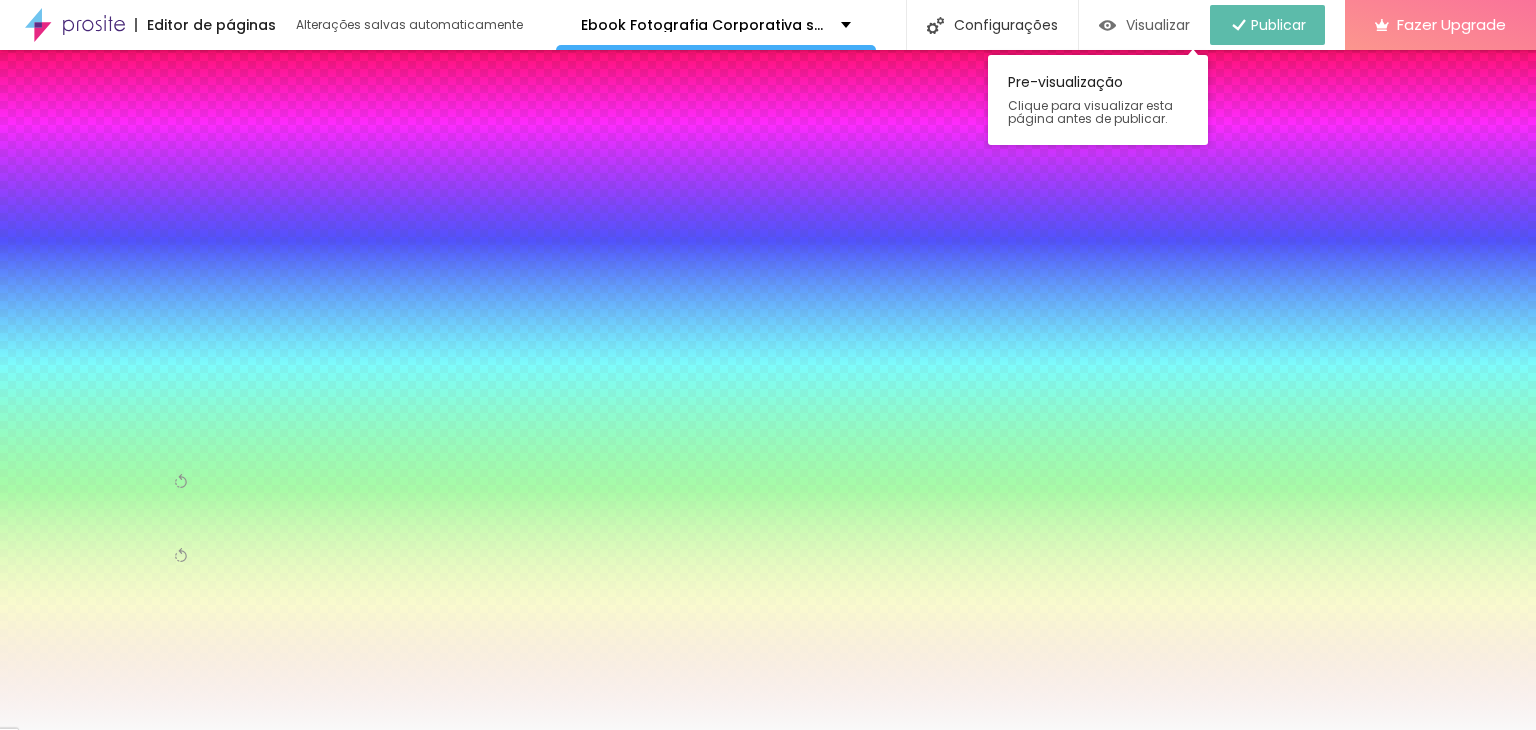 click on "Visualizar" at bounding box center [1158, 25] 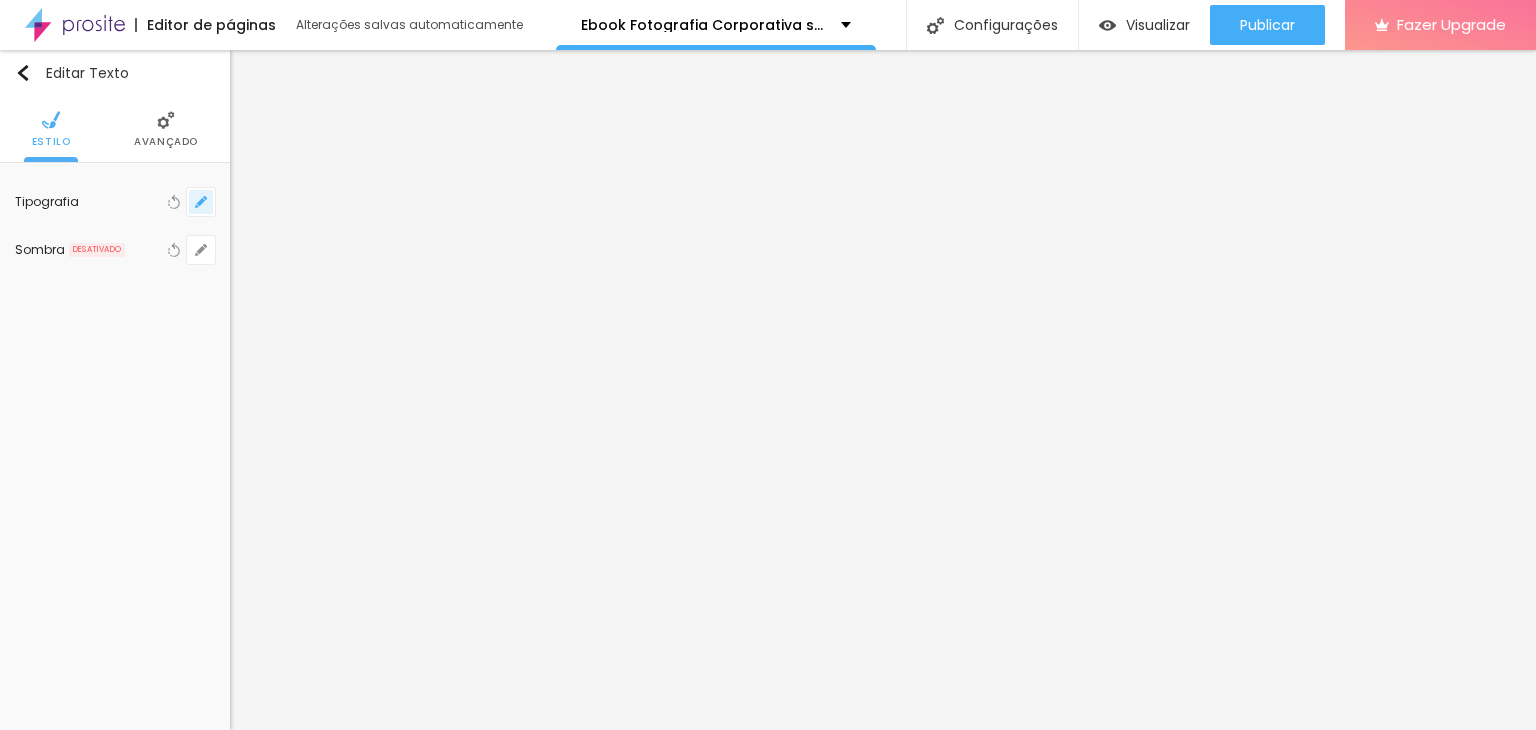 click 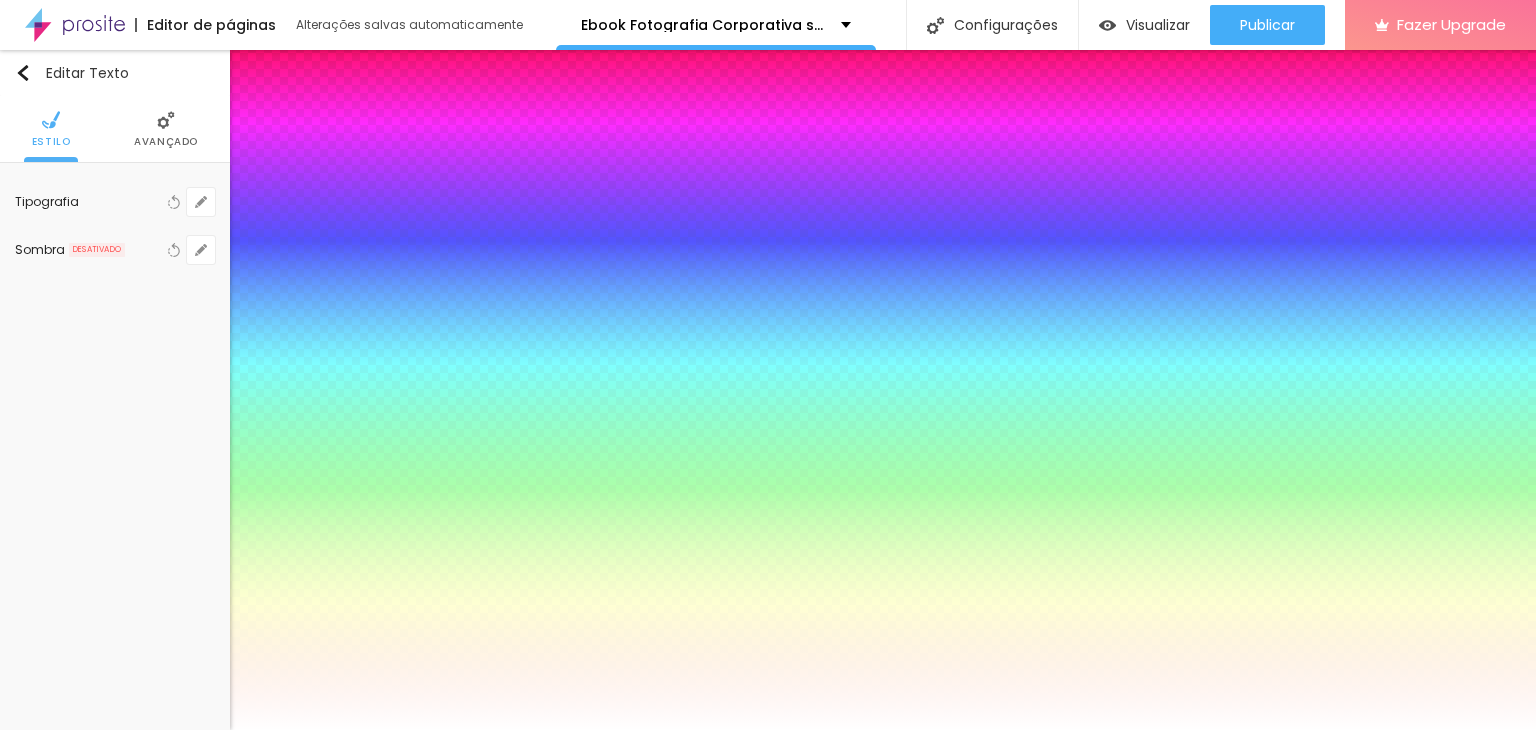click on "AbrilFatface-Regular Actor-Regular Alegreya AlegreyaBlack Alice Allan-Bold Allan-Regular Amaranth AmaticaSC AmaticSC Amita-Bold Amita-Regular Anaheim AnonymousPro-Bold AnonymousPro-Italic AnonymousPro-Regular Arapey Archivo-Bold Archivo-Italic Archivo-Regular ArefRuqaa Arsenal-Bold Arsenal-Italic Arsenal-Regular Arvo Assistant AssistantLight AveriaLibre AveriaLibreLight AveriaSansLibre-Bold AveriaSansLibre-Italic AveriaSansLibre-Regular Bangers-Regular Bentham-Regular Bevan-Regular BioRhyme BioRhymeExtraBold BioRhymeLight Bitter BreeSerif ButterflyKids-Regular ChangaOne-Italic ChangaOne-Regular Chewy-Regular Chivo CinzelDecorative-Black CinzelDecorative-Bold CinzelDecorative-Regular Comfortaa-Bold Comfortaa-Light Comfortaa-Regular ComingSoon Cookie-Regular Corben-Bold Corben-Regular Cormorant CormorantGeramond-Bold CormorantGeramond-Italic CormorantGeramond-Medium CormorantGeramond-Regular CormorantLight Cousine-Bold Cousine-Italic Cousine-Regular Creepster-Regular CrimsonText CrimsonTextBold Cuprum FjallaOne" at bounding box center (107, 752) 